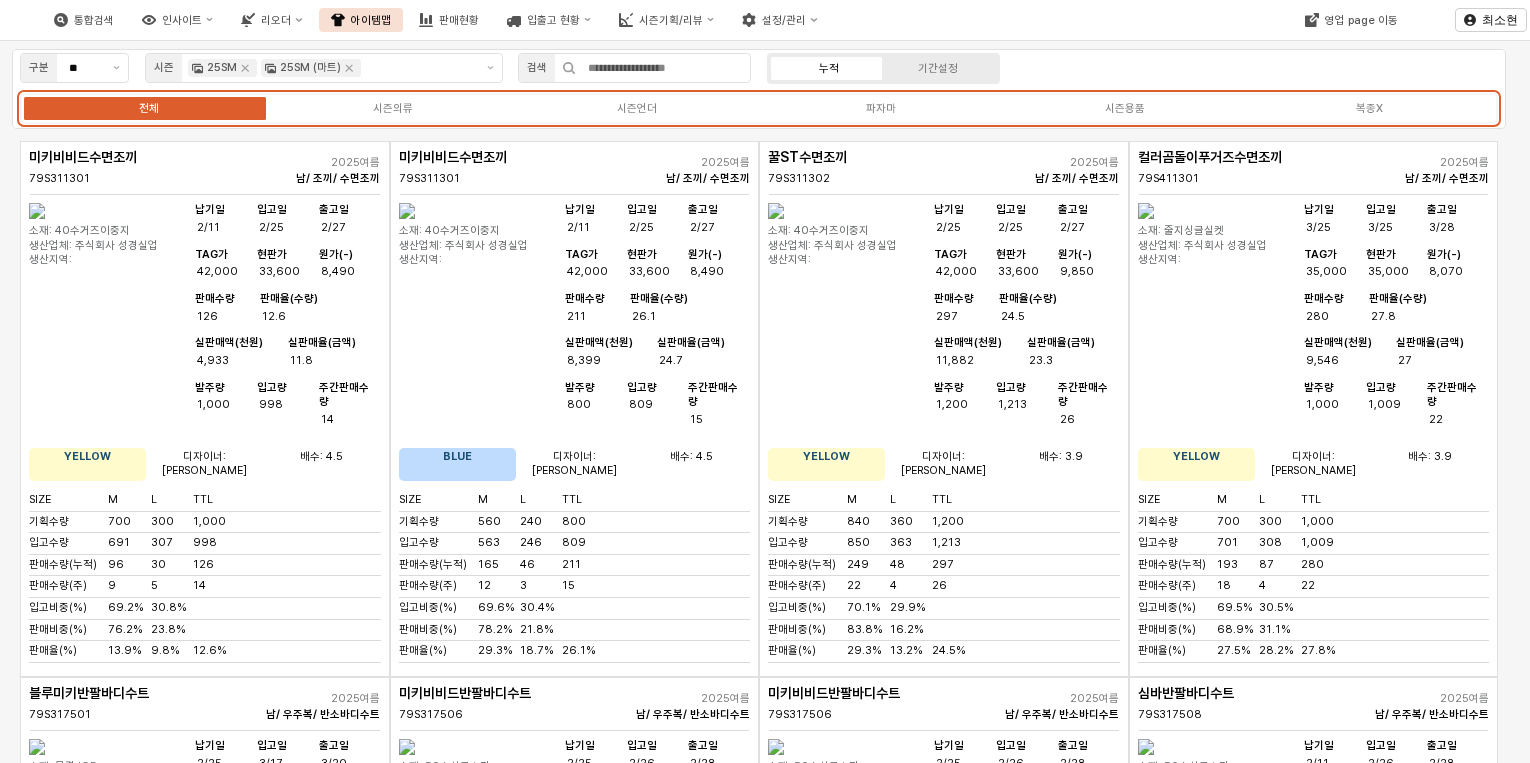 scroll, scrollTop: 0, scrollLeft: 0, axis: both 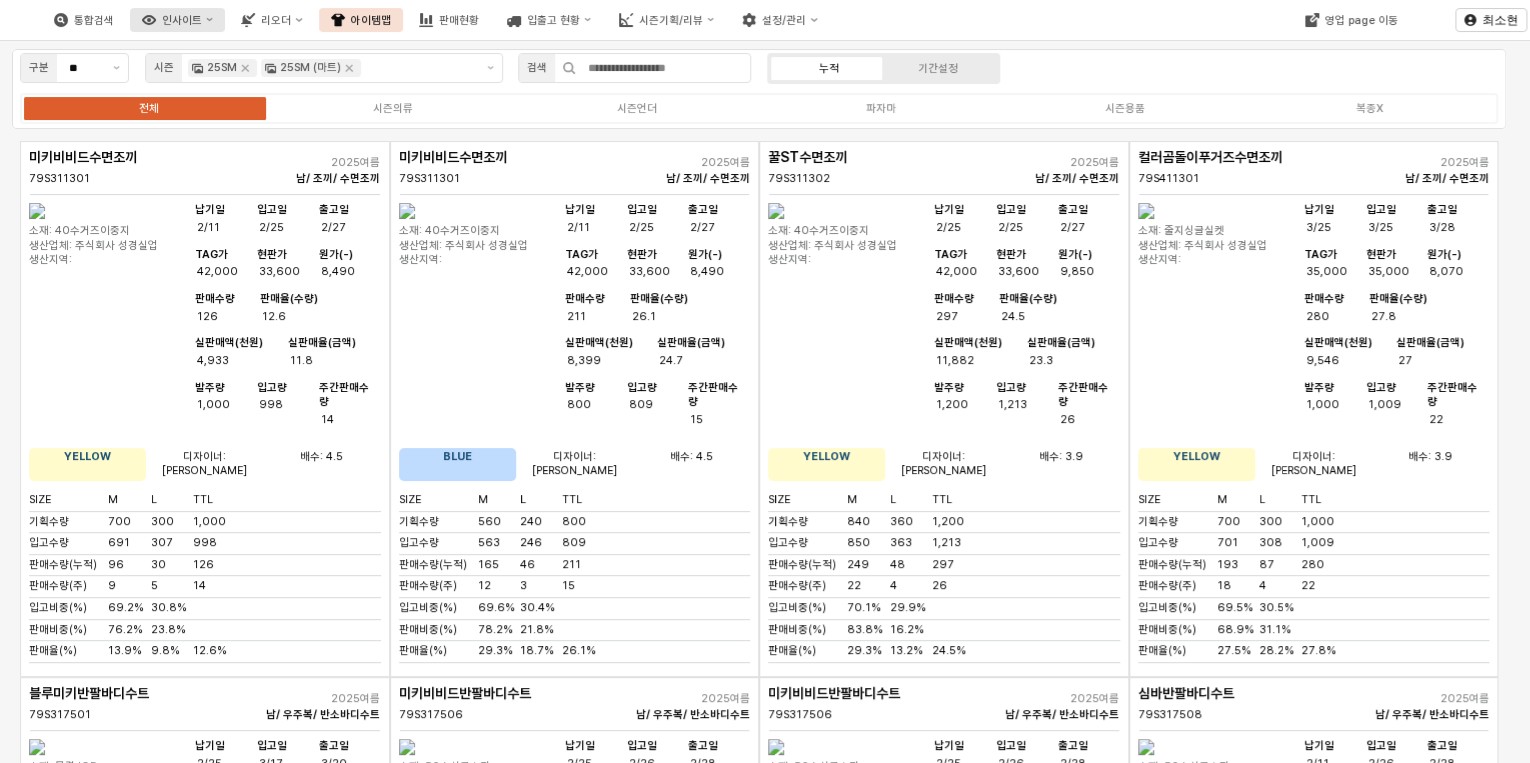 click on "인사이트" at bounding box center [177, 20] 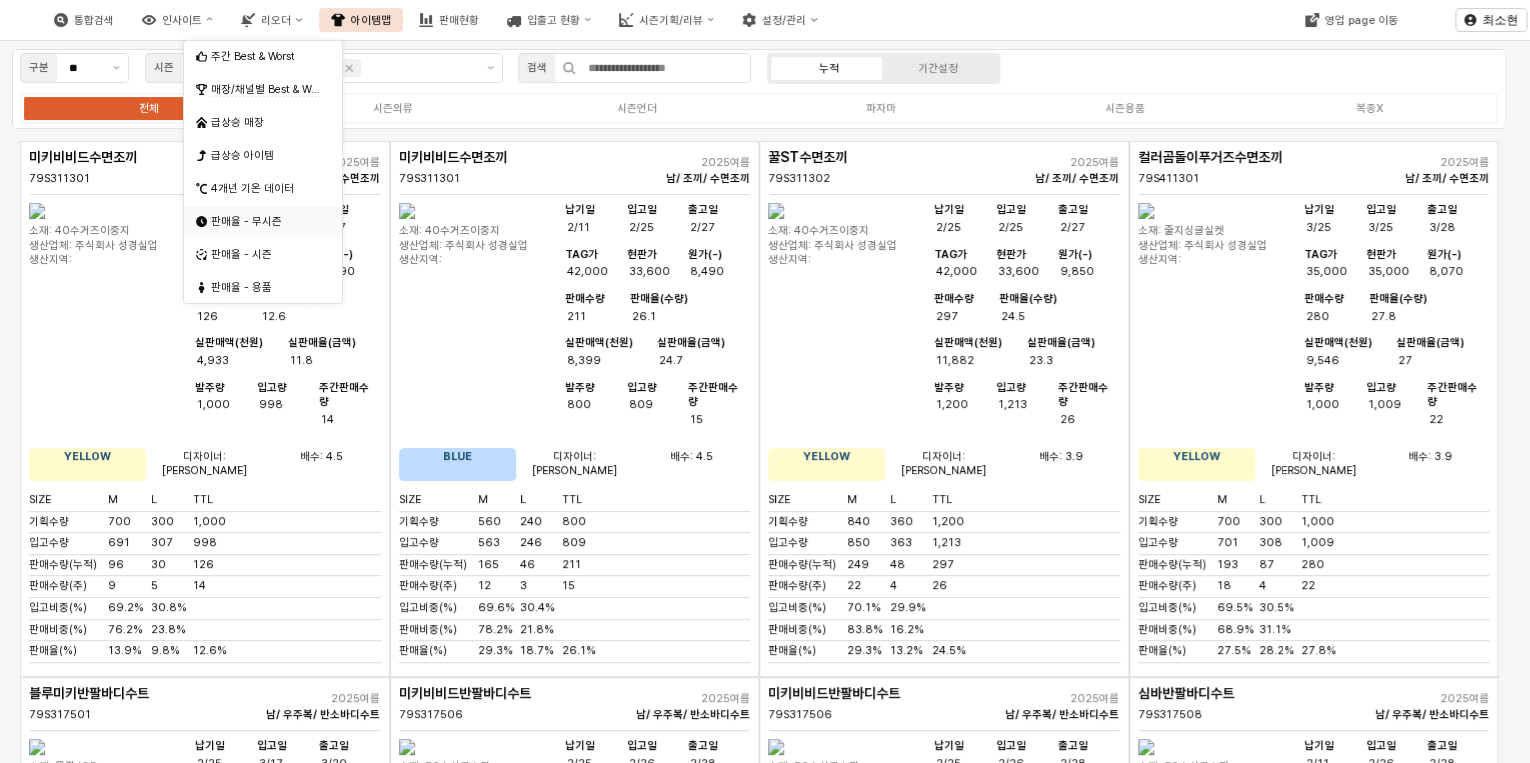 click on "판매율 - 무시즌" at bounding box center [265, 221] 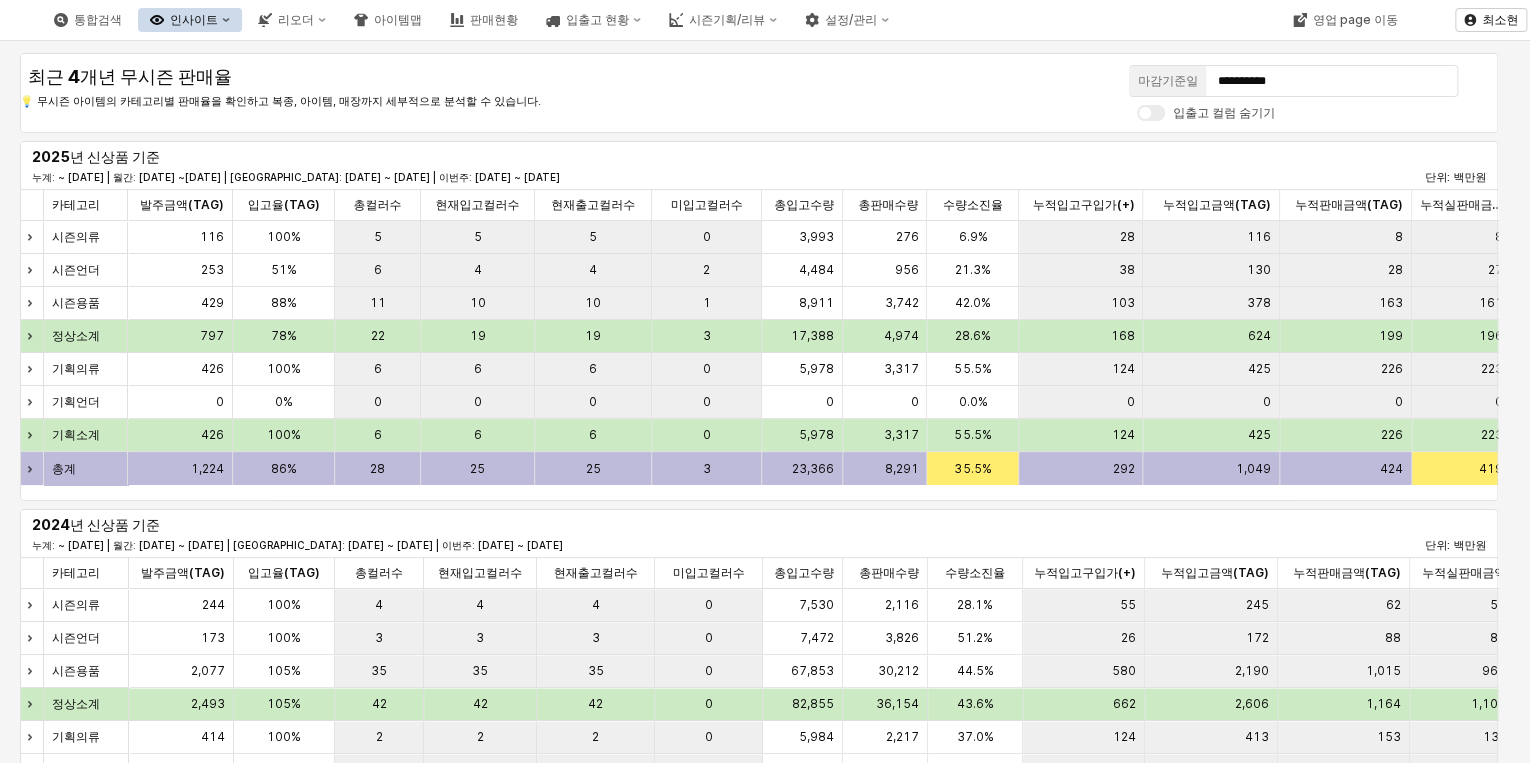 click on "인사이트" at bounding box center (190, 20) 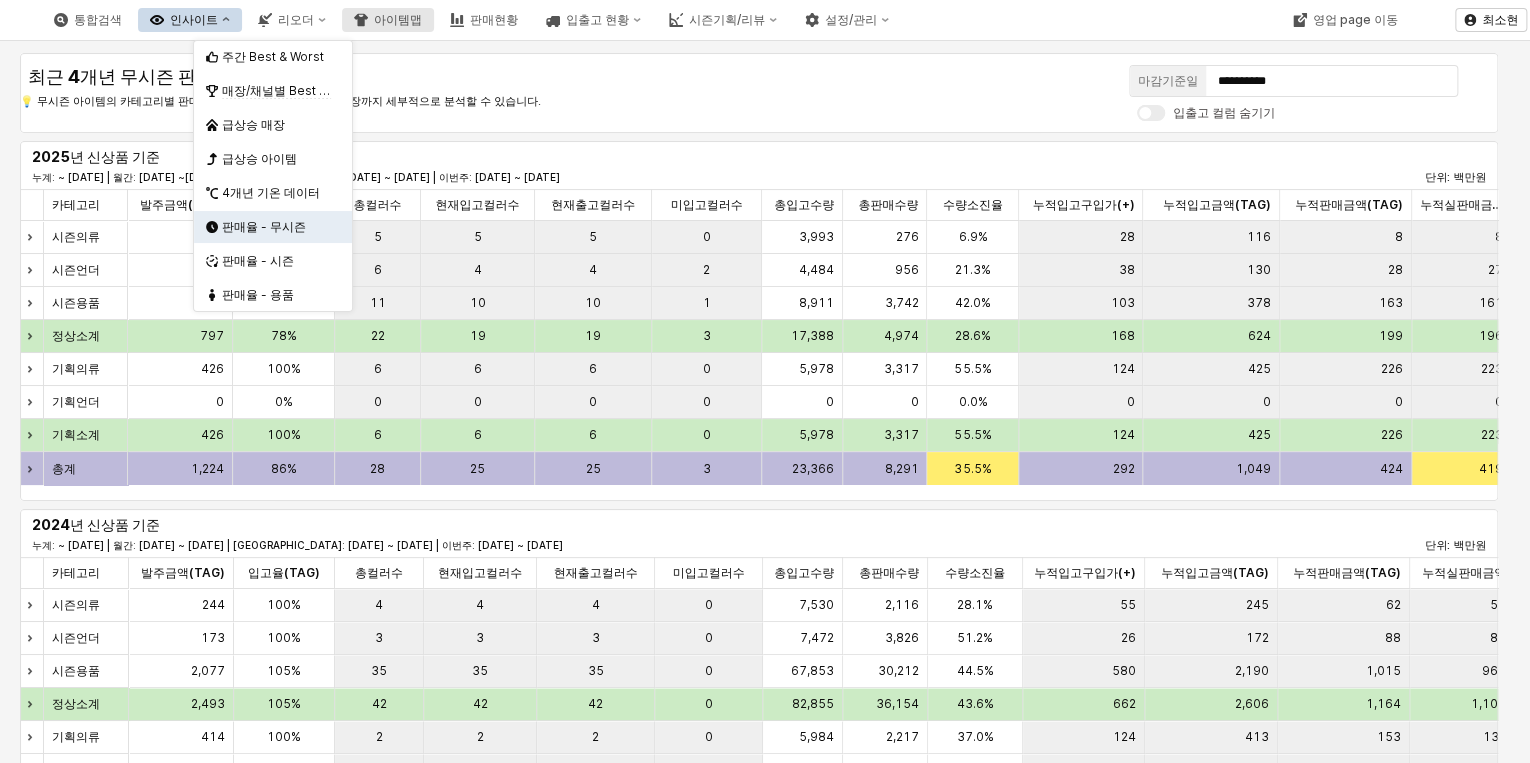 click on "아이템맵" at bounding box center [388, 20] 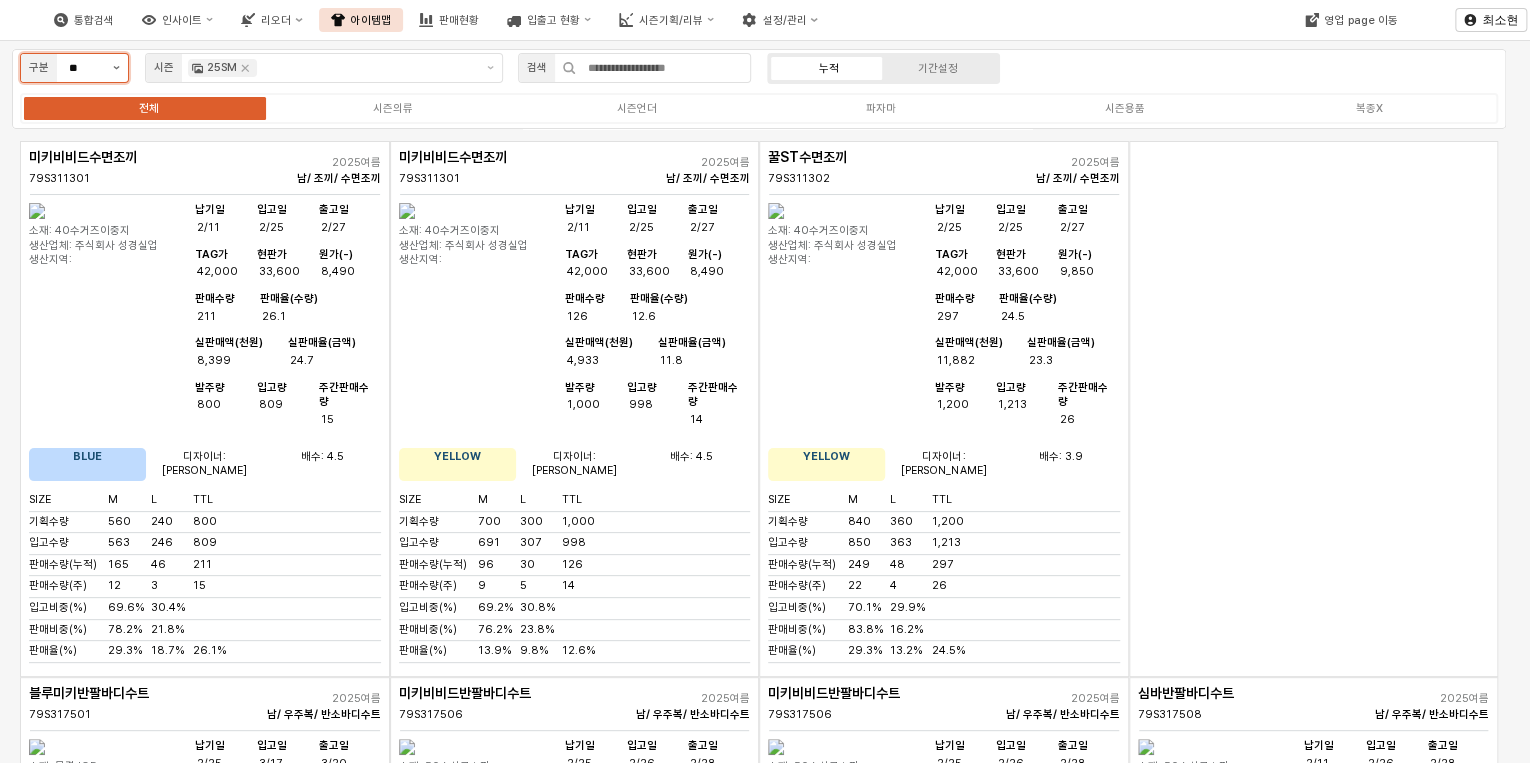 click at bounding box center (116, 68) 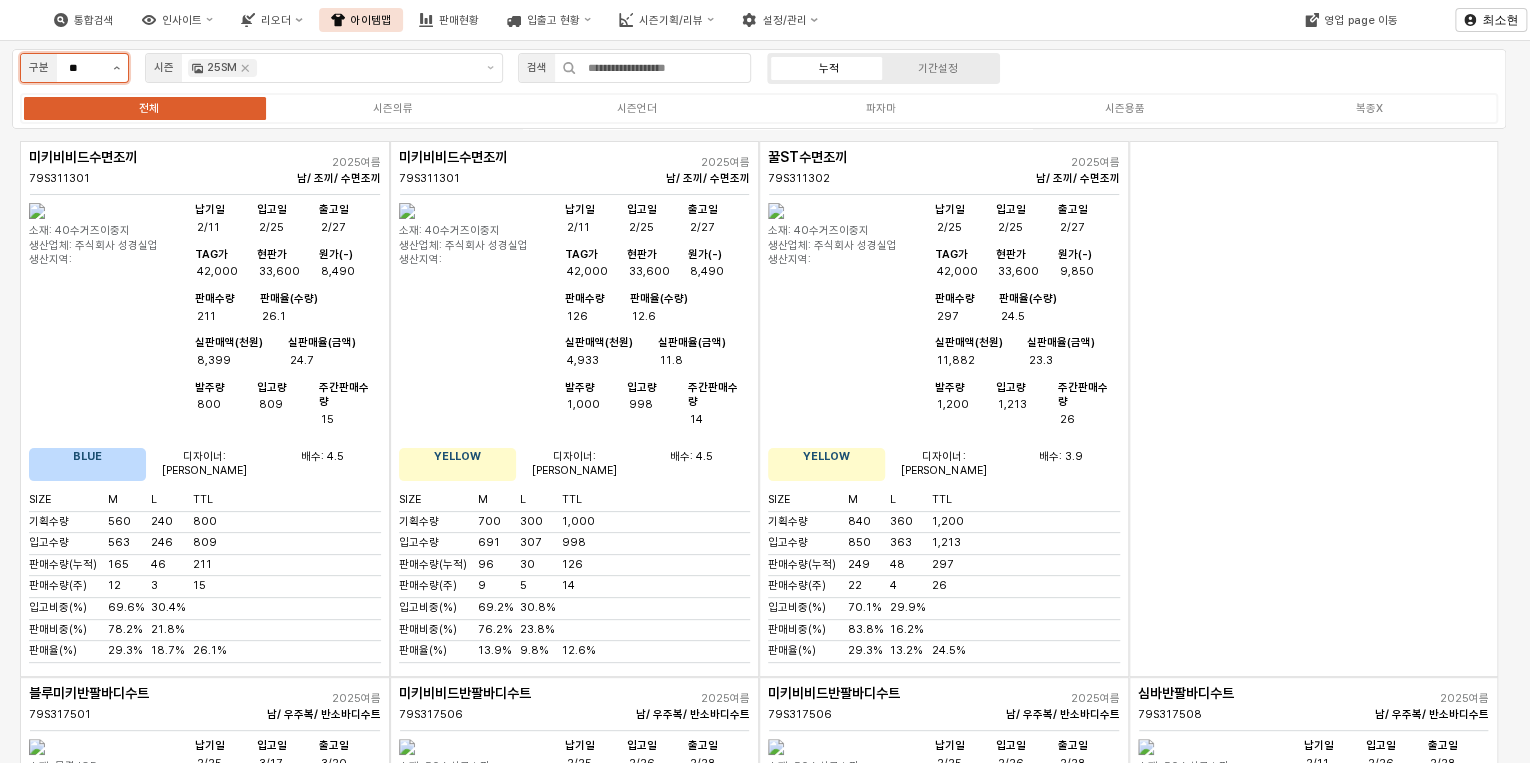 click 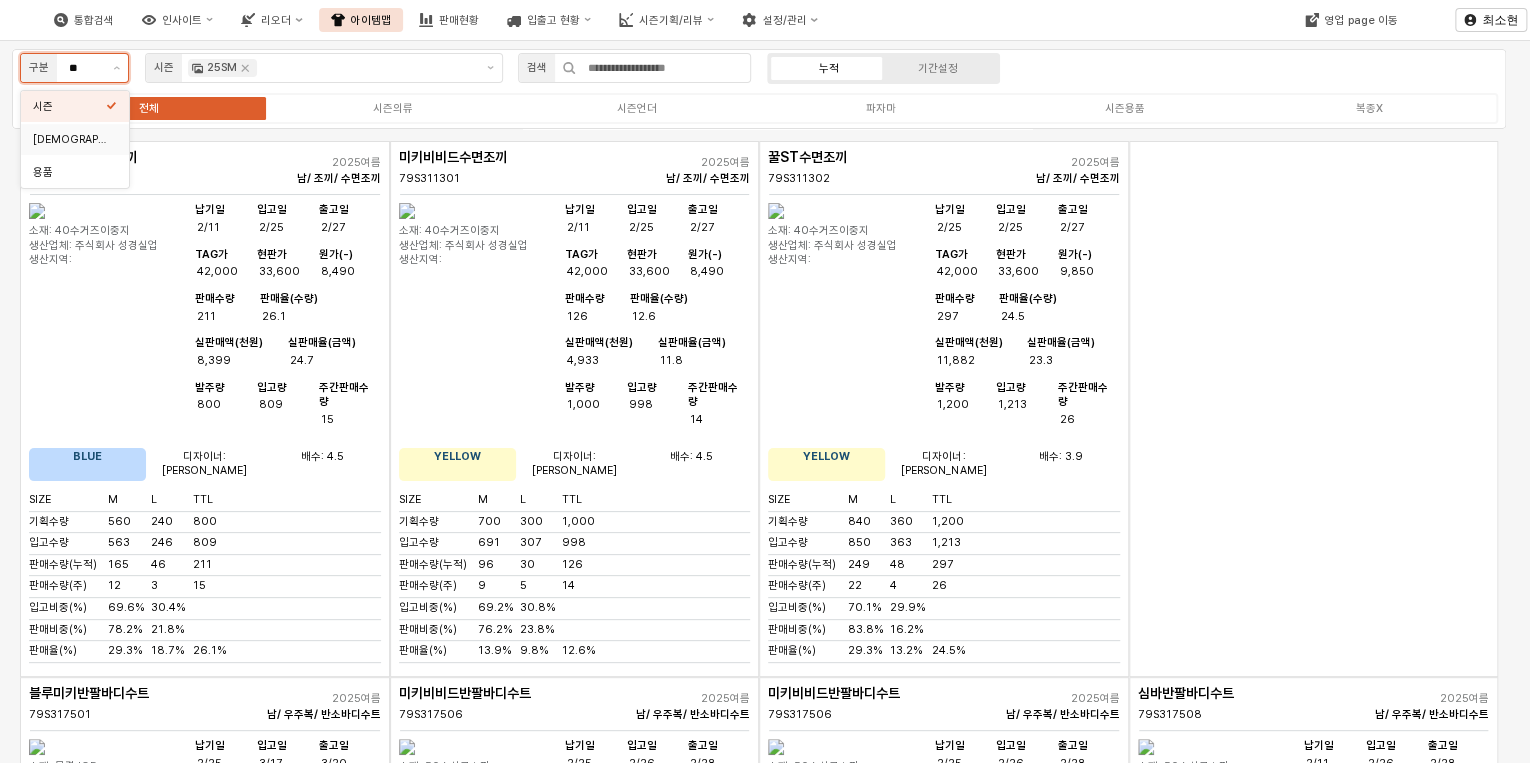 click on "[DEMOGRAPHIC_DATA]" at bounding box center (69, 139) 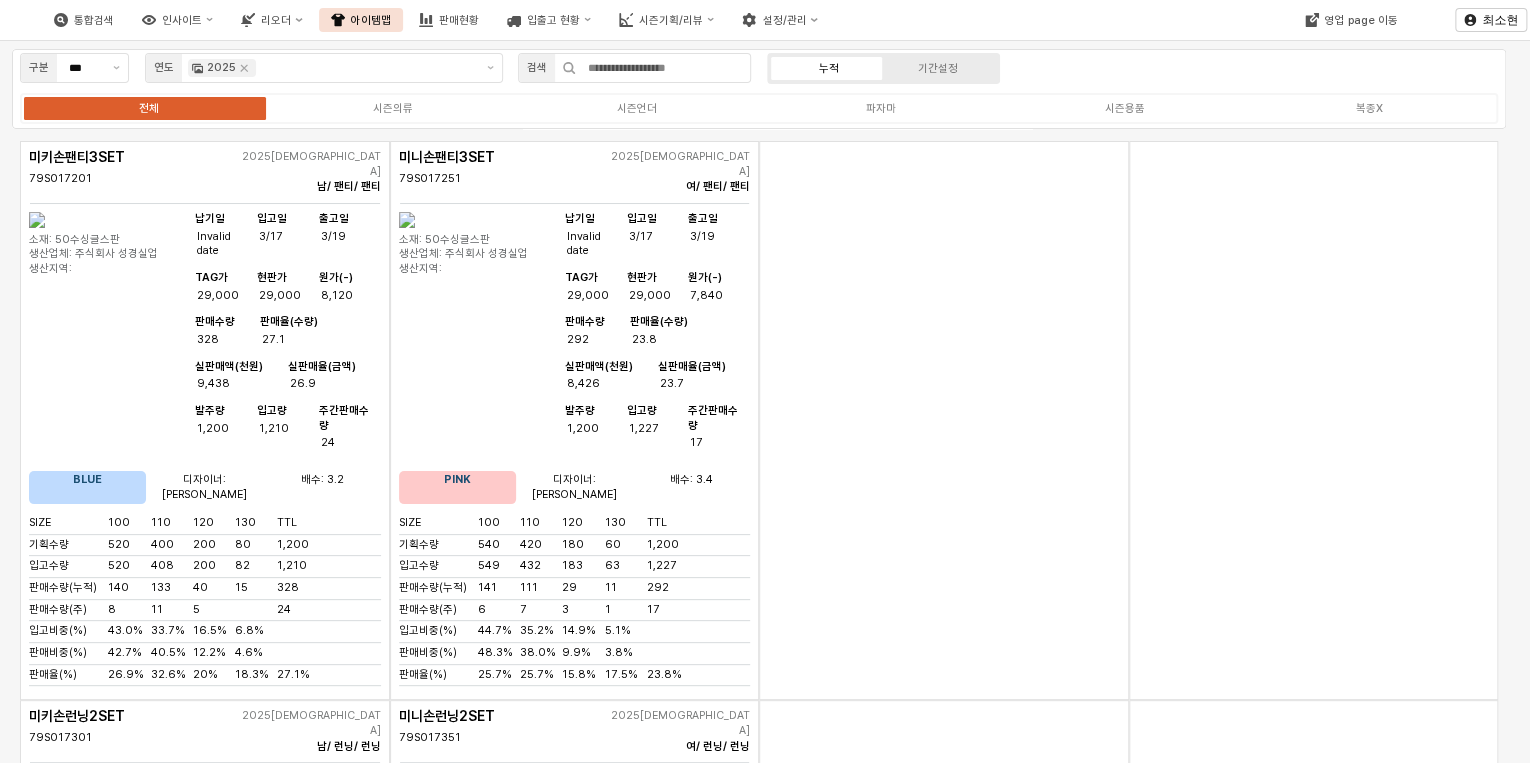 drag, startPoint x: 681, startPoint y: 356, endPoint x: 660, endPoint y: 357, distance: 21.023796 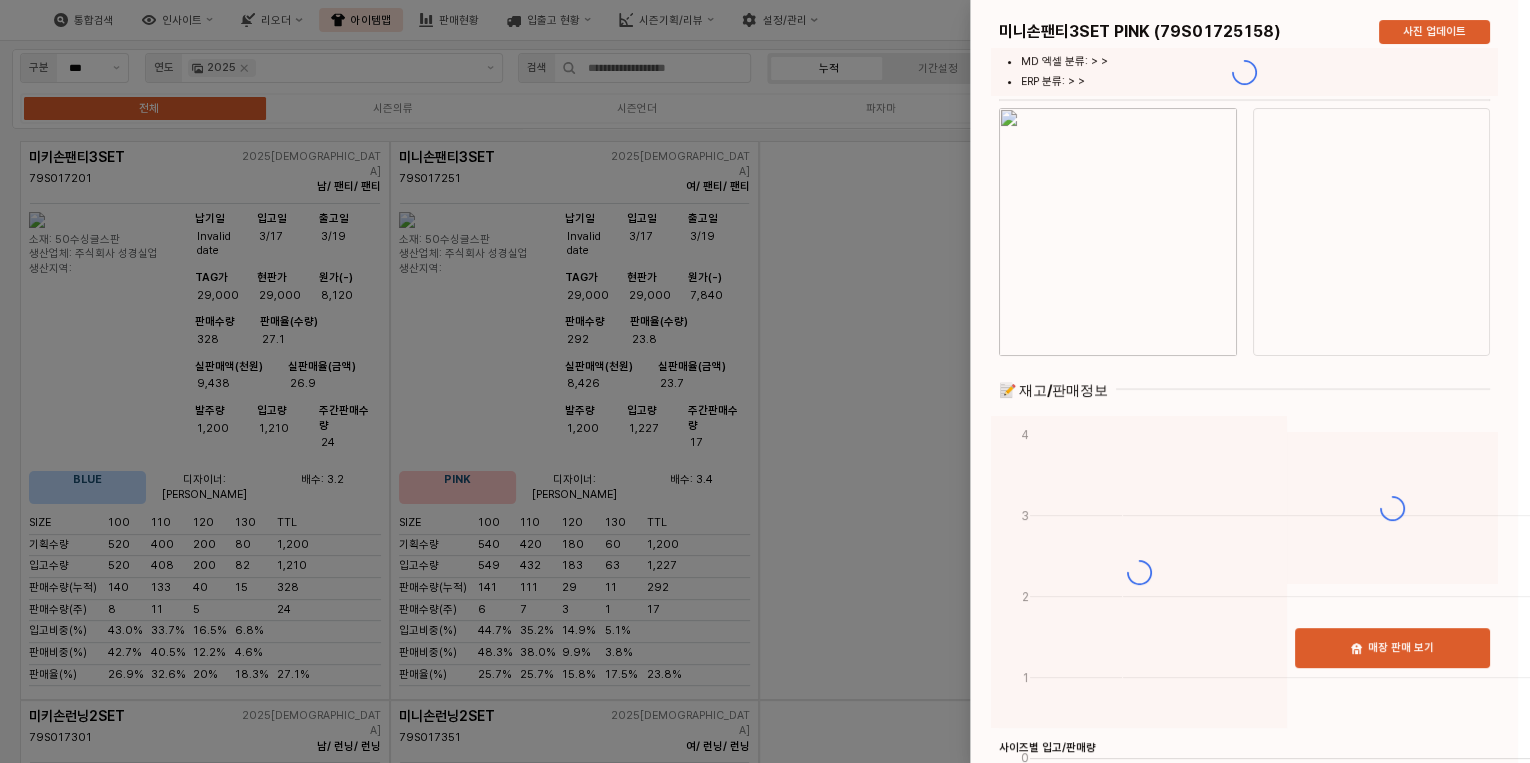 click at bounding box center (765, 381) 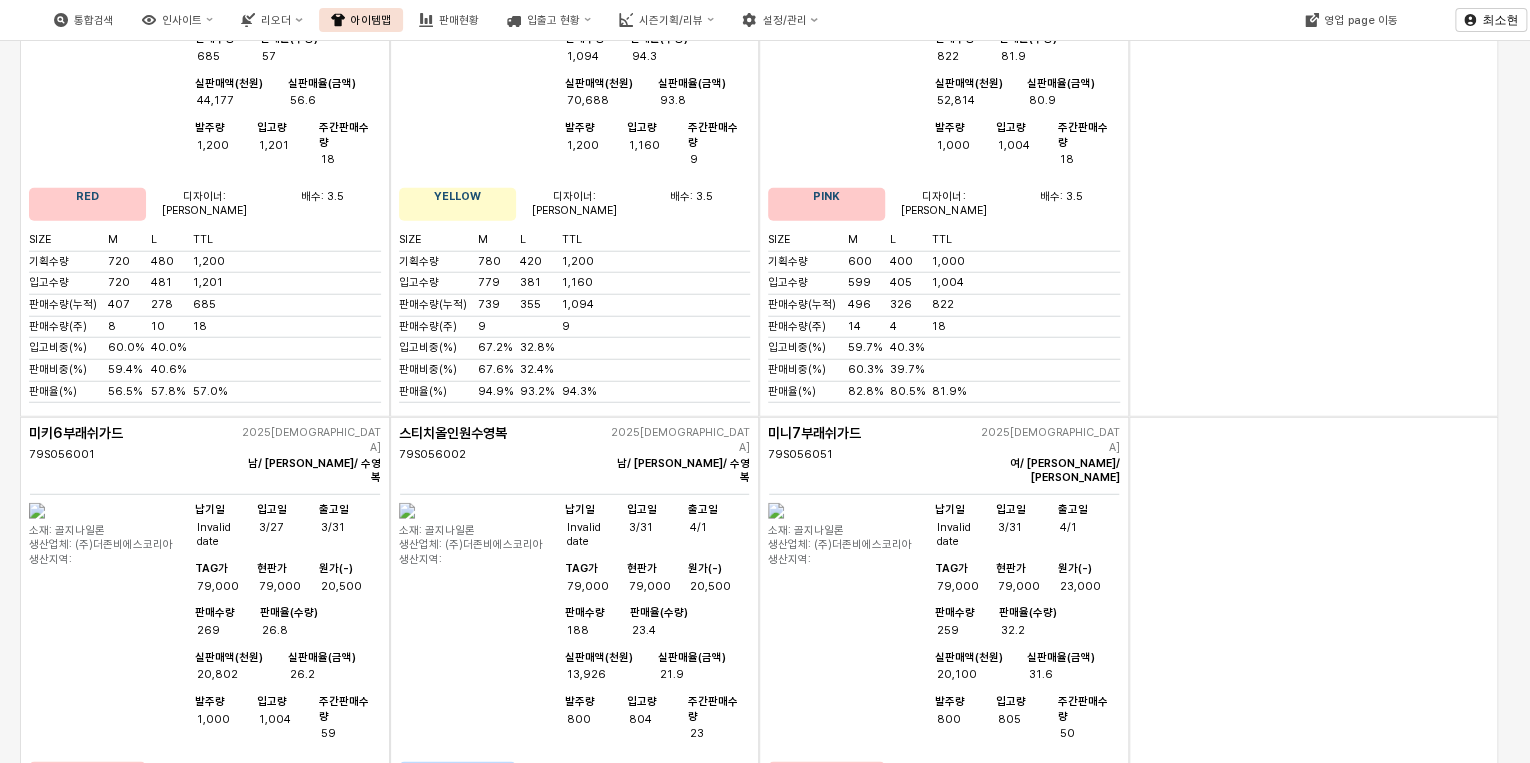 scroll, scrollTop: 2513, scrollLeft: 0, axis: vertical 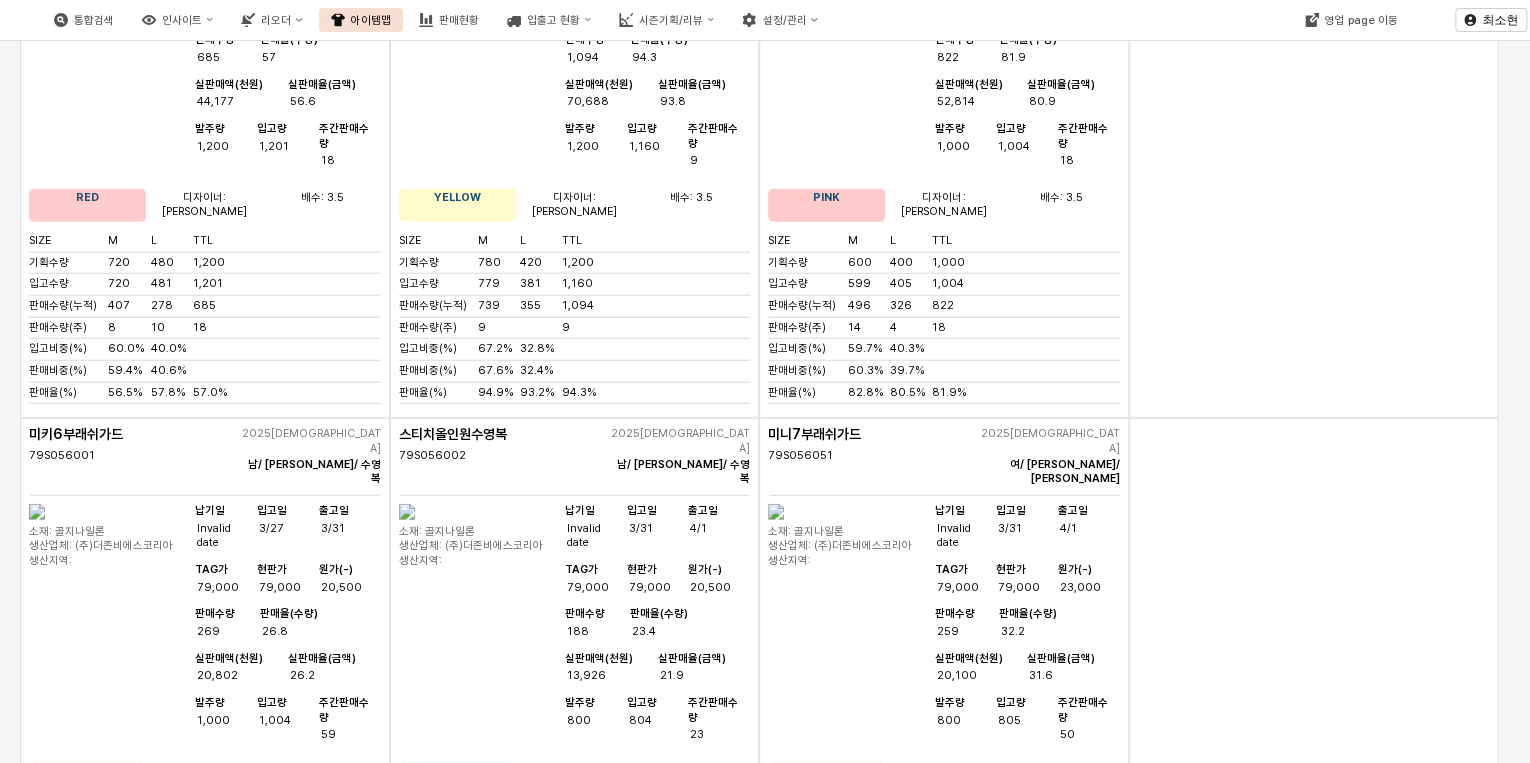 click on "31.6" at bounding box center [1072, 676] 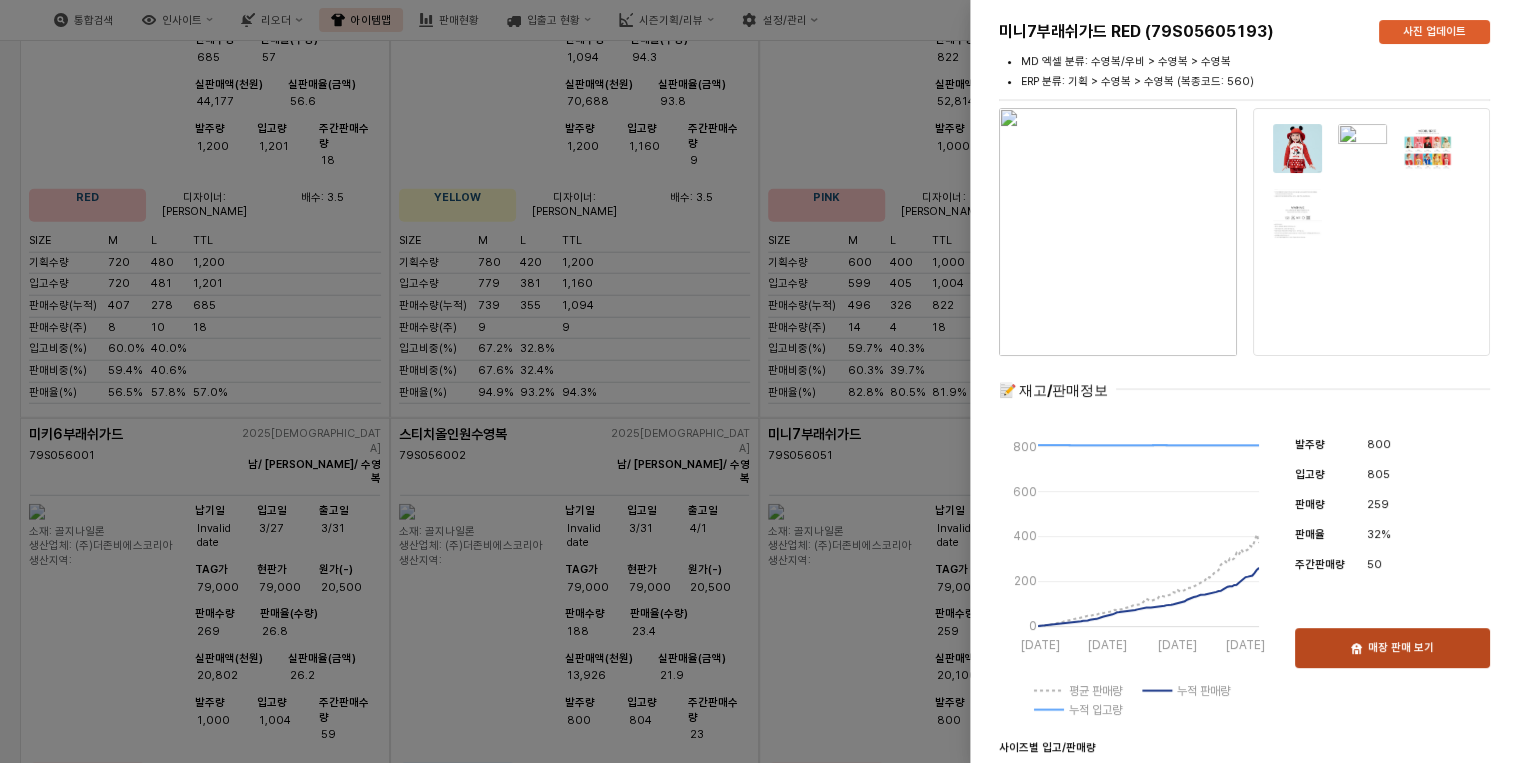 click on "매장 판매 보기" at bounding box center [1392, 648] 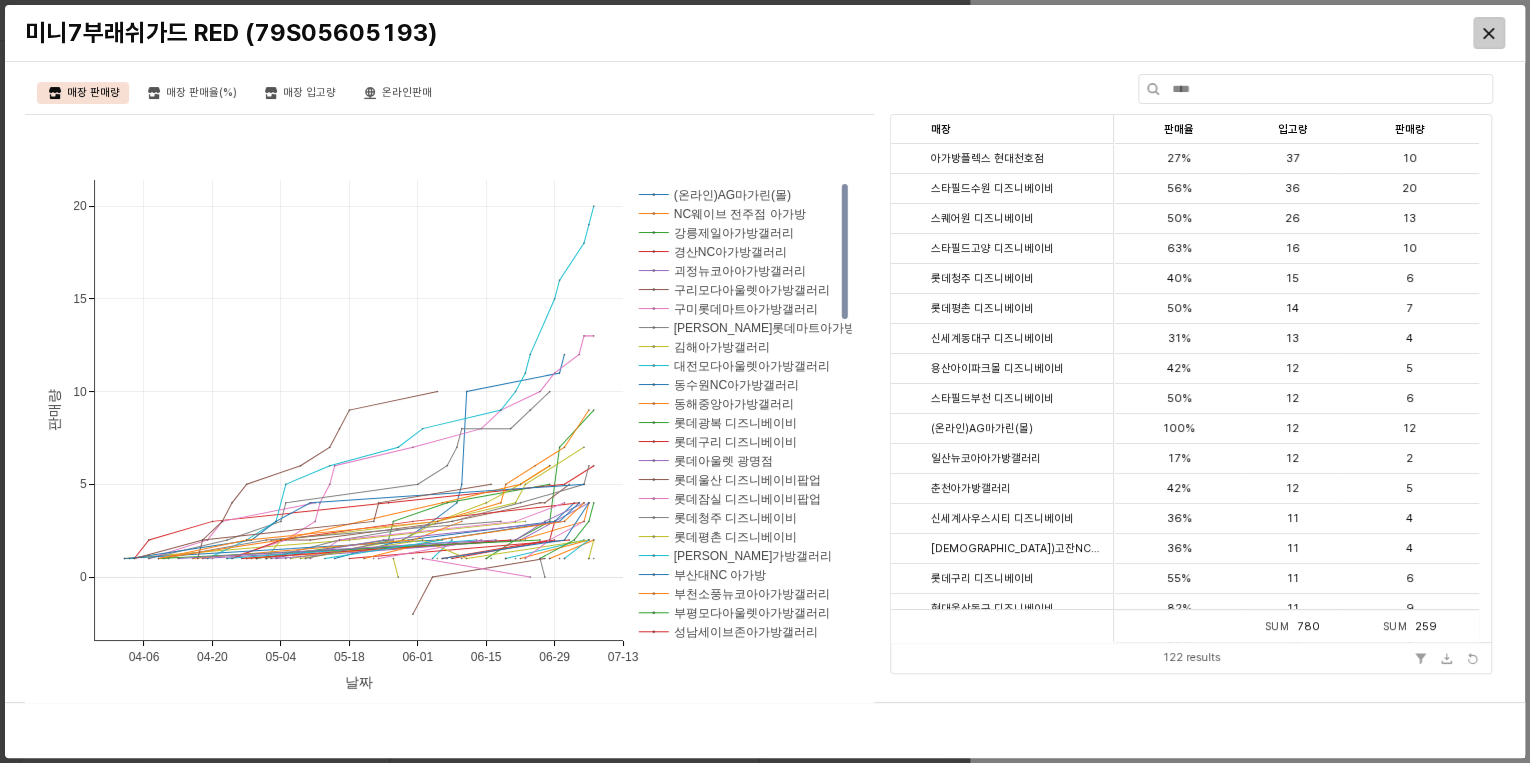 click at bounding box center [1489, 33] 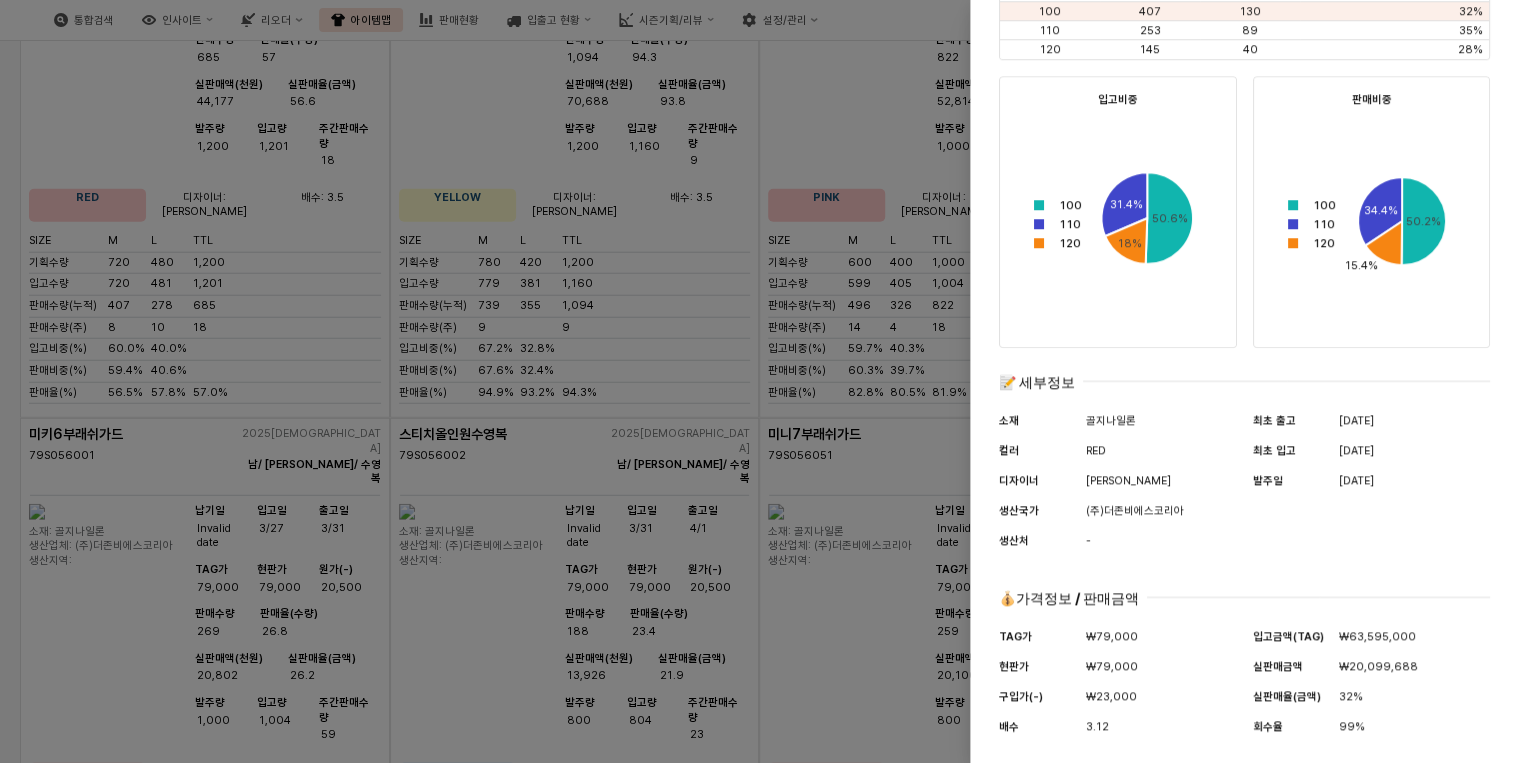 scroll, scrollTop: 808, scrollLeft: 0, axis: vertical 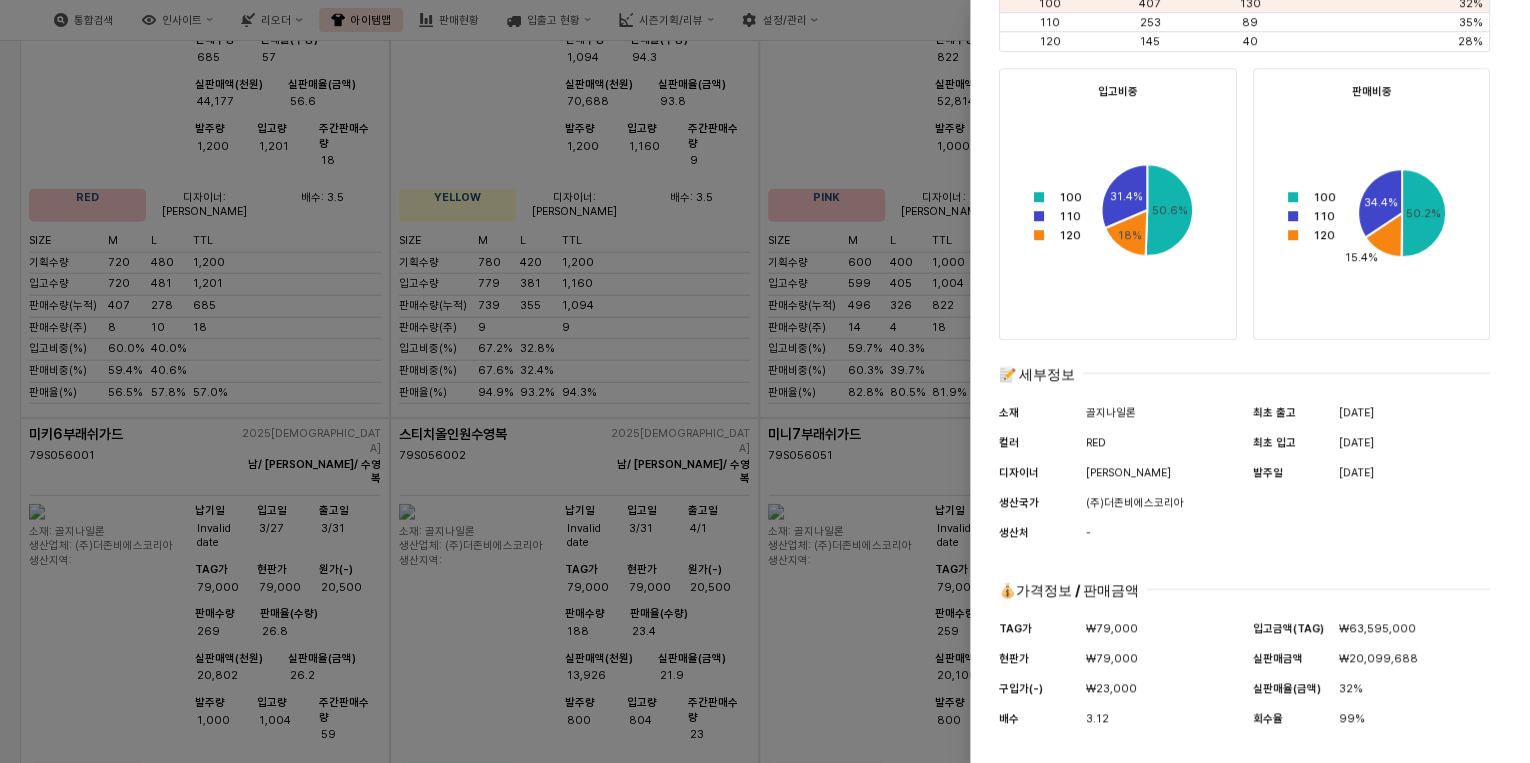 click on "최초 출고 [DATE] 최초 입고 [DATE] 발주[DATE]" at bounding box center (1371, 480) 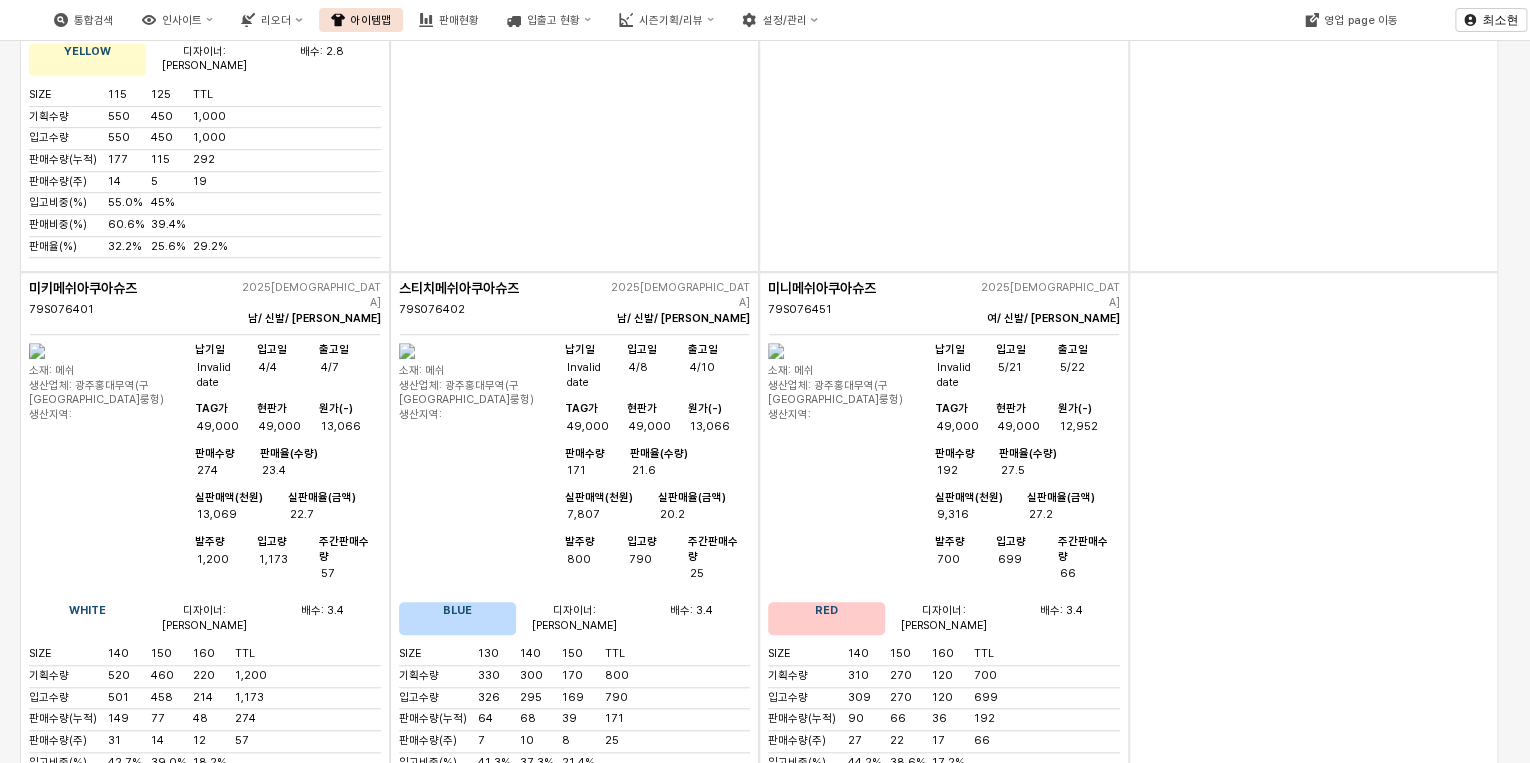 scroll, scrollTop: 4353, scrollLeft: 0, axis: vertical 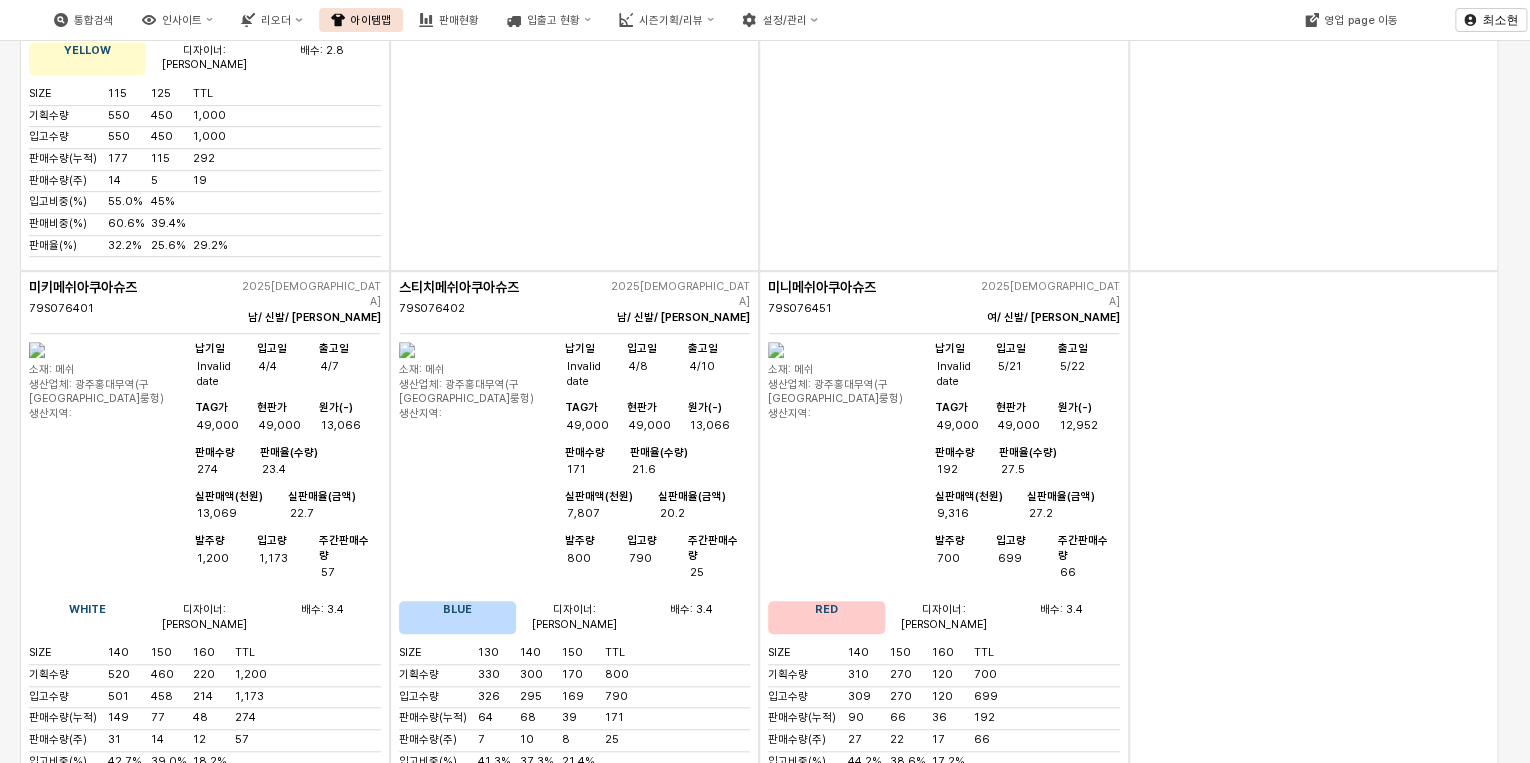 click on "납기일
Invalid date
입고[DATE]
출고일
2/28
TAG가
69,000
현판가
69,000
원가(-)
15,600
판매수량
86
판매율(수량)
10.5
실판매액(천원)
5,663
실판매율(금액)
10
발주량" at bounding box center (285, 1027) 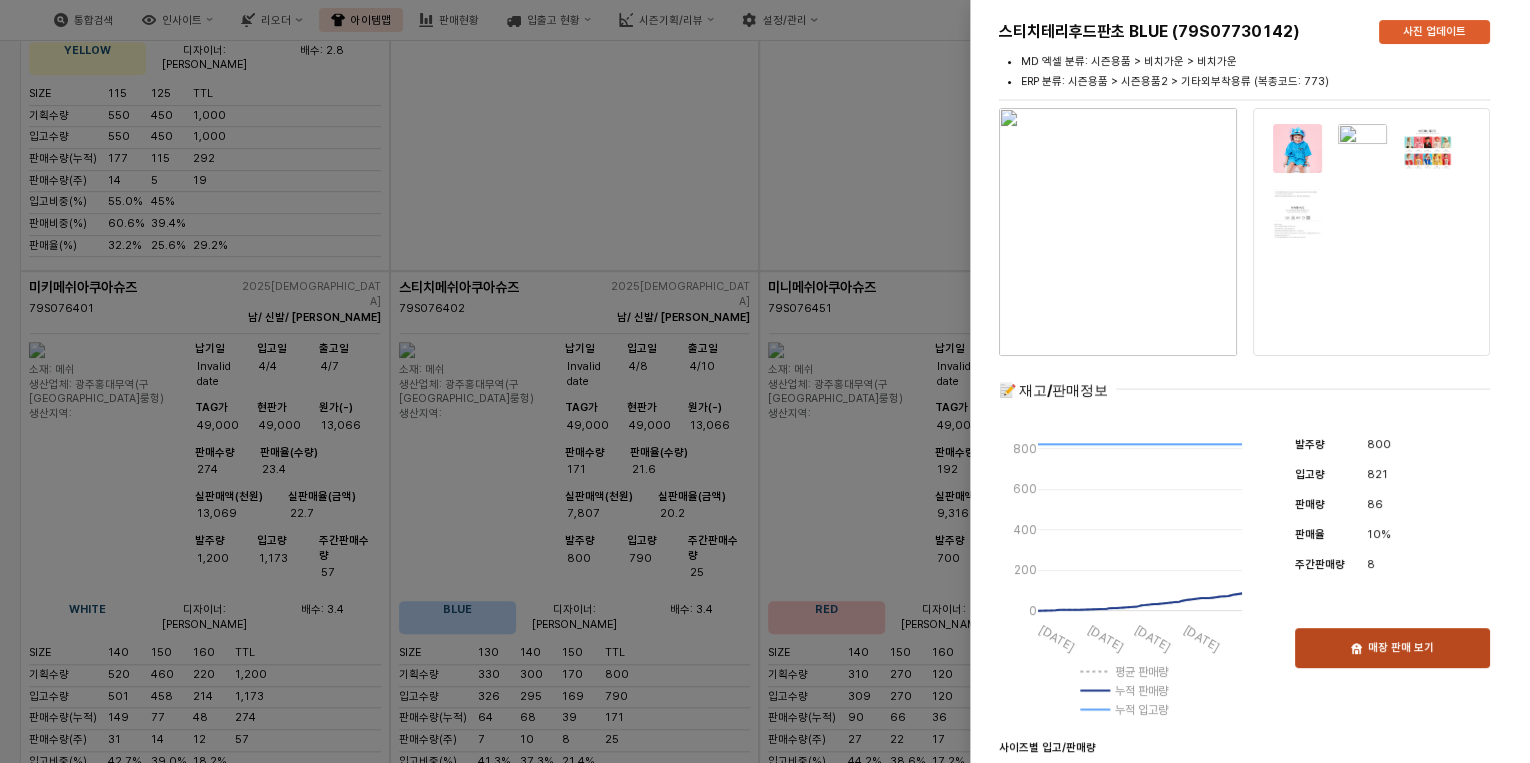 click on "매장 판매 보기" at bounding box center [1401, 648] 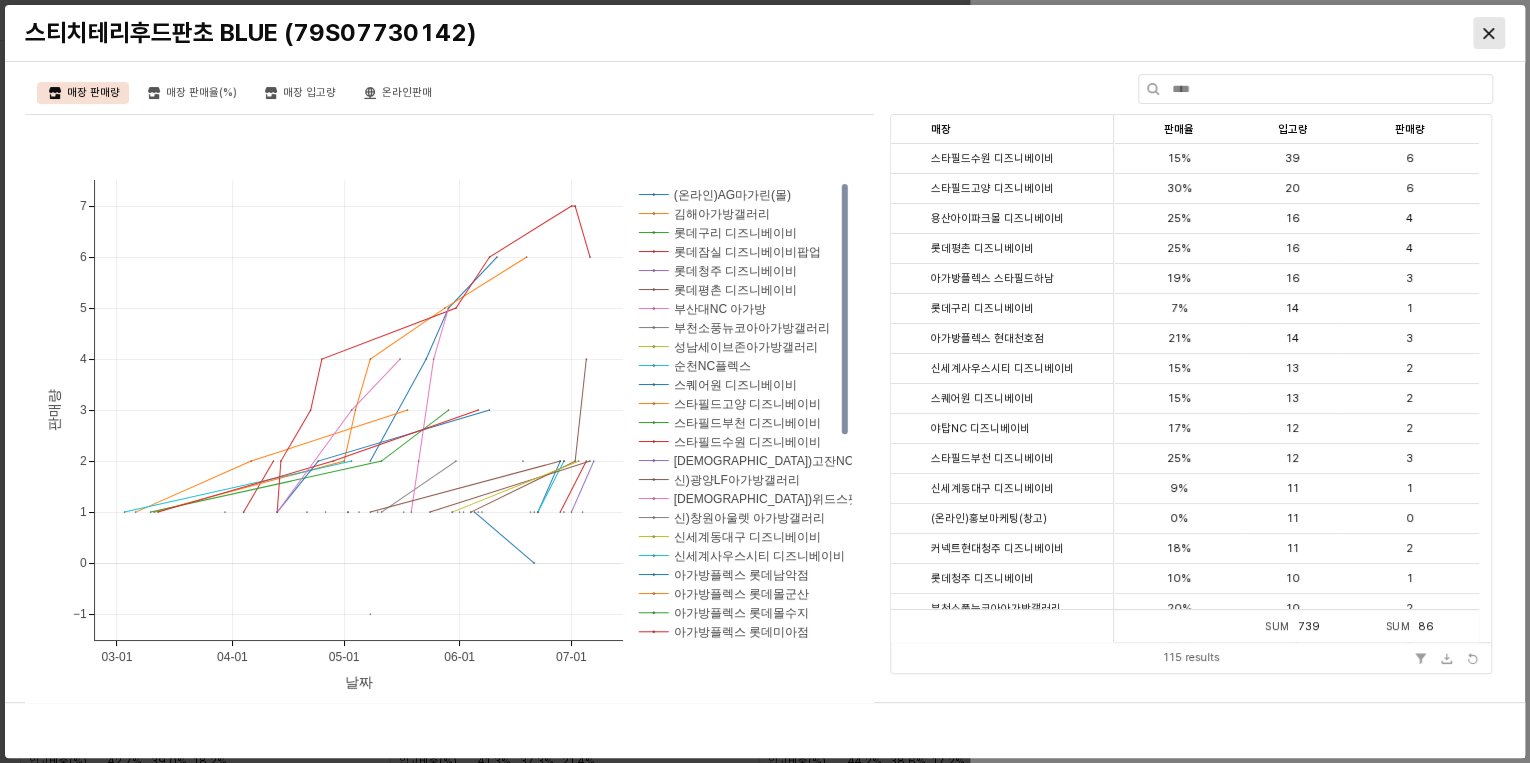 click at bounding box center [1489, 33] 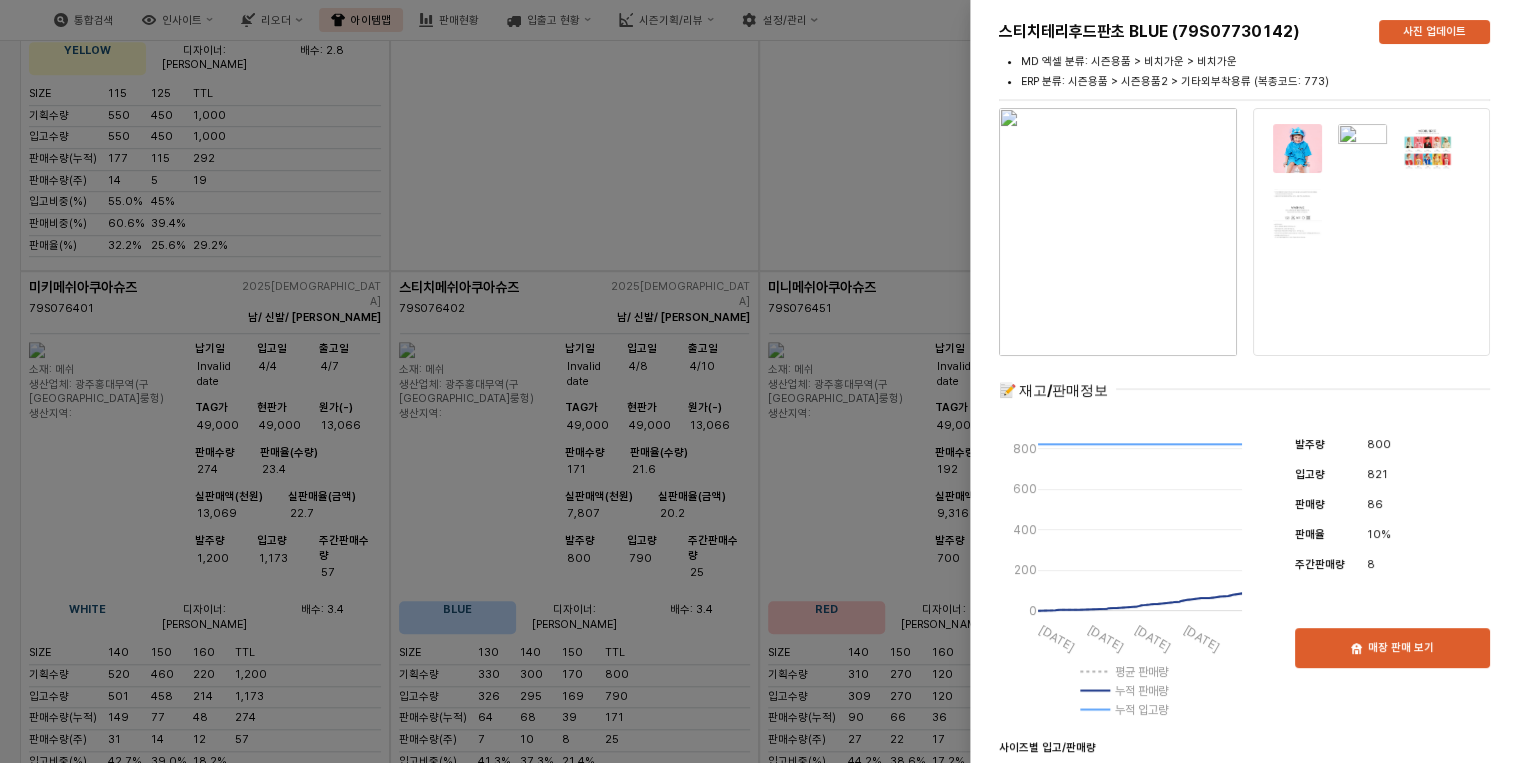 click at bounding box center [765, 381] 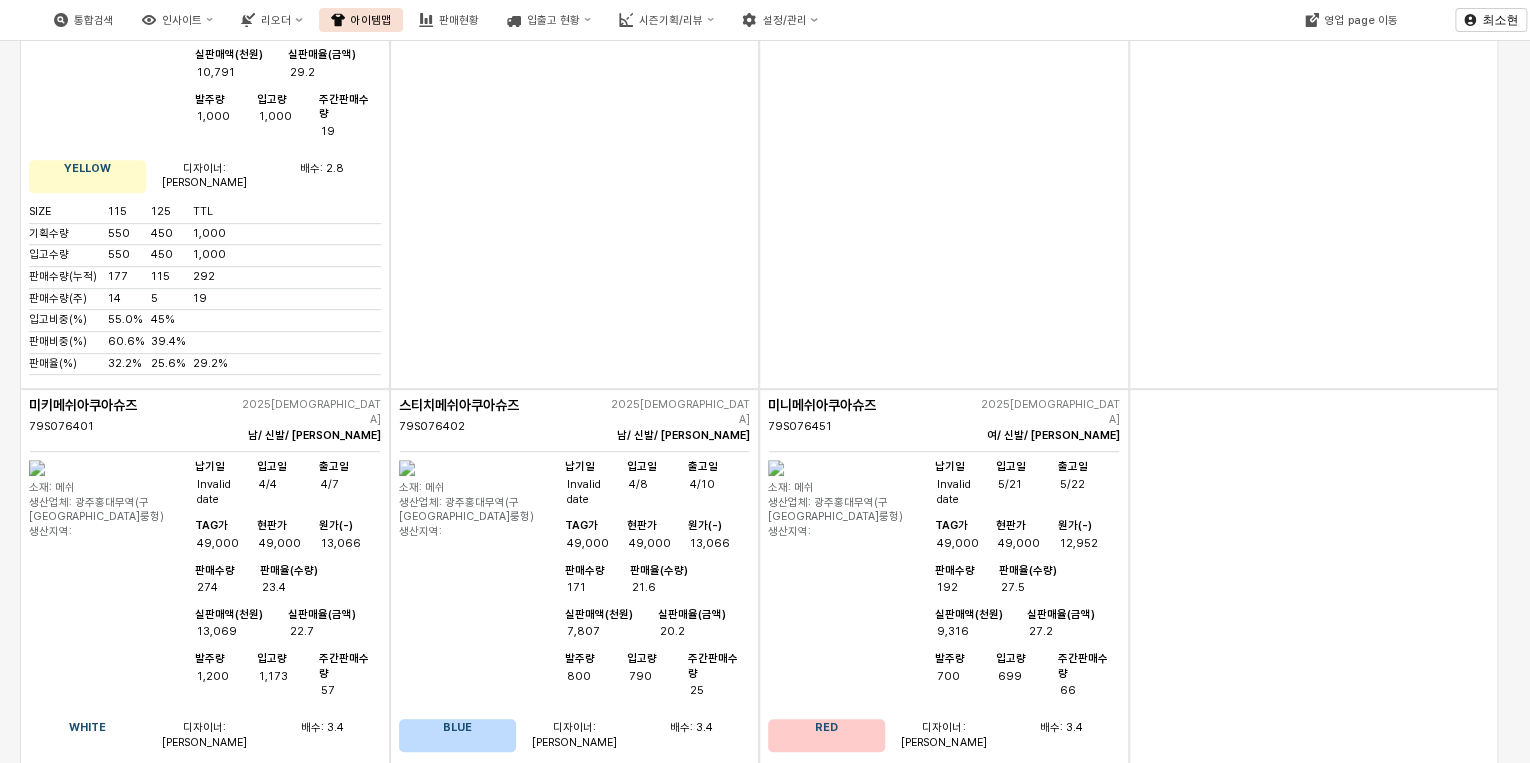 scroll, scrollTop: 4033, scrollLeft: 0, axis: vertical 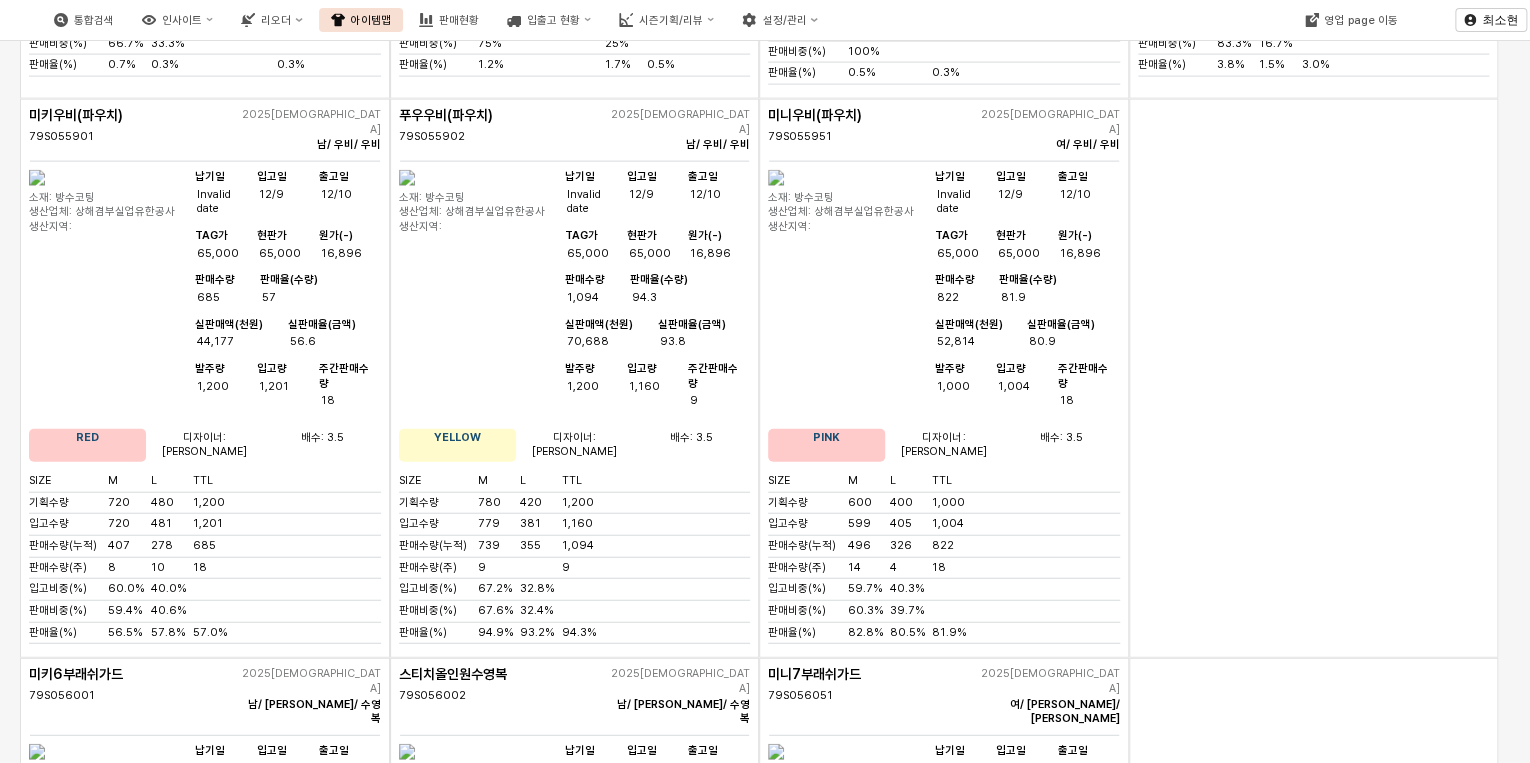 click at bounding box center [1314, 945] 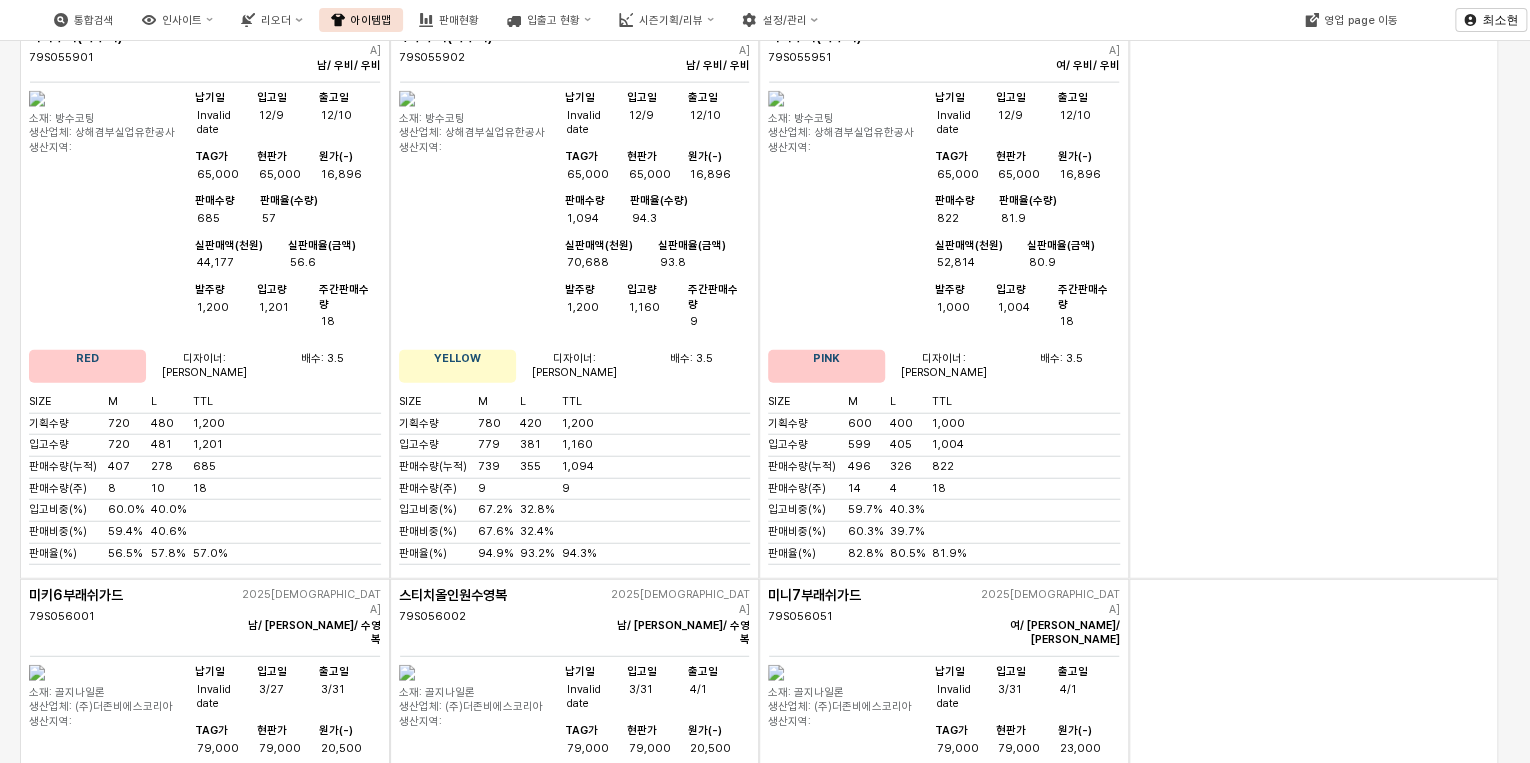 scroll, scrollTop: 2353, scrollLeft: 0, axis: vertical 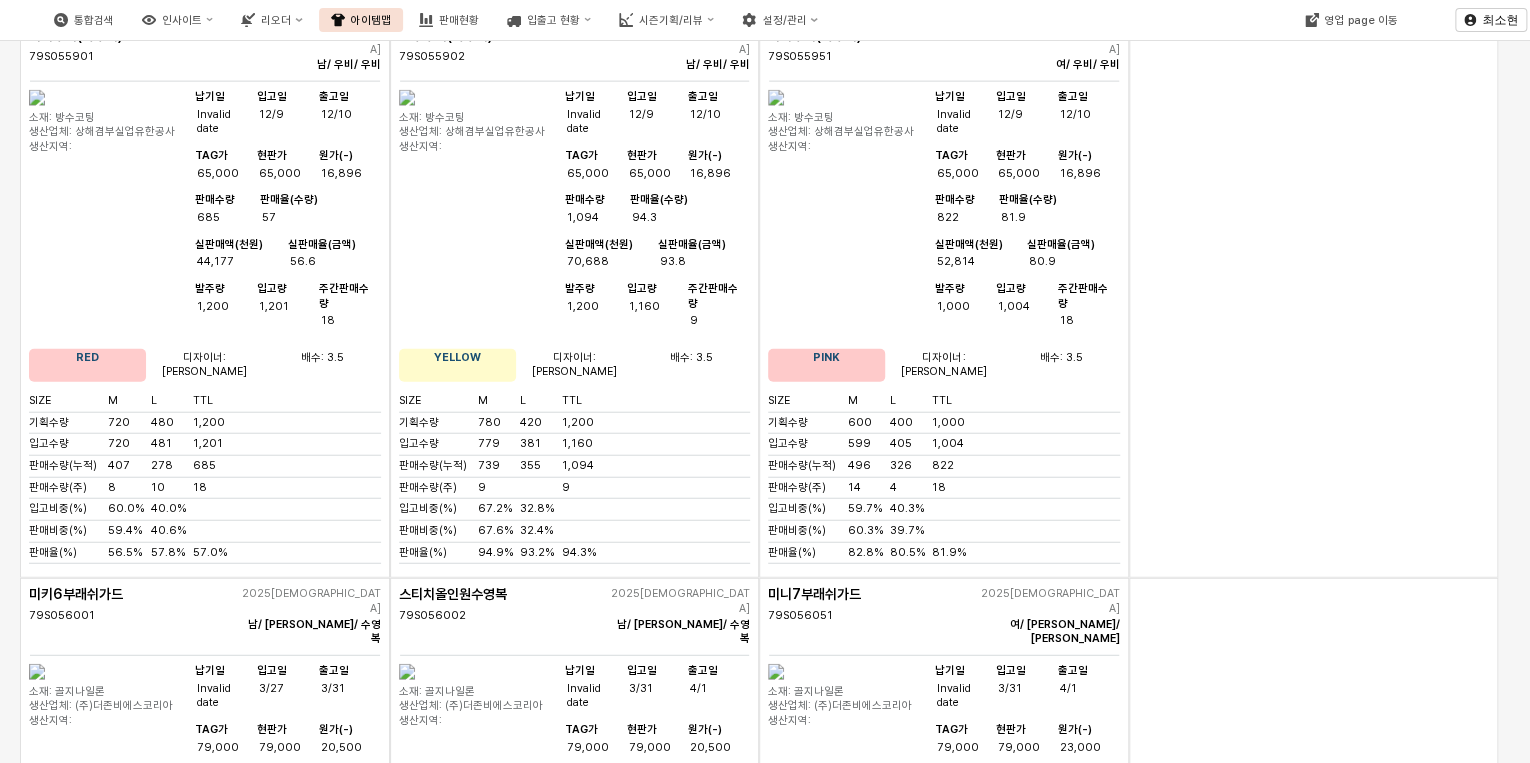 click at bounding box center [1314, 865] 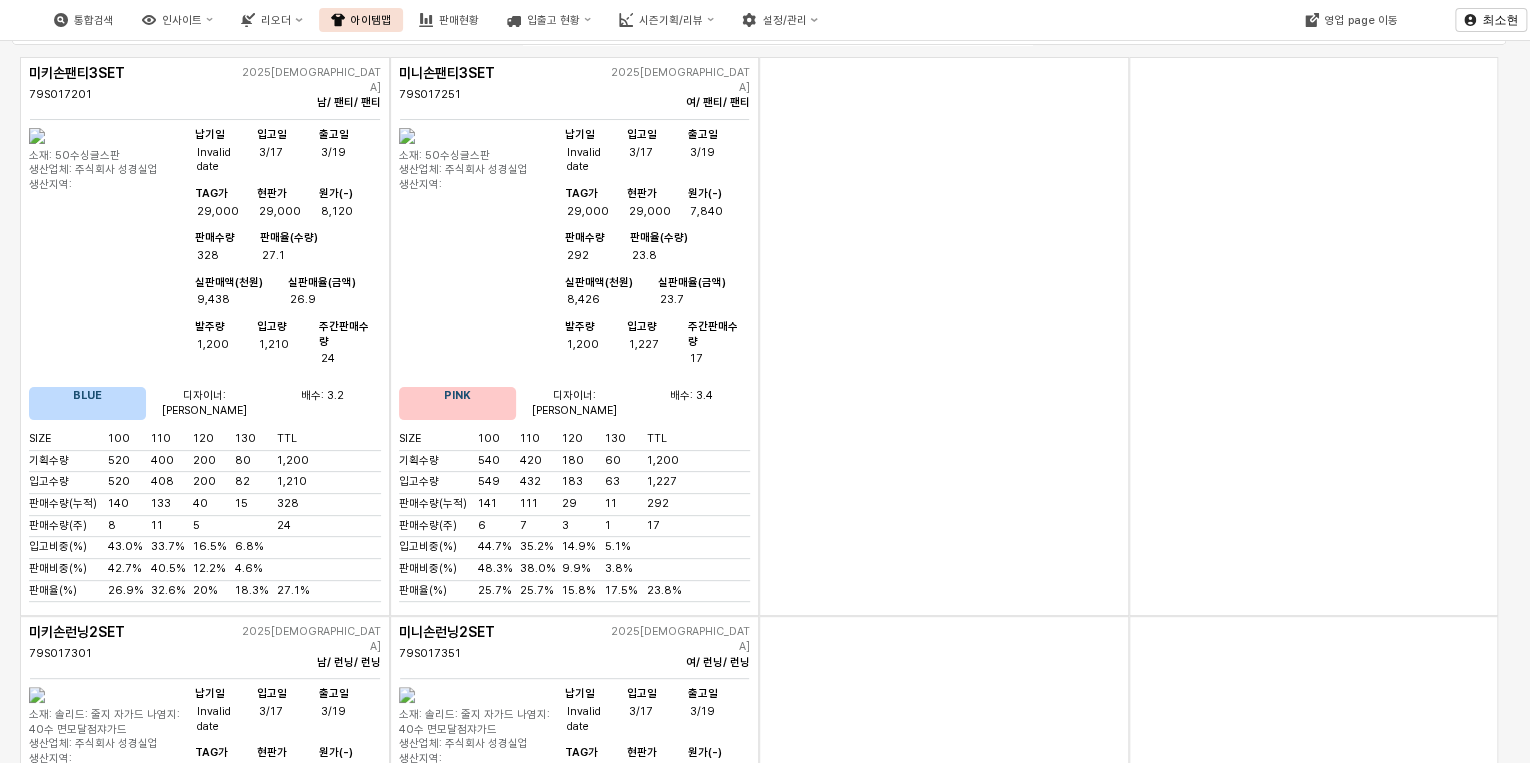 scroll, scrollTop: 0, scrollLeft: 0, axis: both 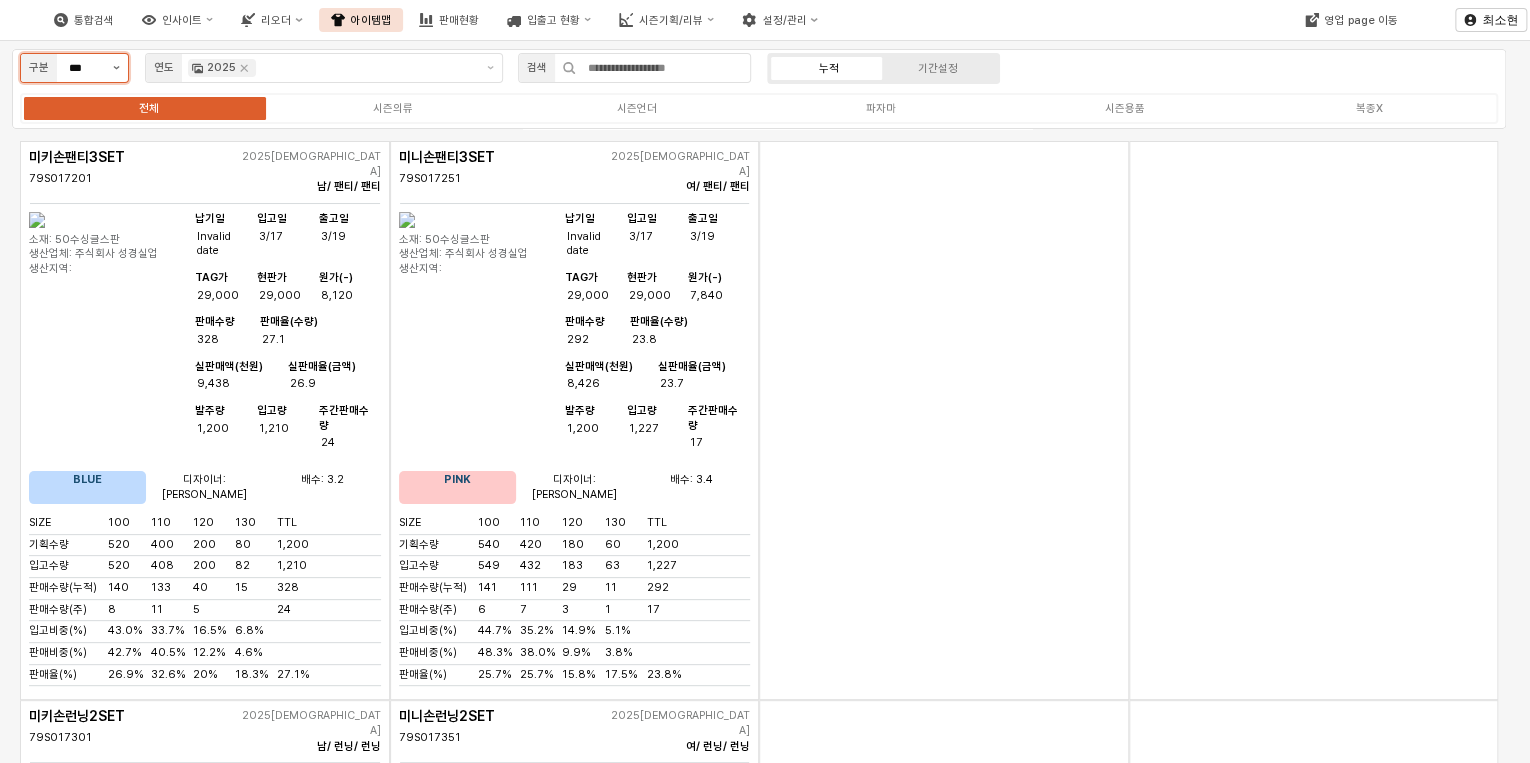 click 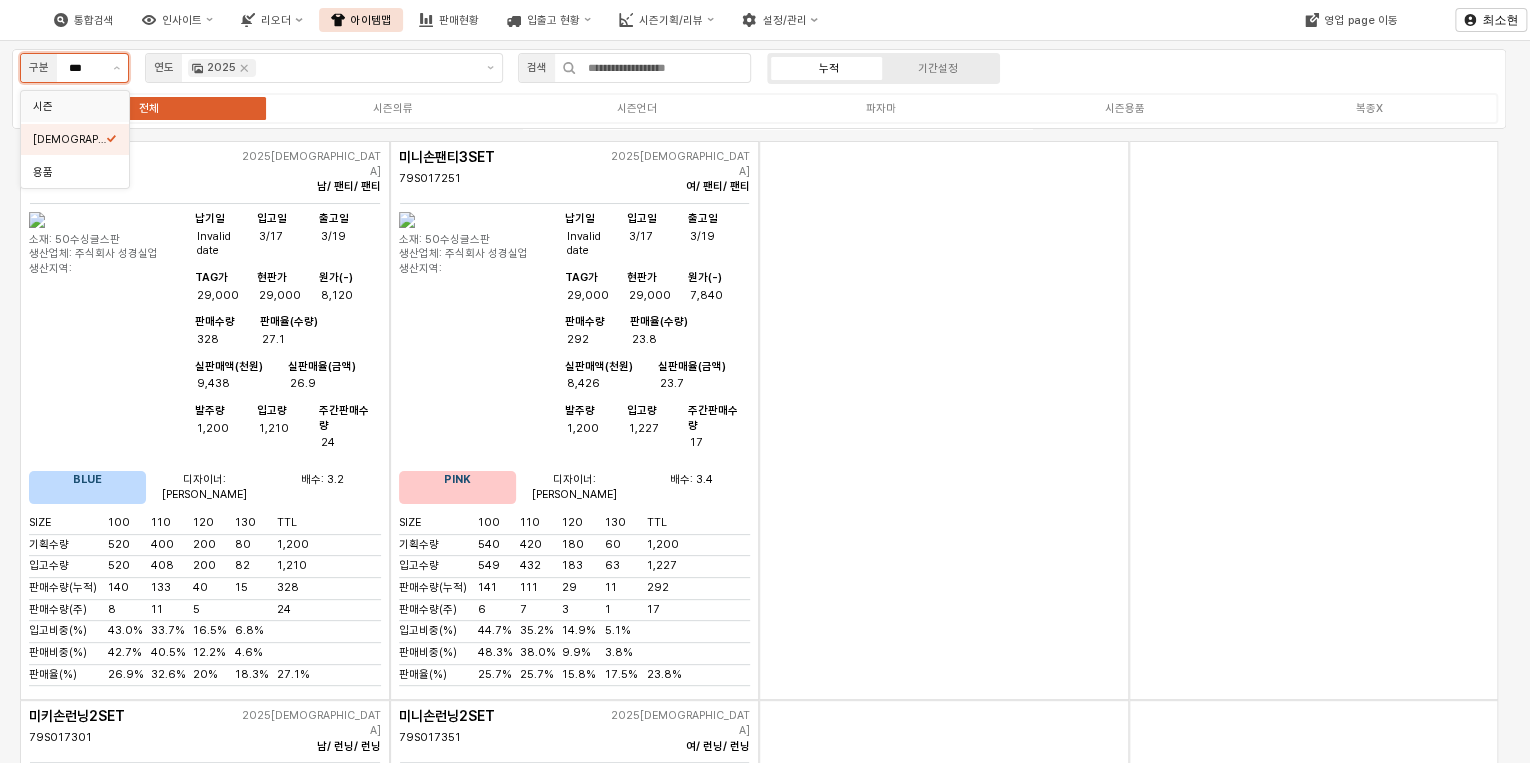 click on "시즌" at bounding box center [69, 106] 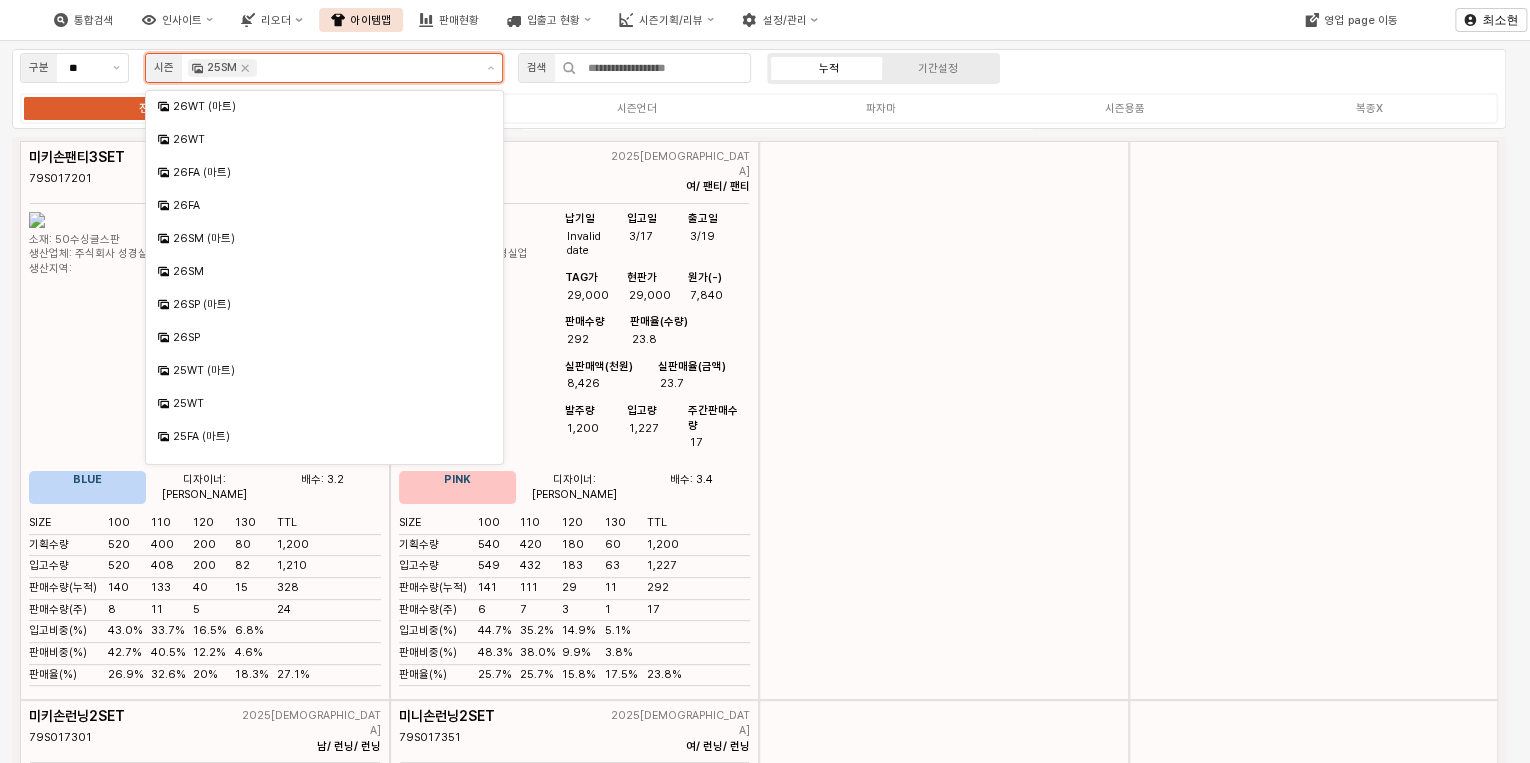click at bounding box center (367, 68) 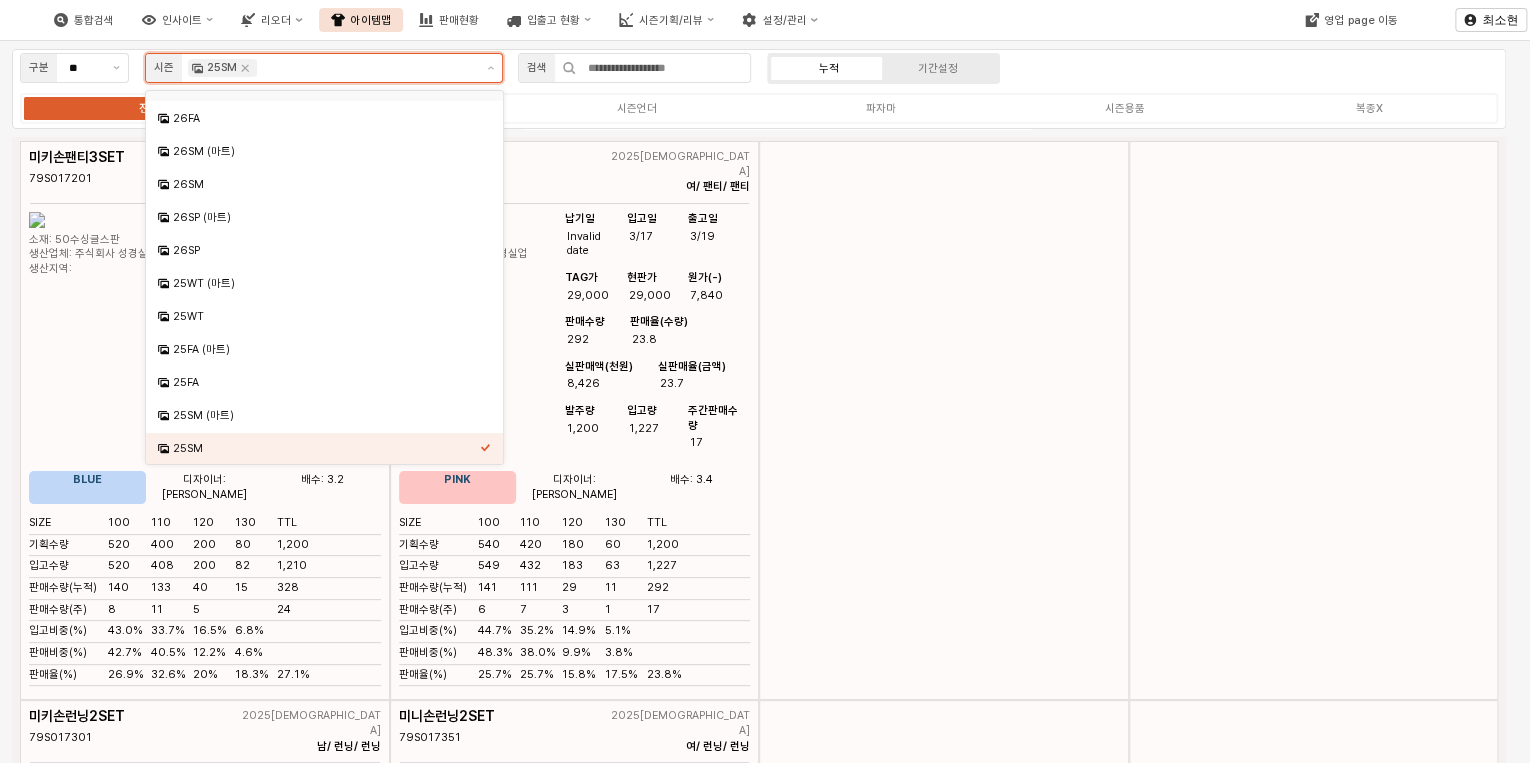 scroll, scrollTop: 66, scrollLeft: 0, axis: vertical 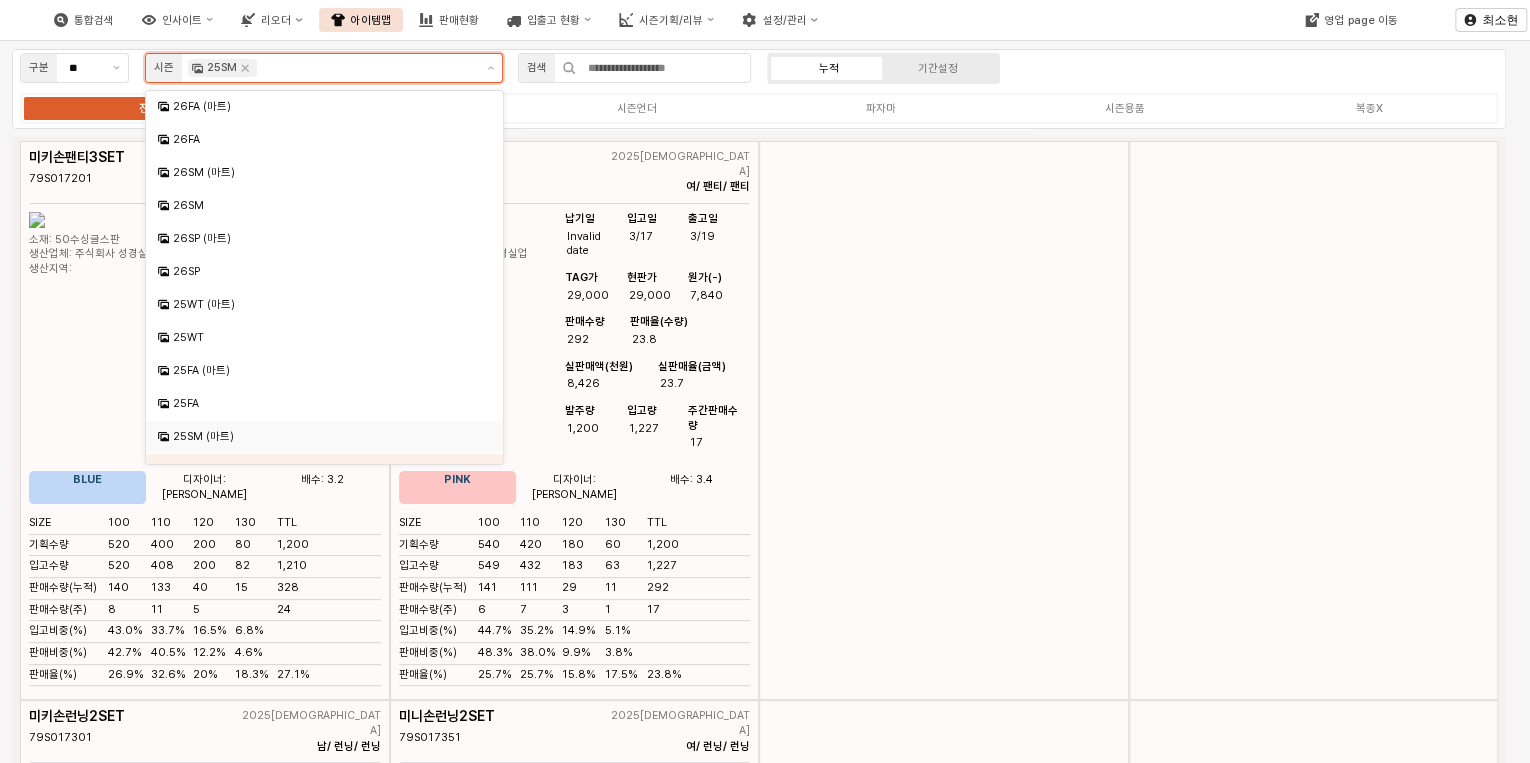 click on "25SM (마트)" at bounding box center [326, 436] 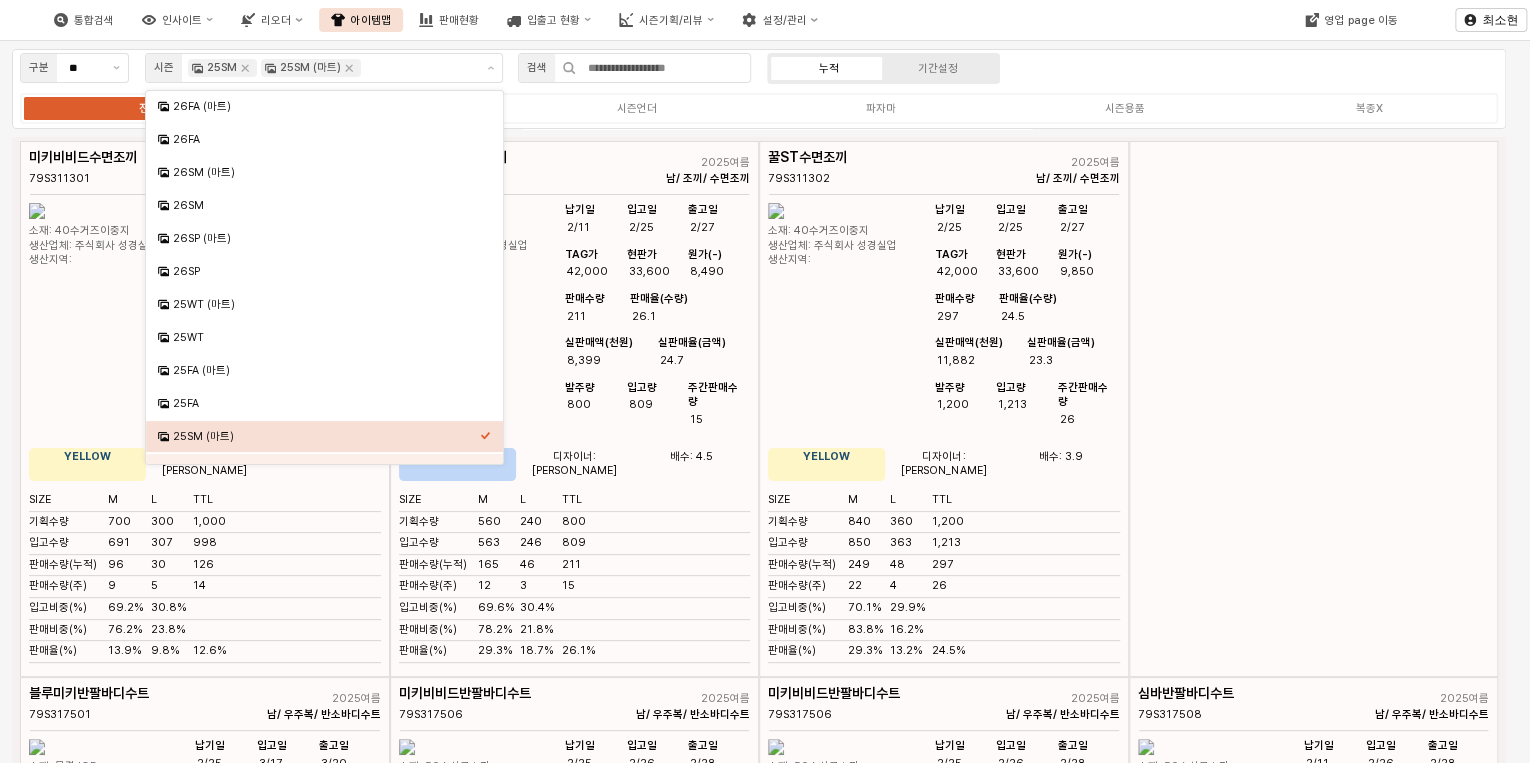 click on "구분 ** 시즌 25SM 25SM (마트) 검색 누적 기간설정 전체 시즌의류 시즌언더 파자마 시즌용품 복종X" at bounding box center [759, 89] 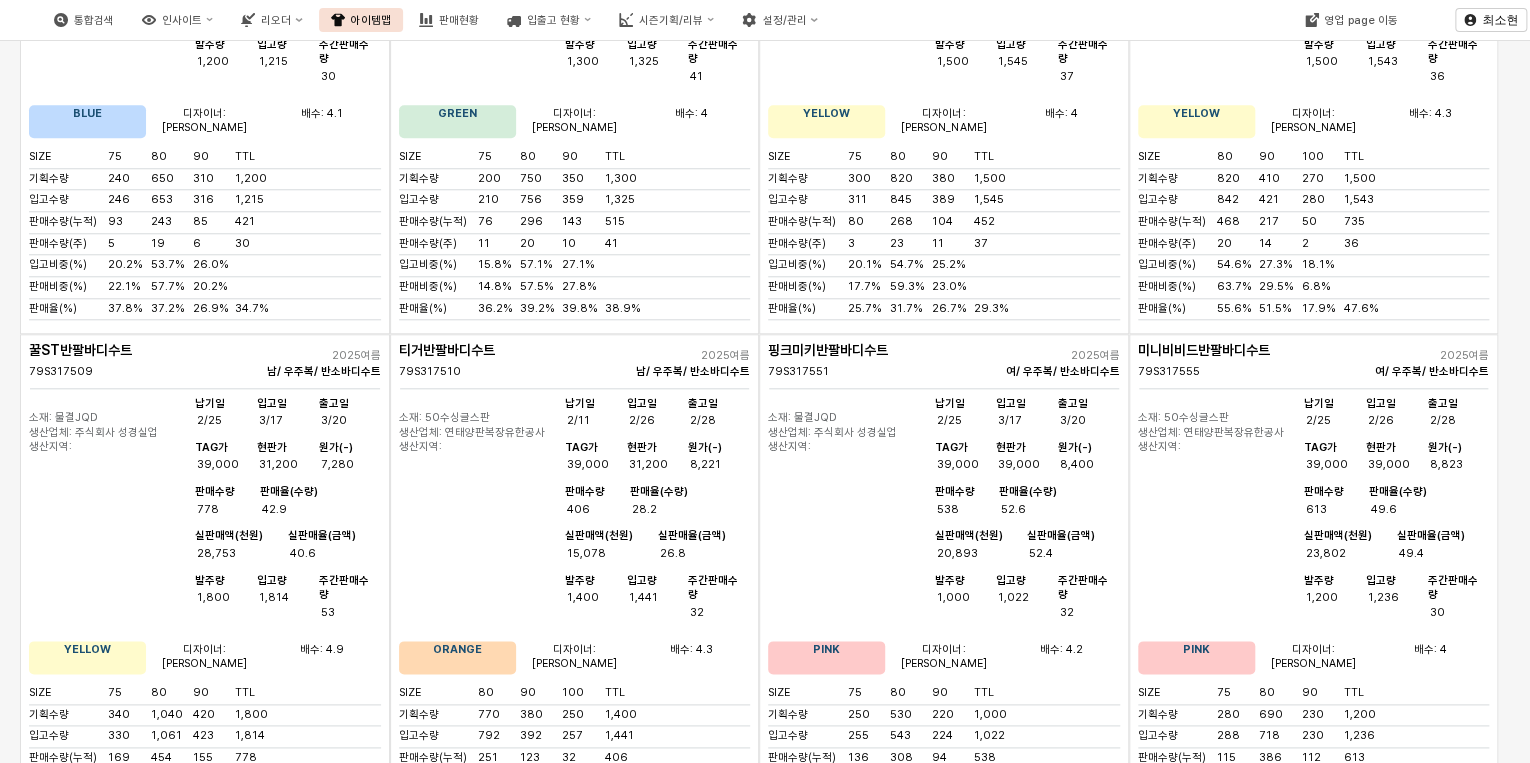 scroll, scrollTop: 1280, scrollLeft: 0, axis: vertical 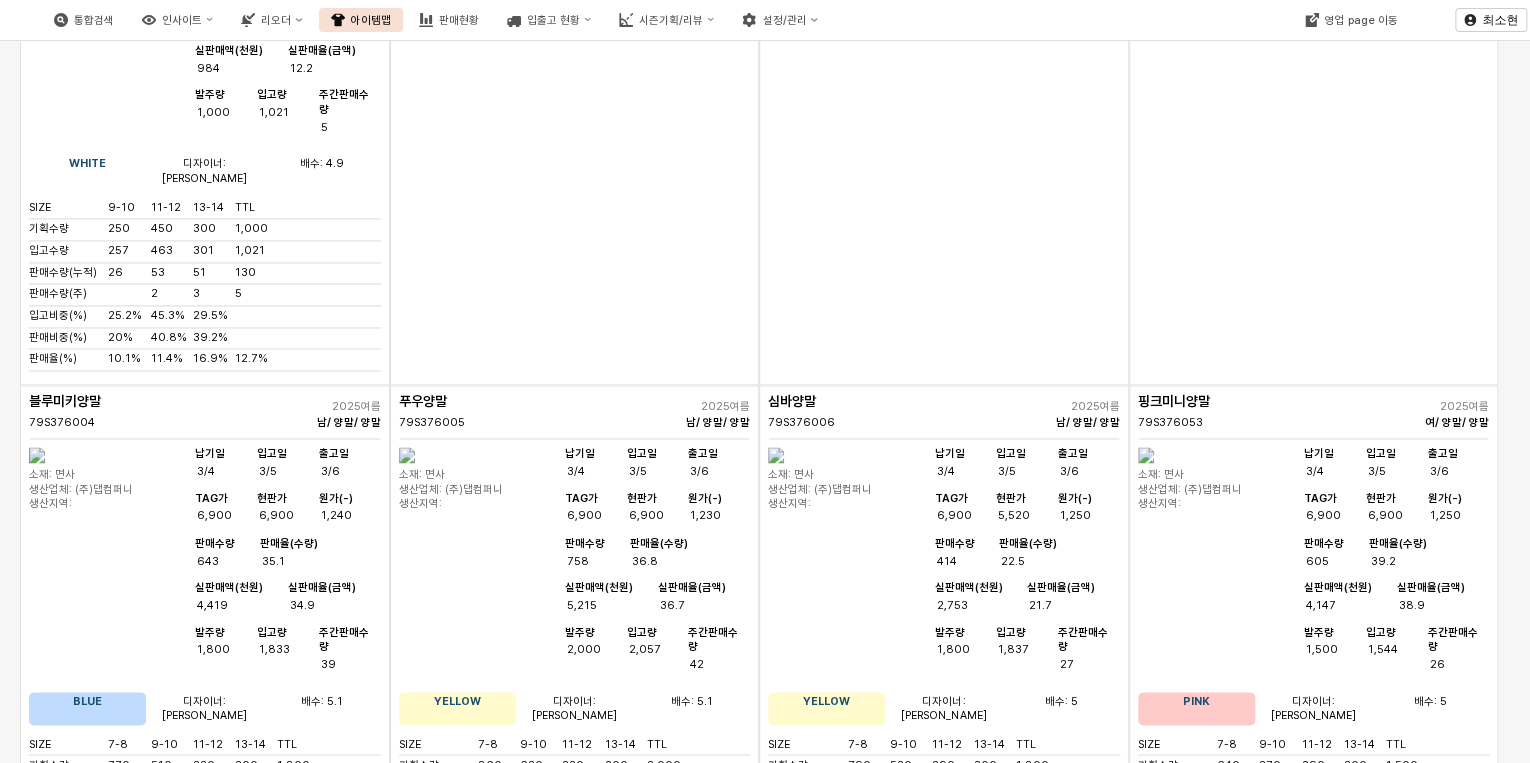 click at bounding box center [1314, 2261] 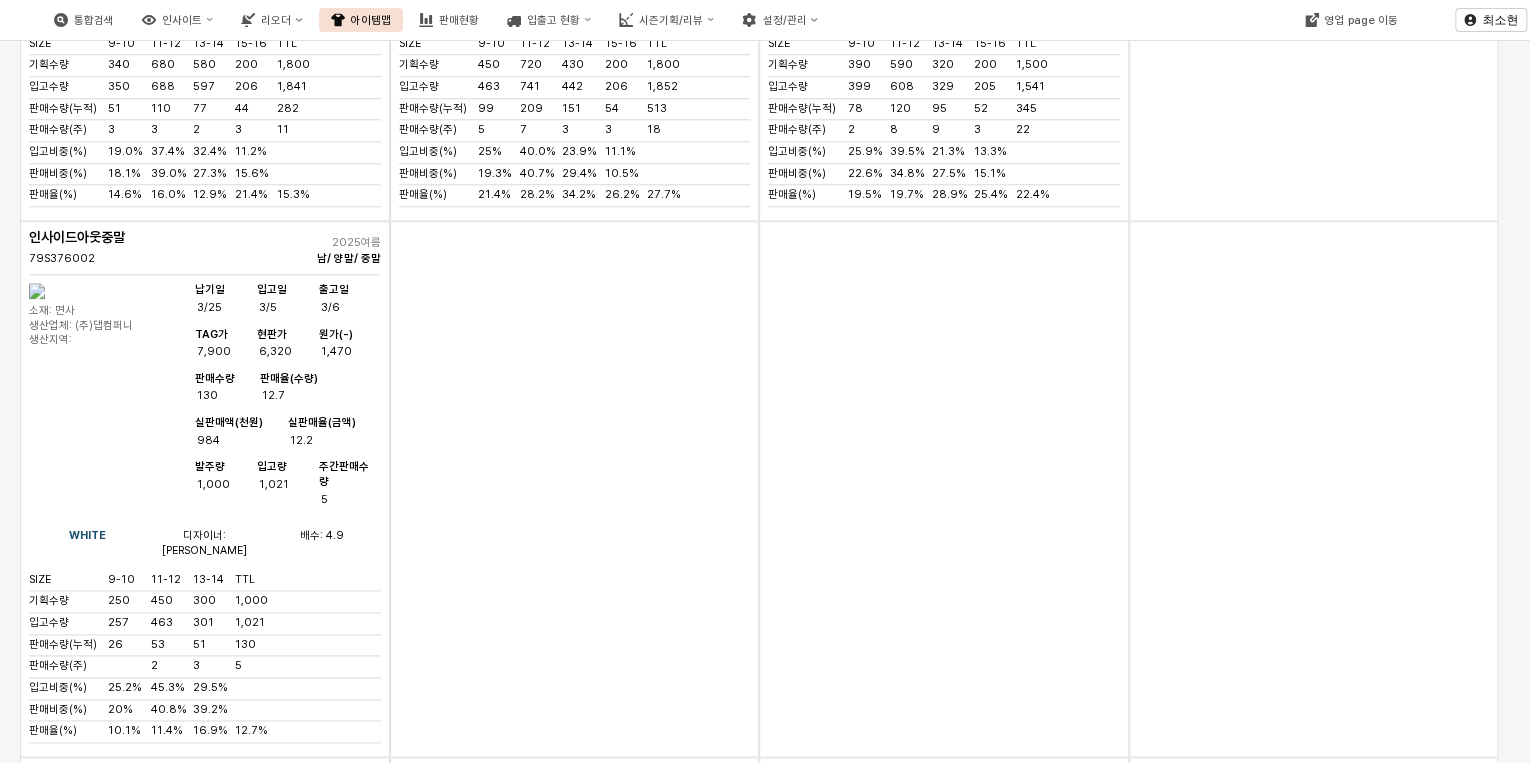 scroll, scrollTop: 27769, scrollLeft: 0, axis: vertical 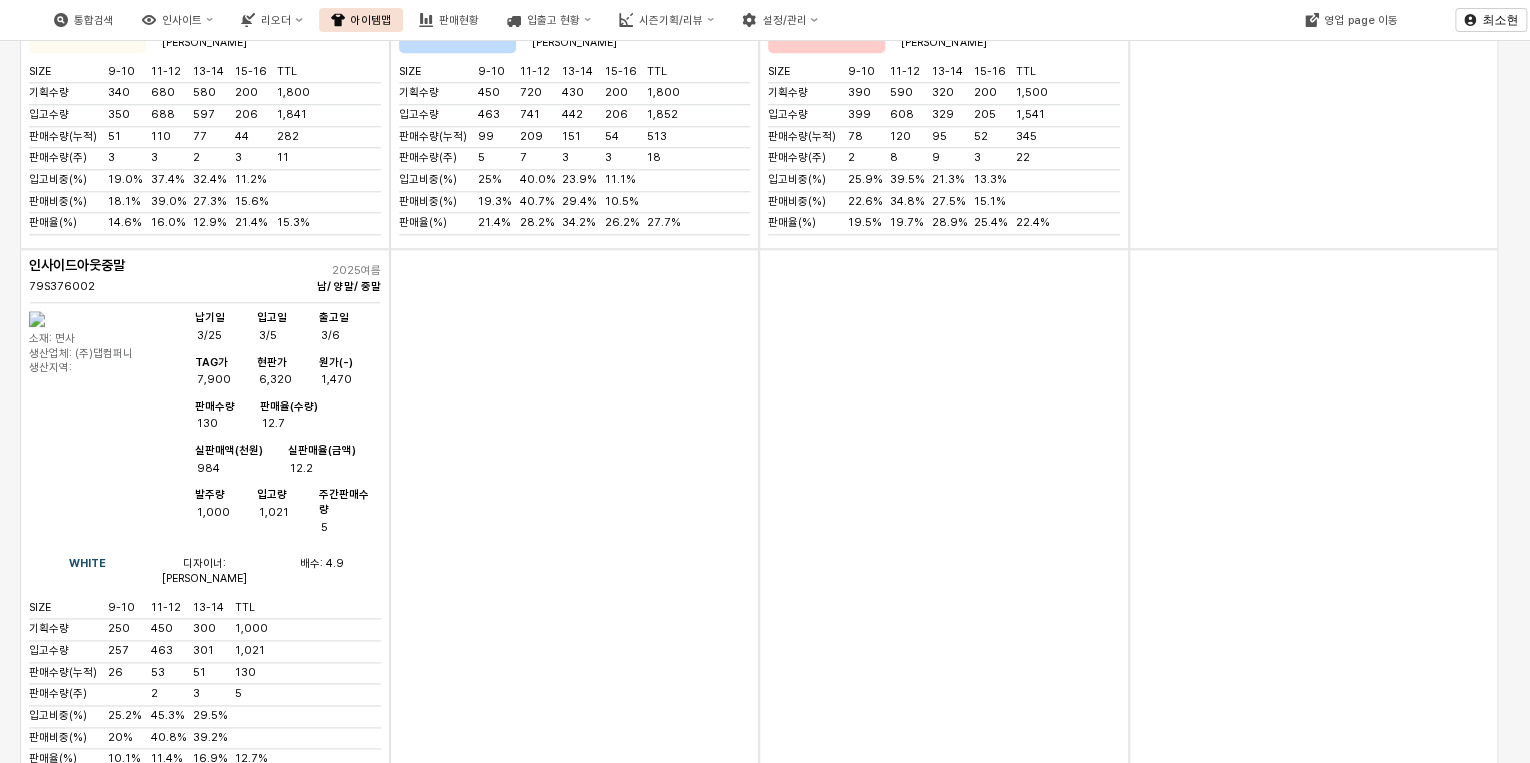 click at bounding box center [407, 1927] 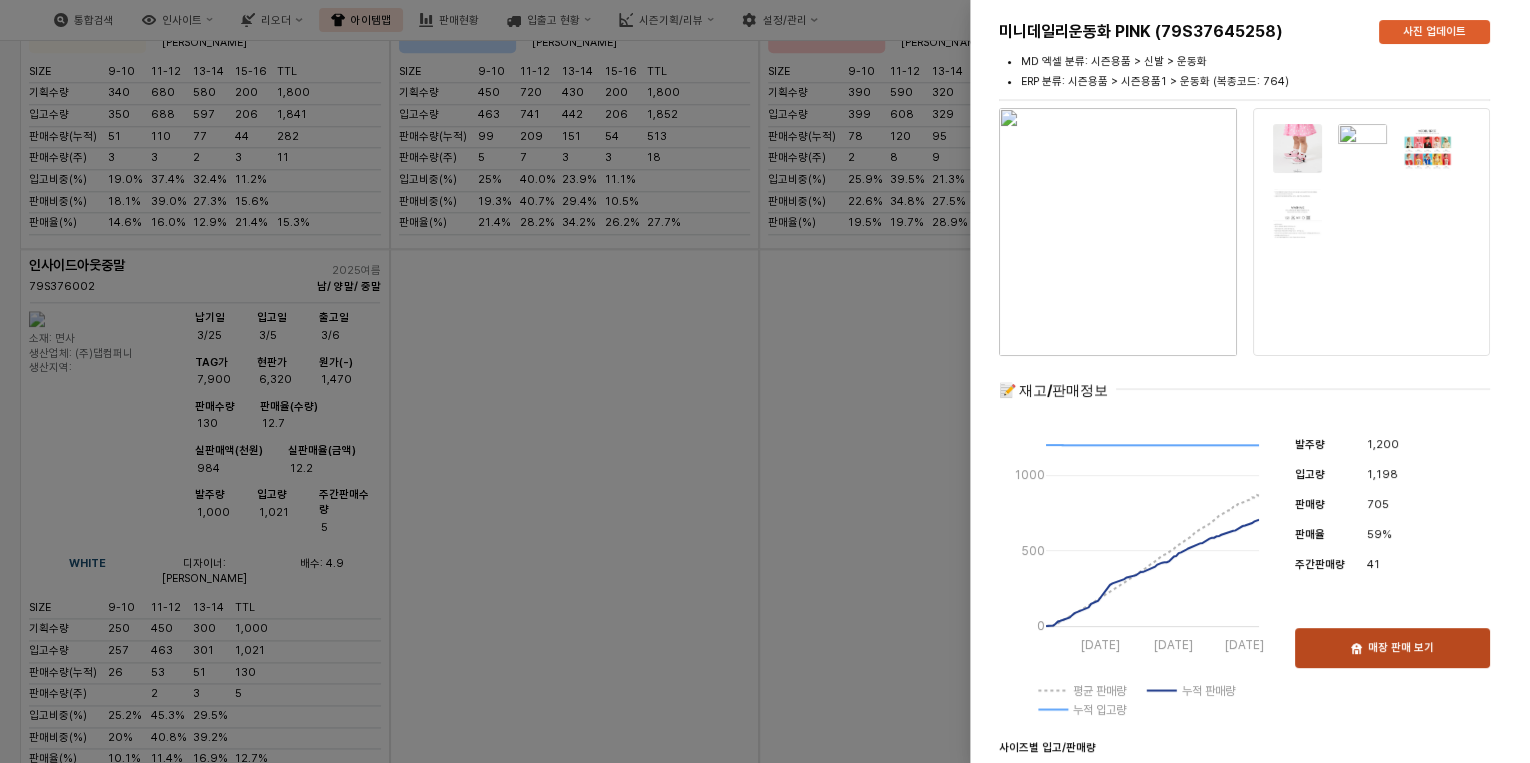 click on "매장 판매 보기" at bounding box center (1392, 648) 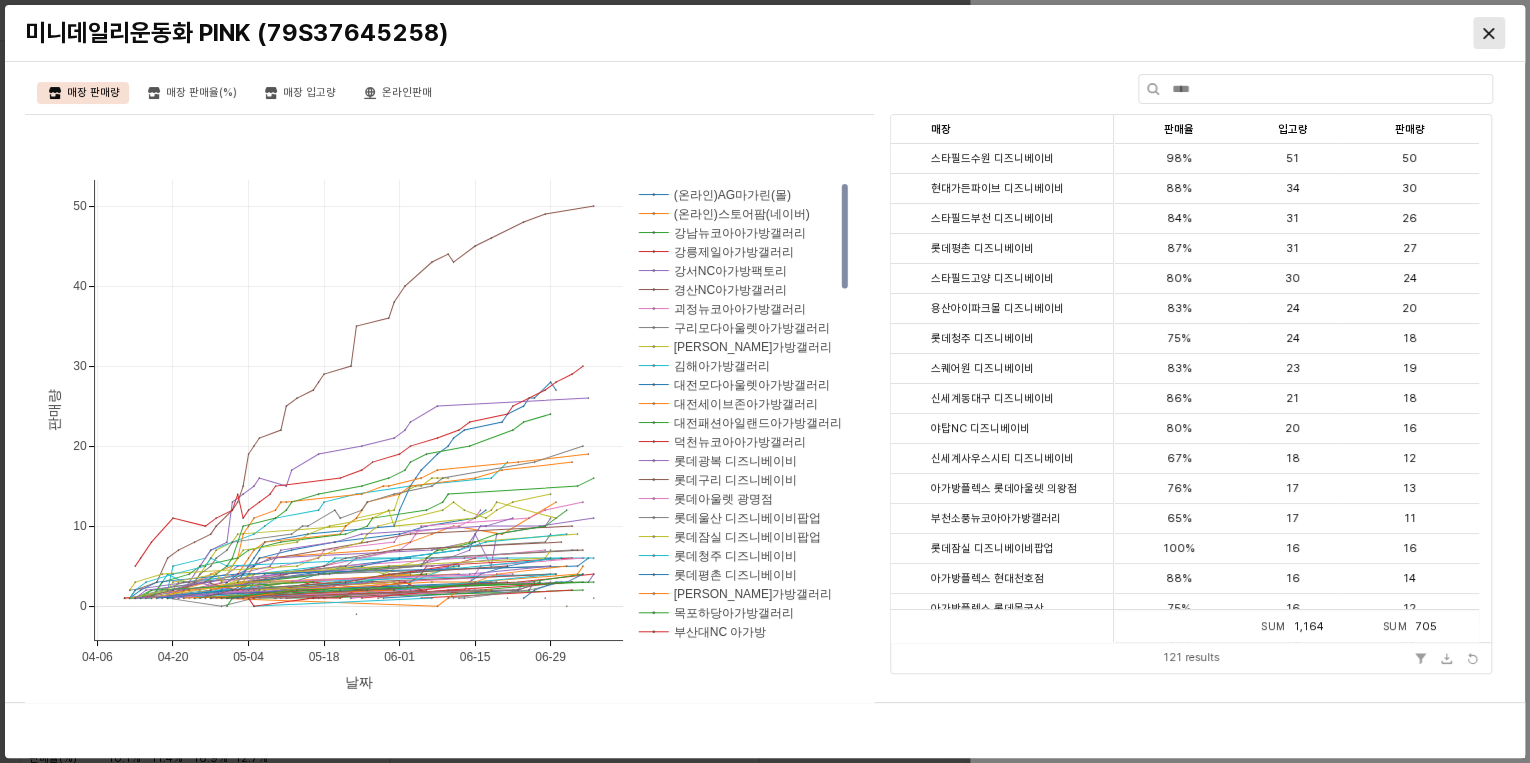 click at bounding box center (1489, 33) 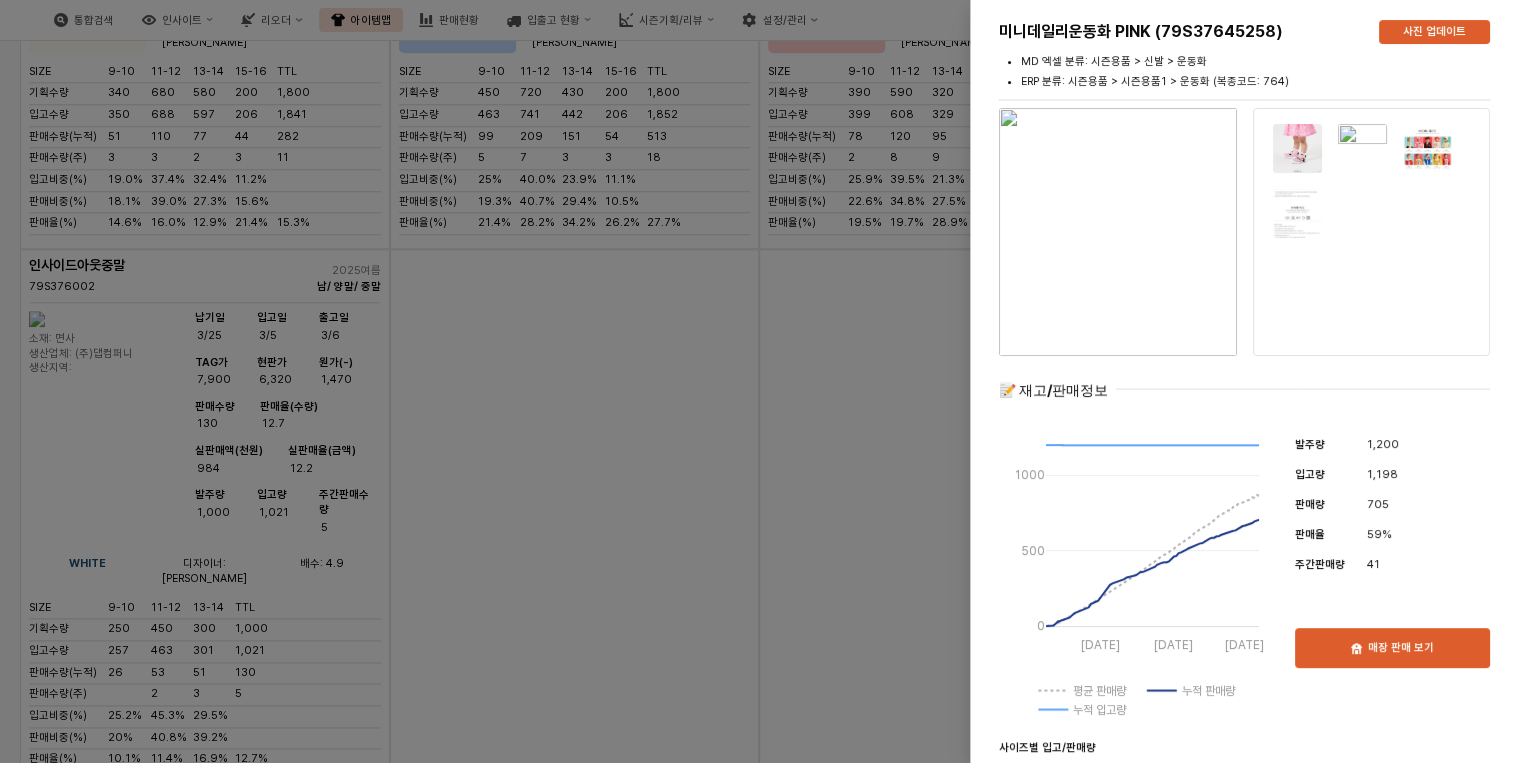 click at bounding box center (765, 381) 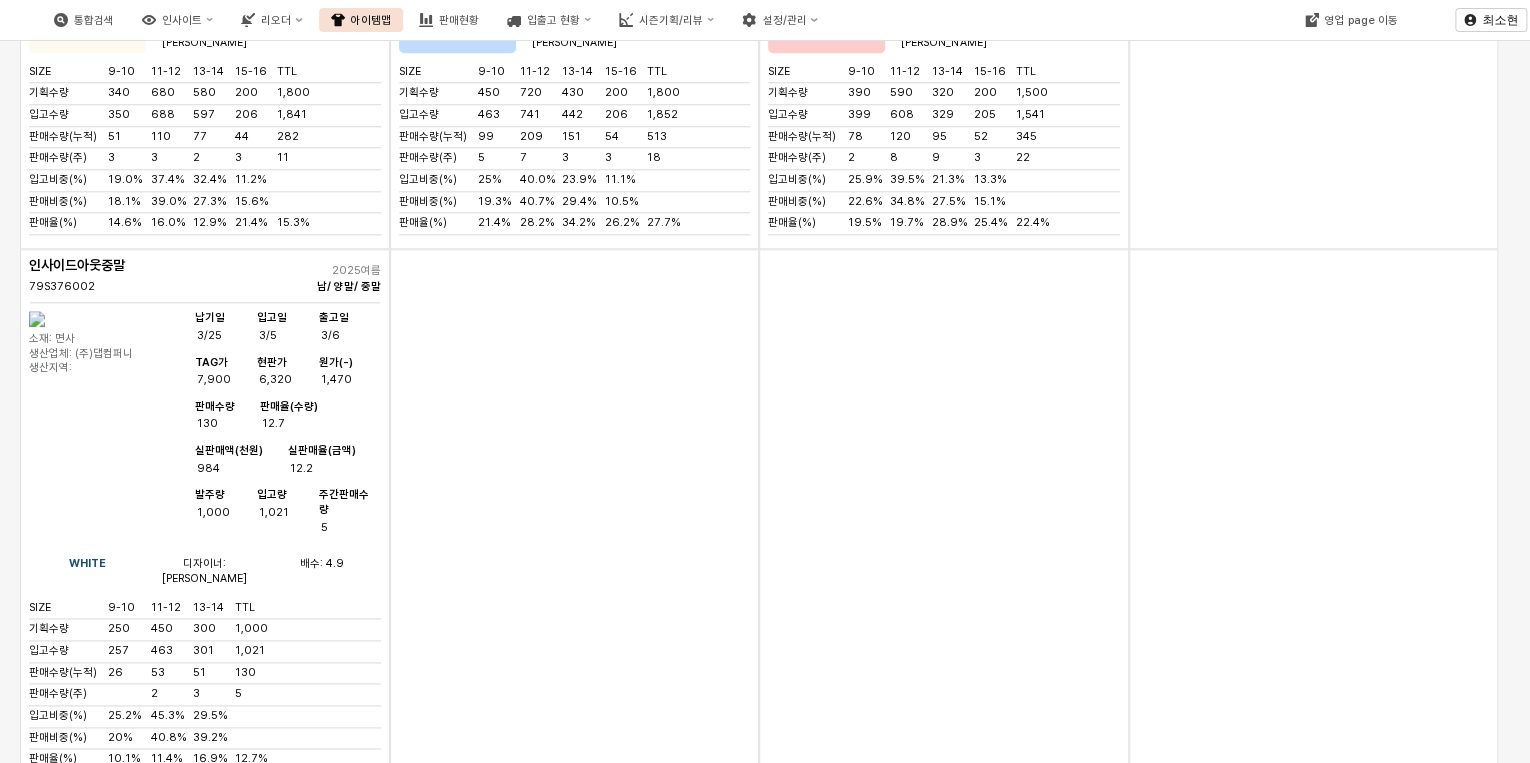 click on "실판매액(천원)
38,825" at bounding box center (241, 2068) 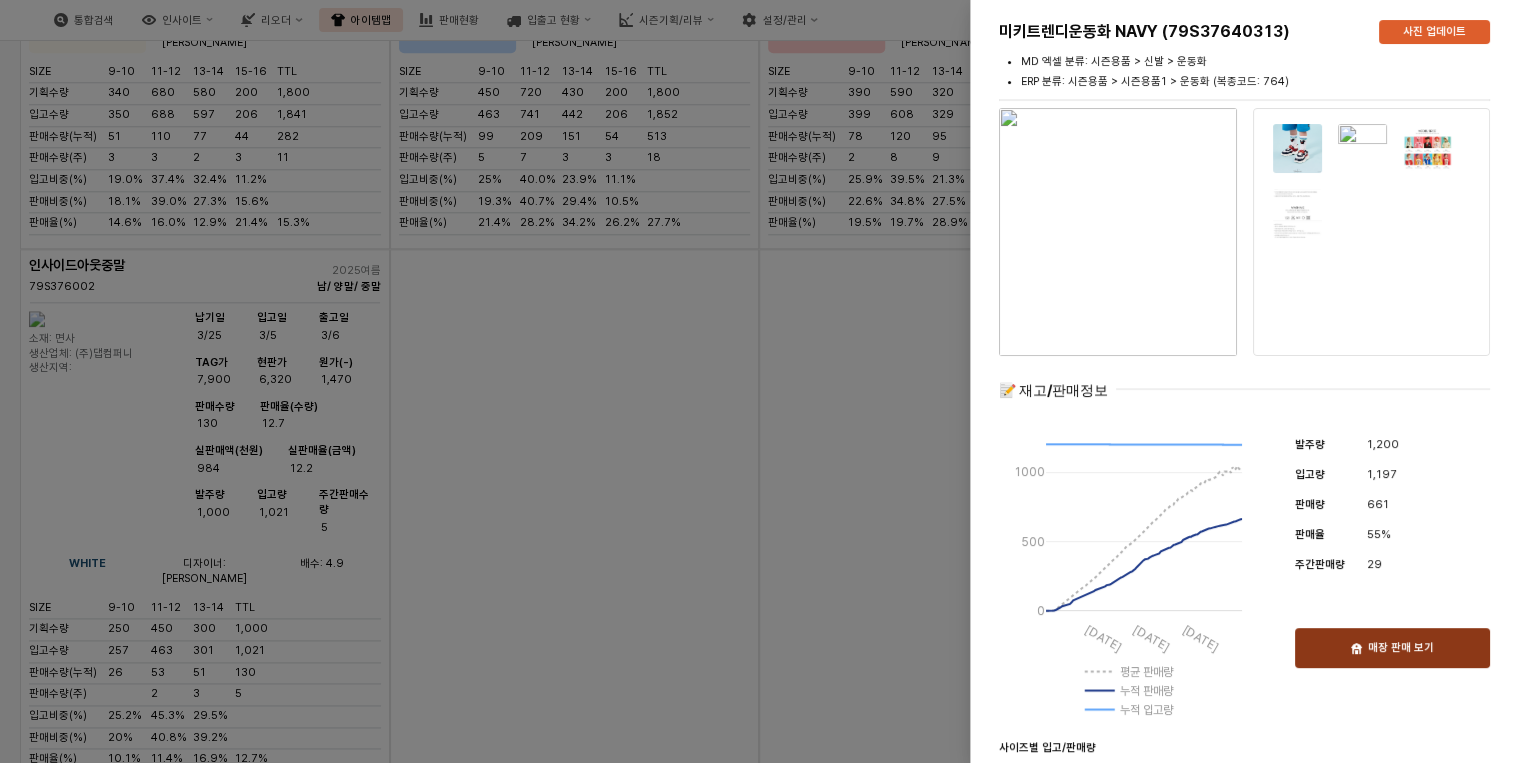 click on "매장 판매 보기" at bounding box center [1401, 648] 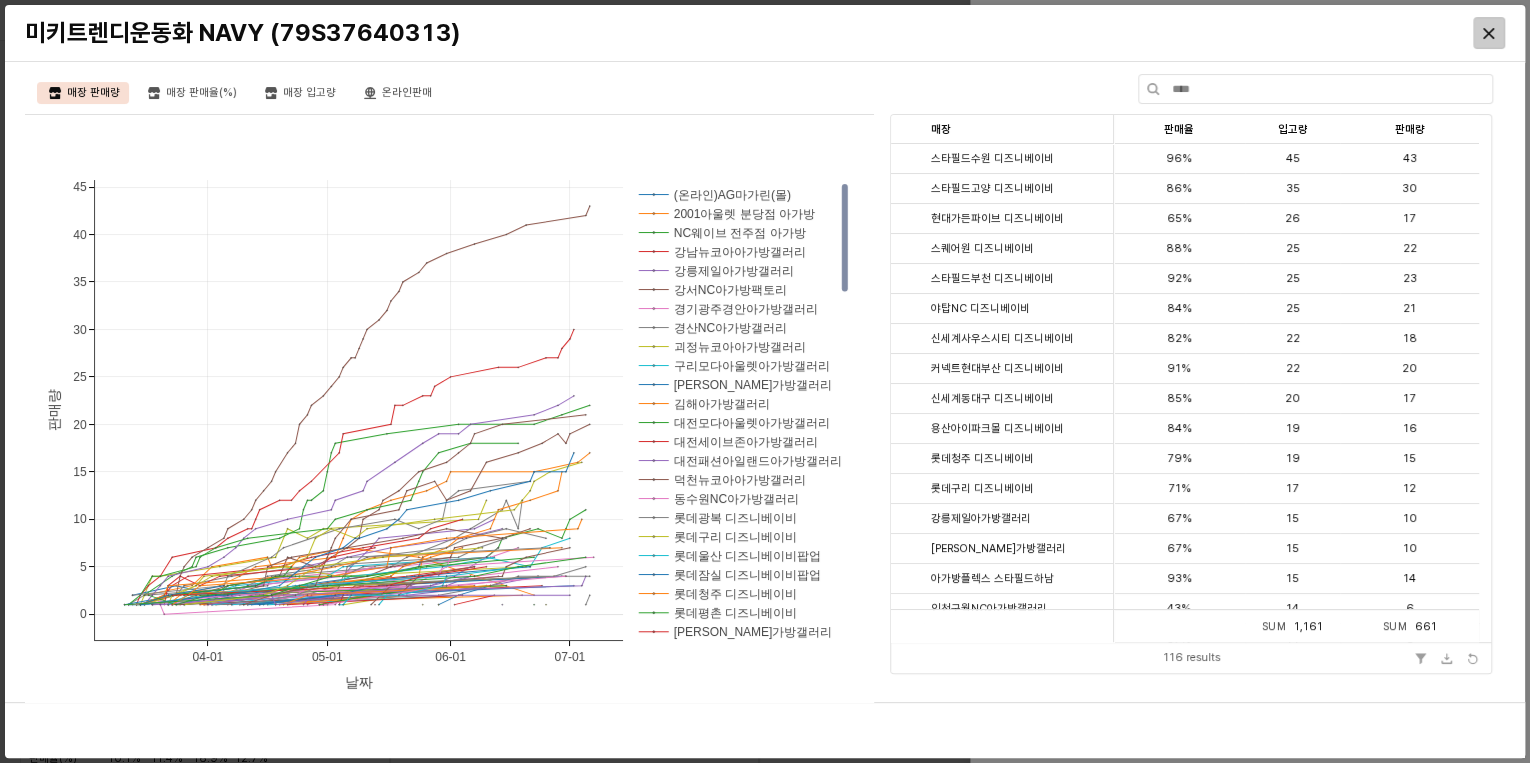click 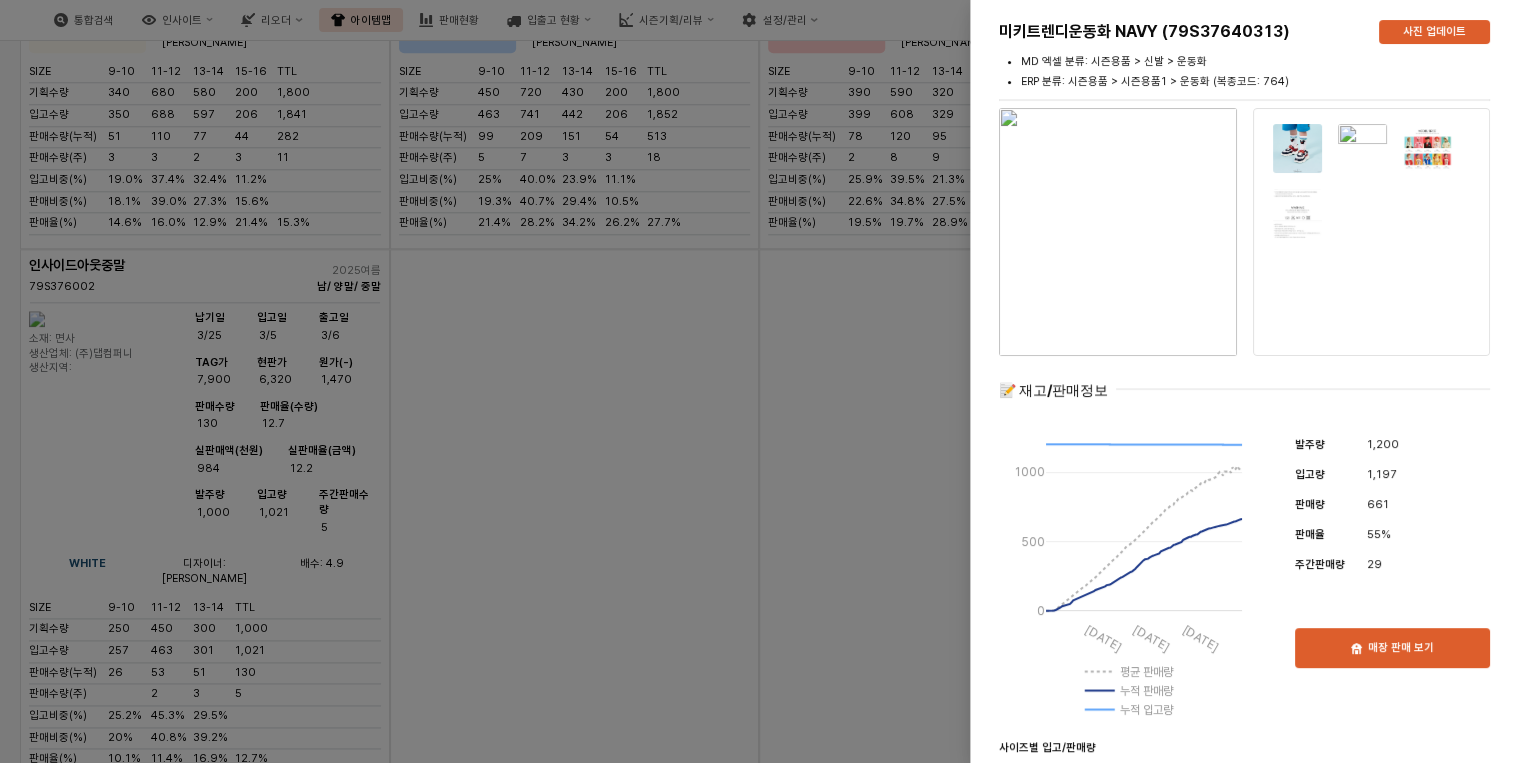 click at bounding box center [765, 381] 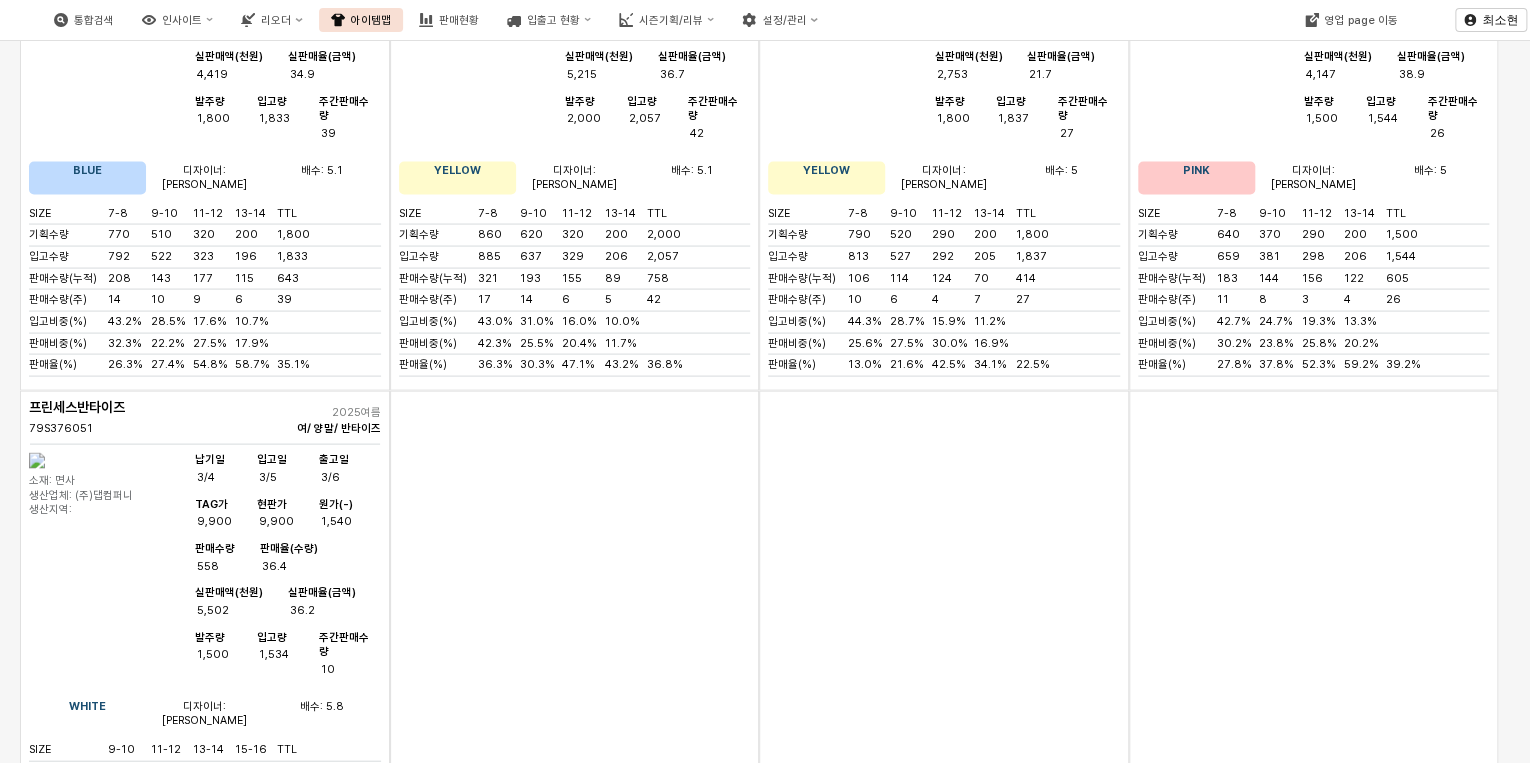 scroll, scrollTop: 28729, scrollLeft: 0, axis: vertical 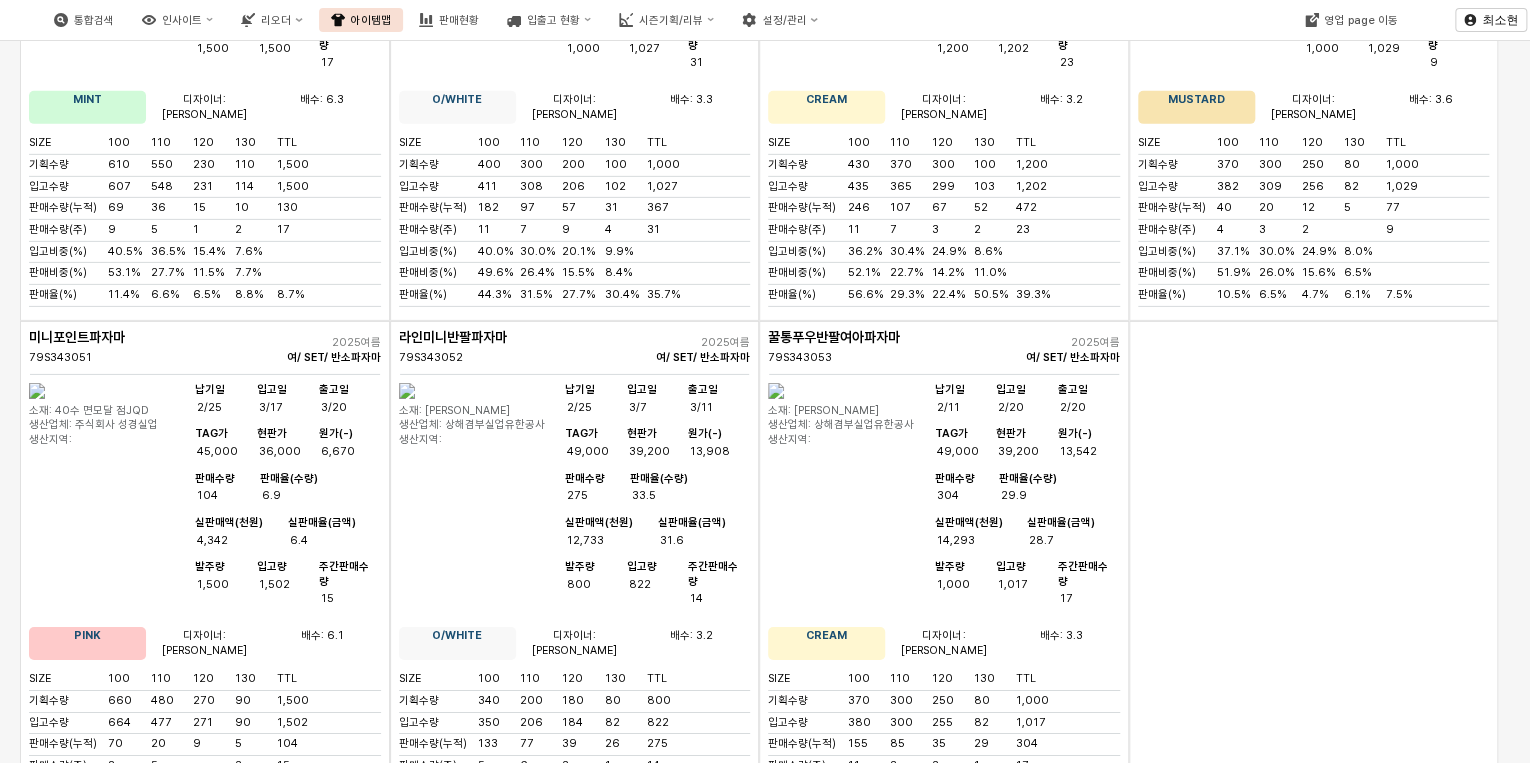 click on "판매율(수량)" at bounding box center [289, 2086] 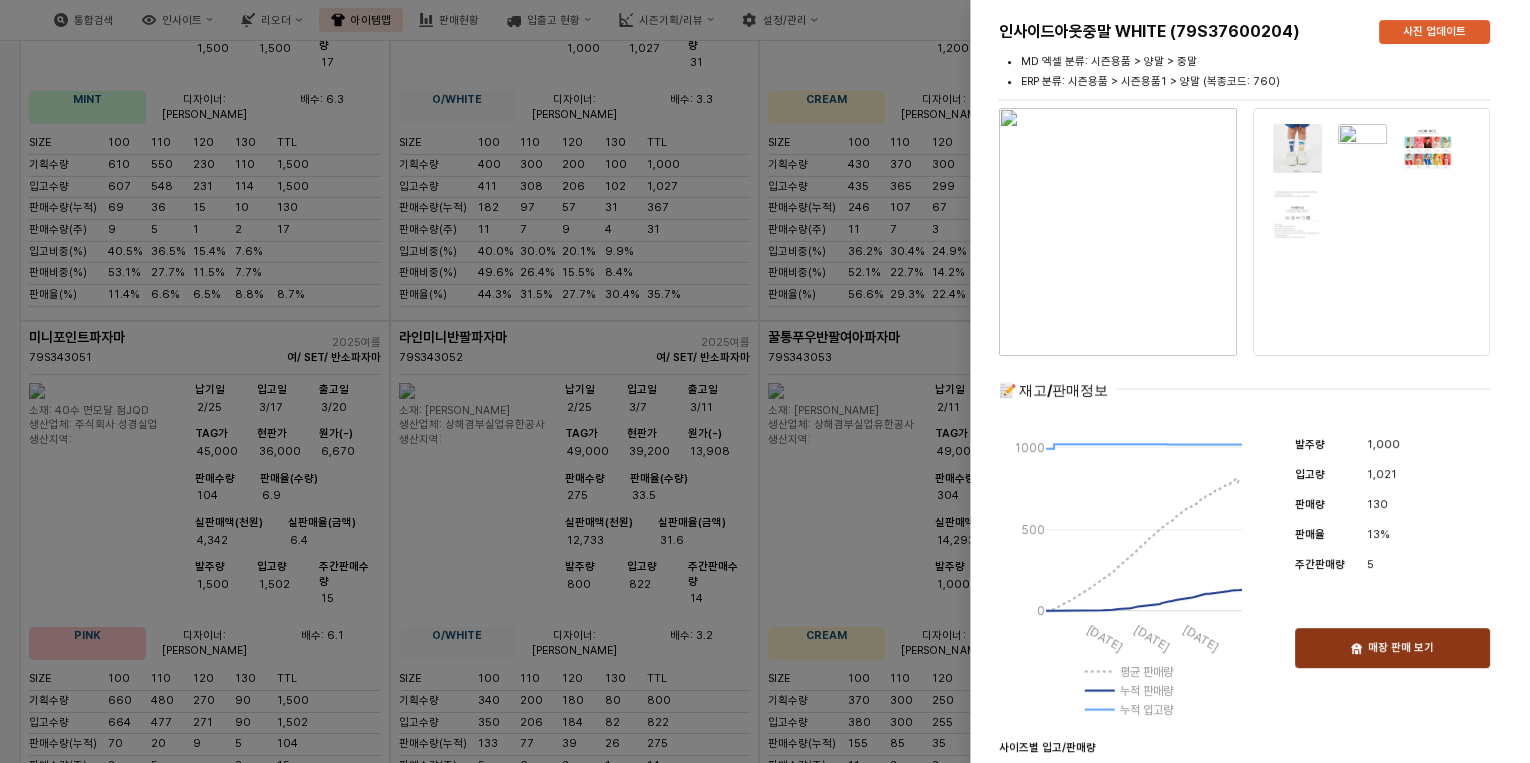 click on "매장 판매 보기" at bounding box center (1401, 648) 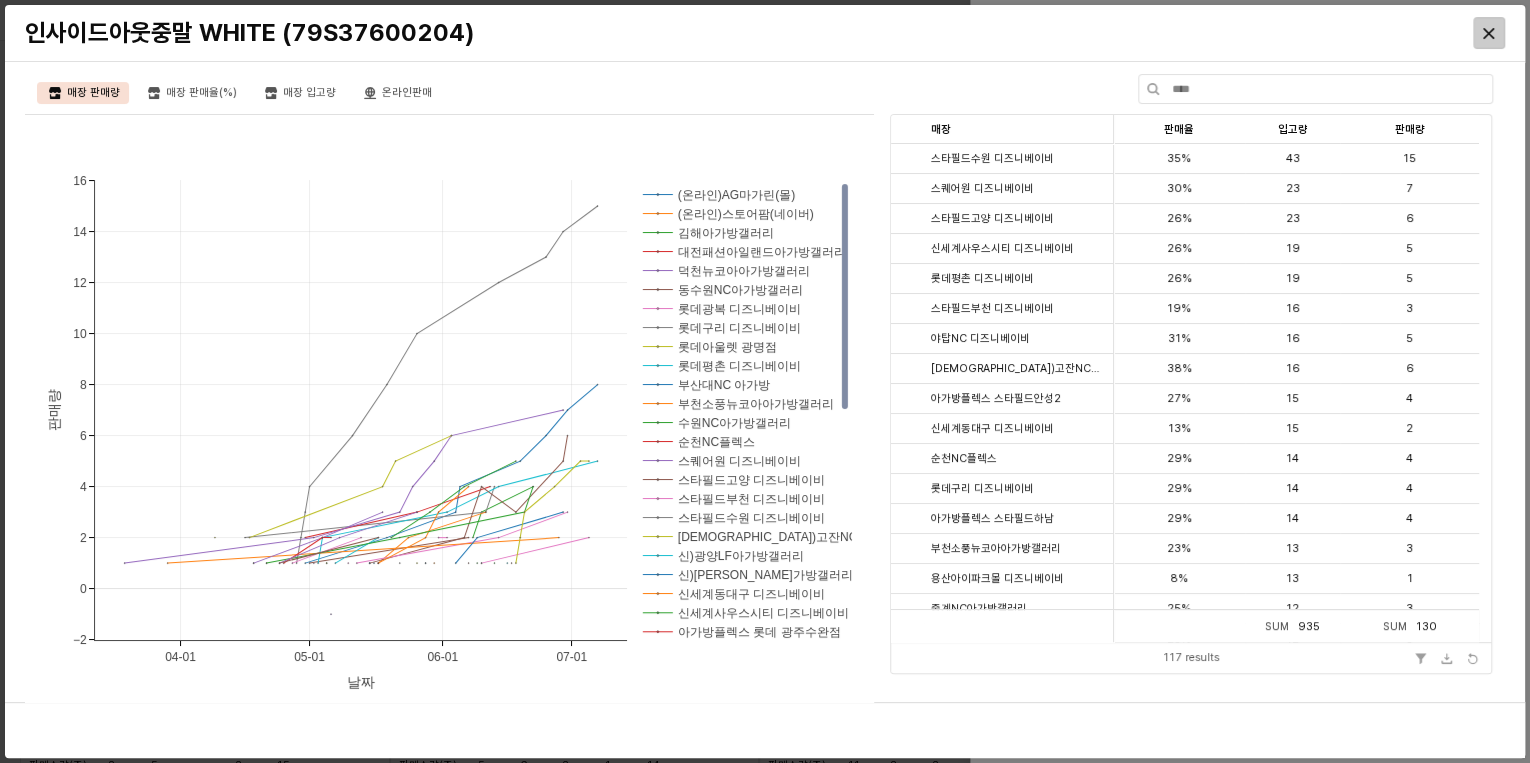 click at bounding box center [1489, 33] 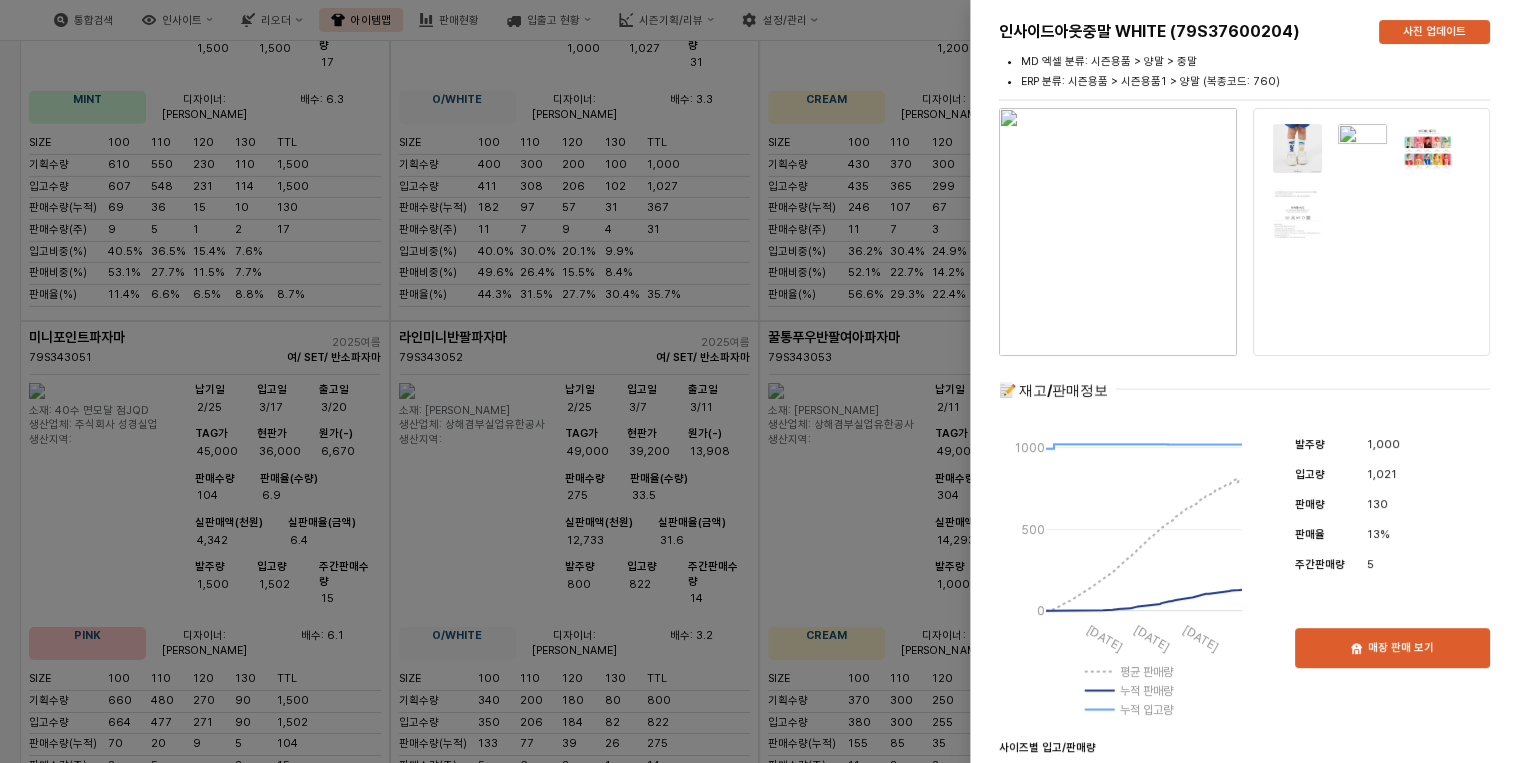 click at bounding box center [765, 381] 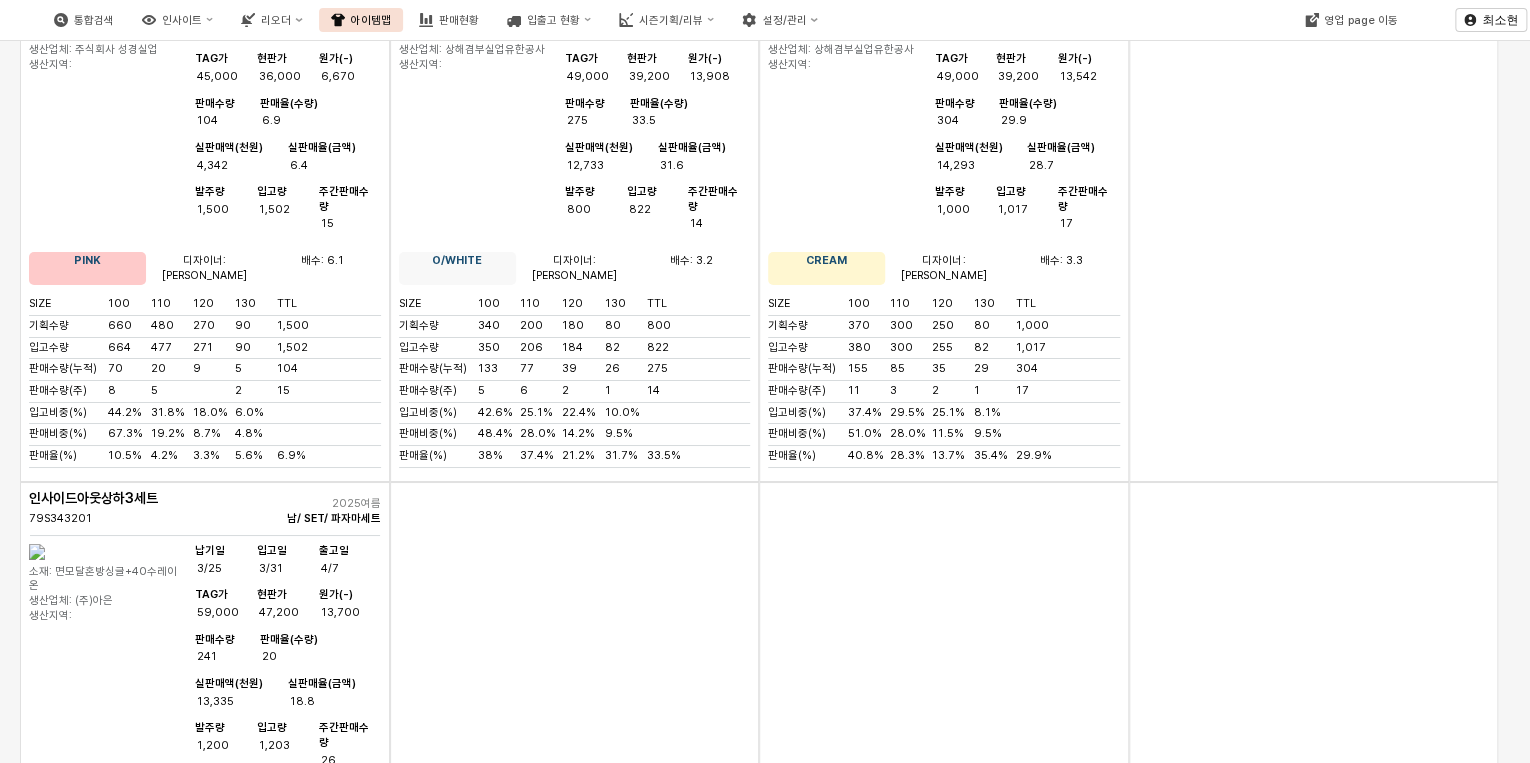 scroll, scrollTop: 26489, scrollLeft: 0, axis: vertical 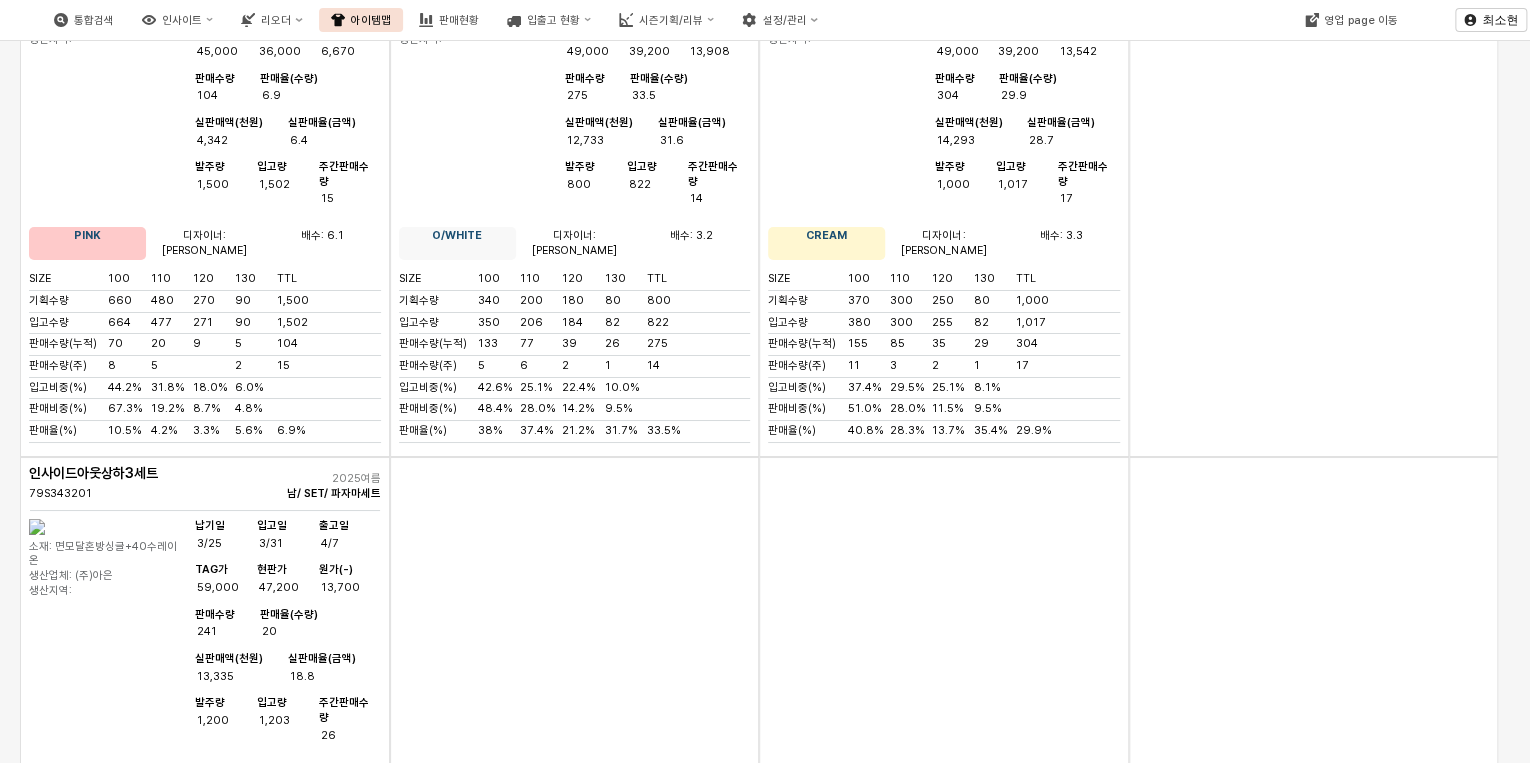 click at bounding box center (407, 2135) 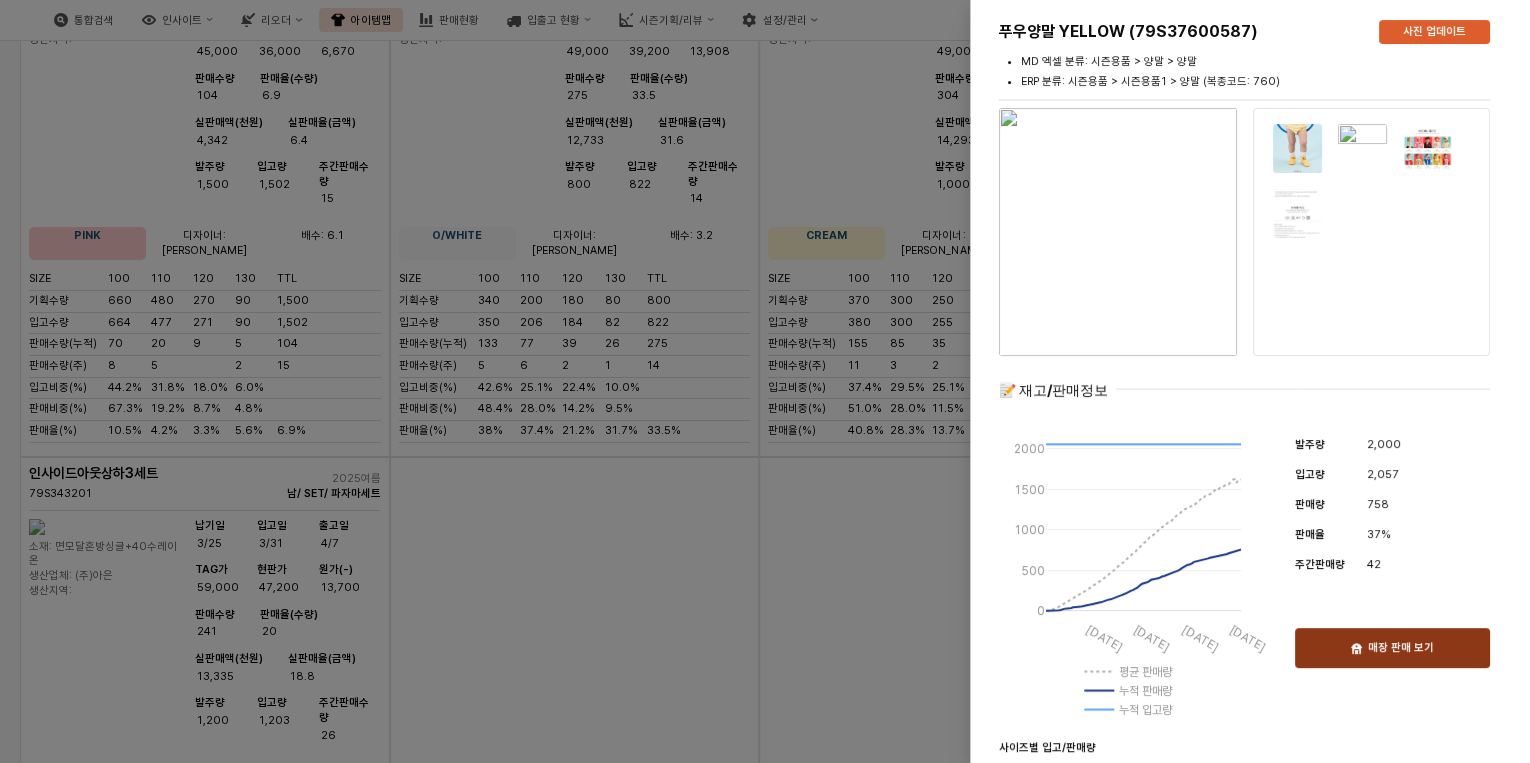 click on "매장 판매 보기" at bounding box center (1401, 648) 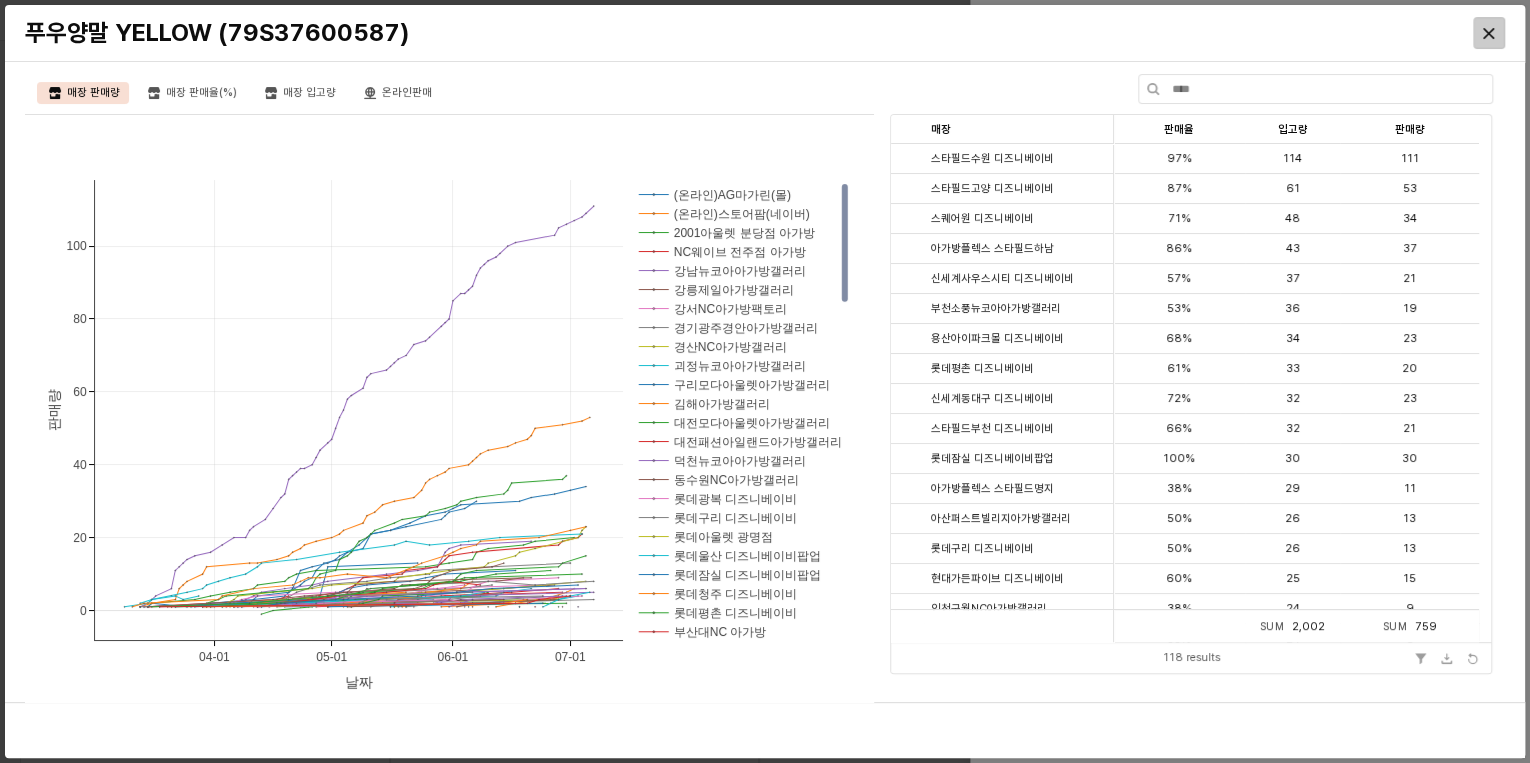 click at bounding box center [1489, 33] 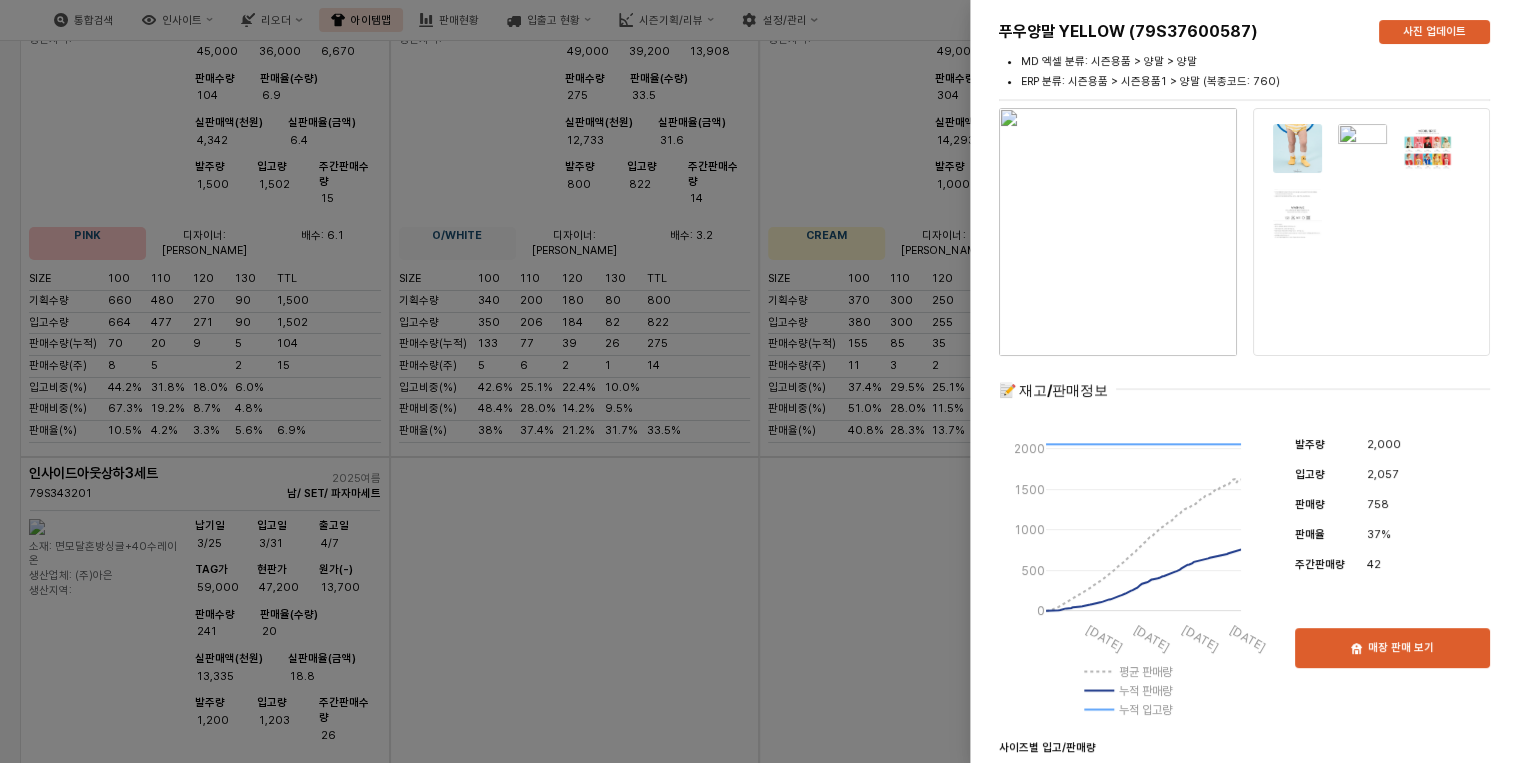 click at bounding box center (765, 381) 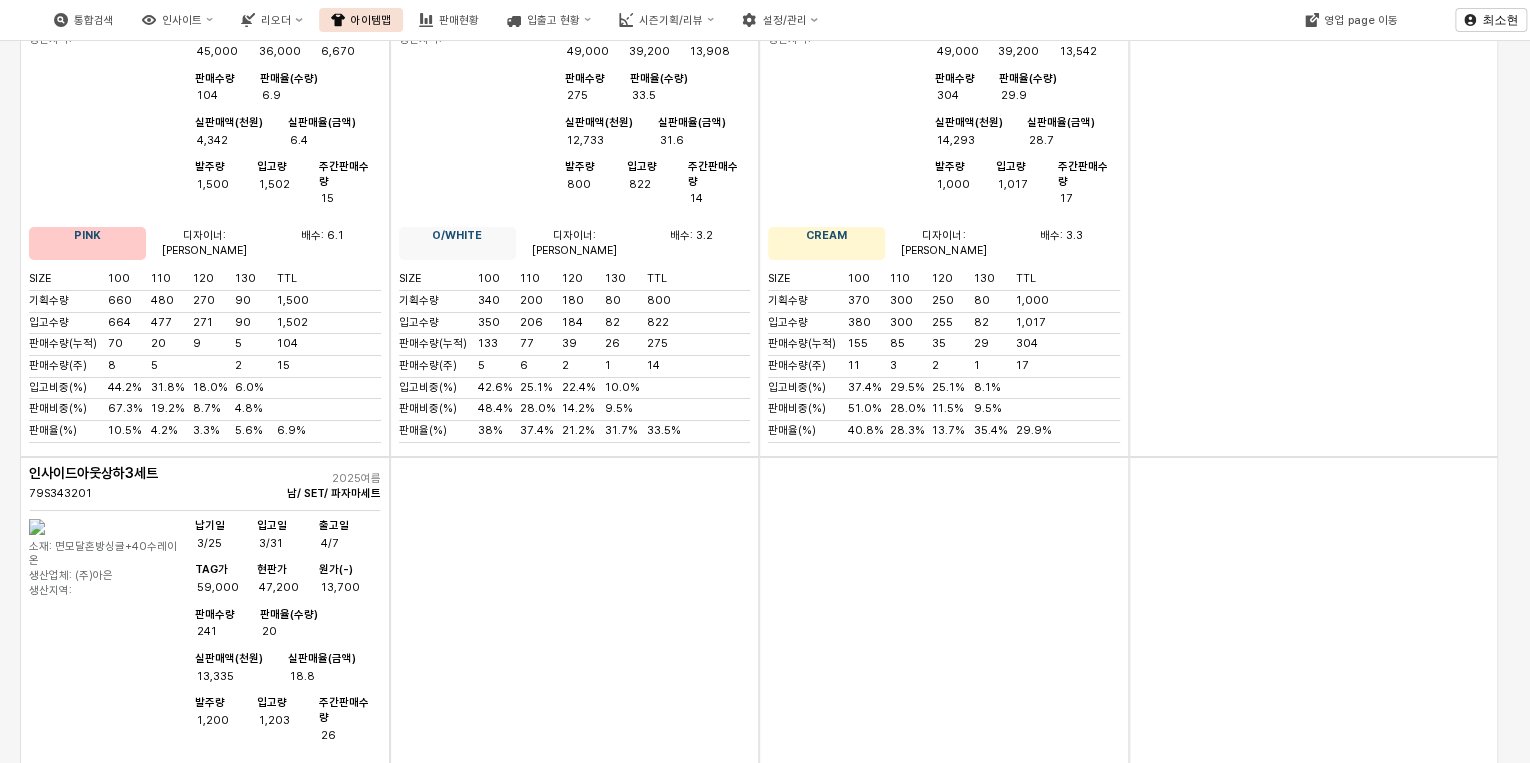 click on "6,900" at bounding box center (286, 2196) 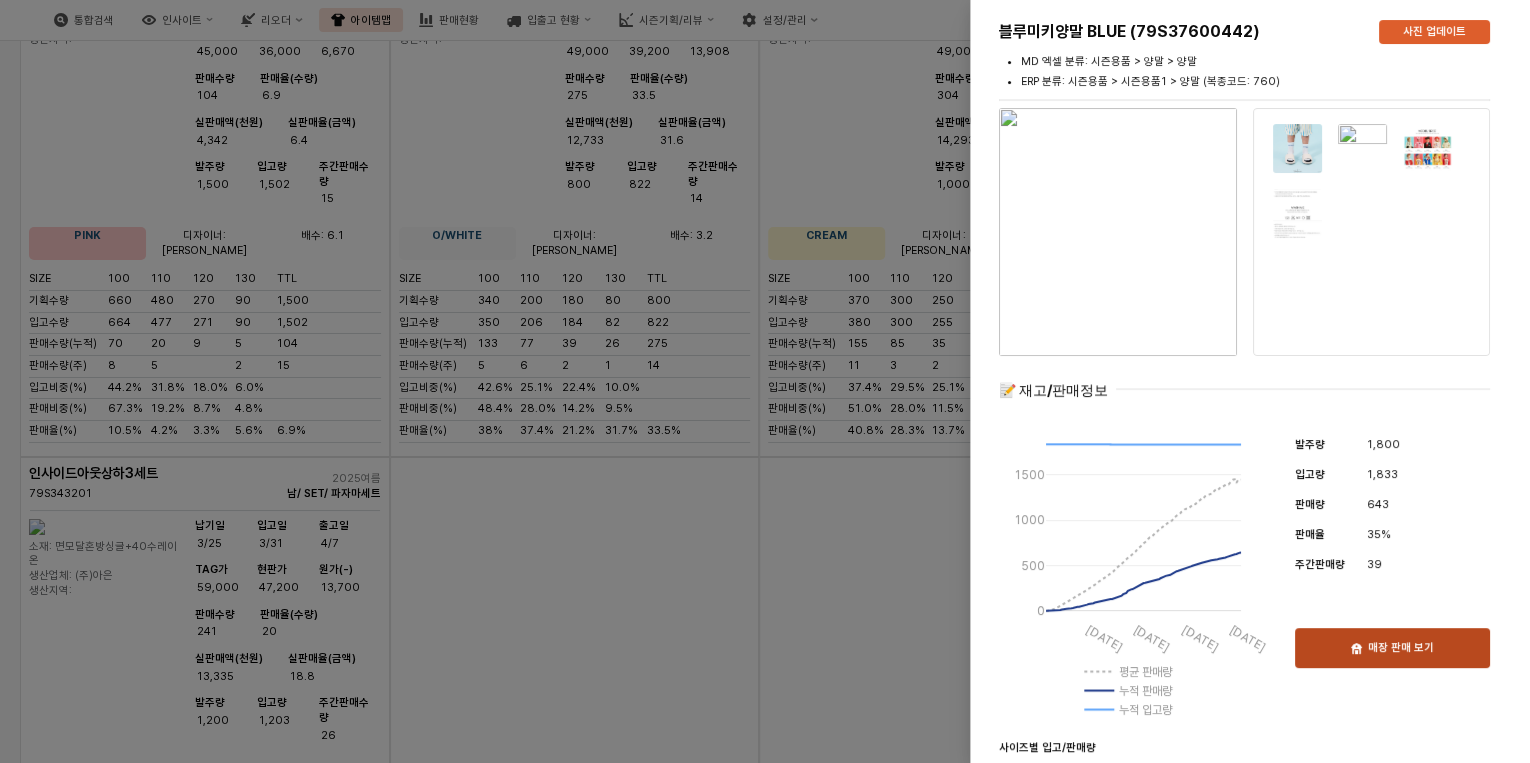 click on "매장 판매 보기" at bounding box center (1392, 648) 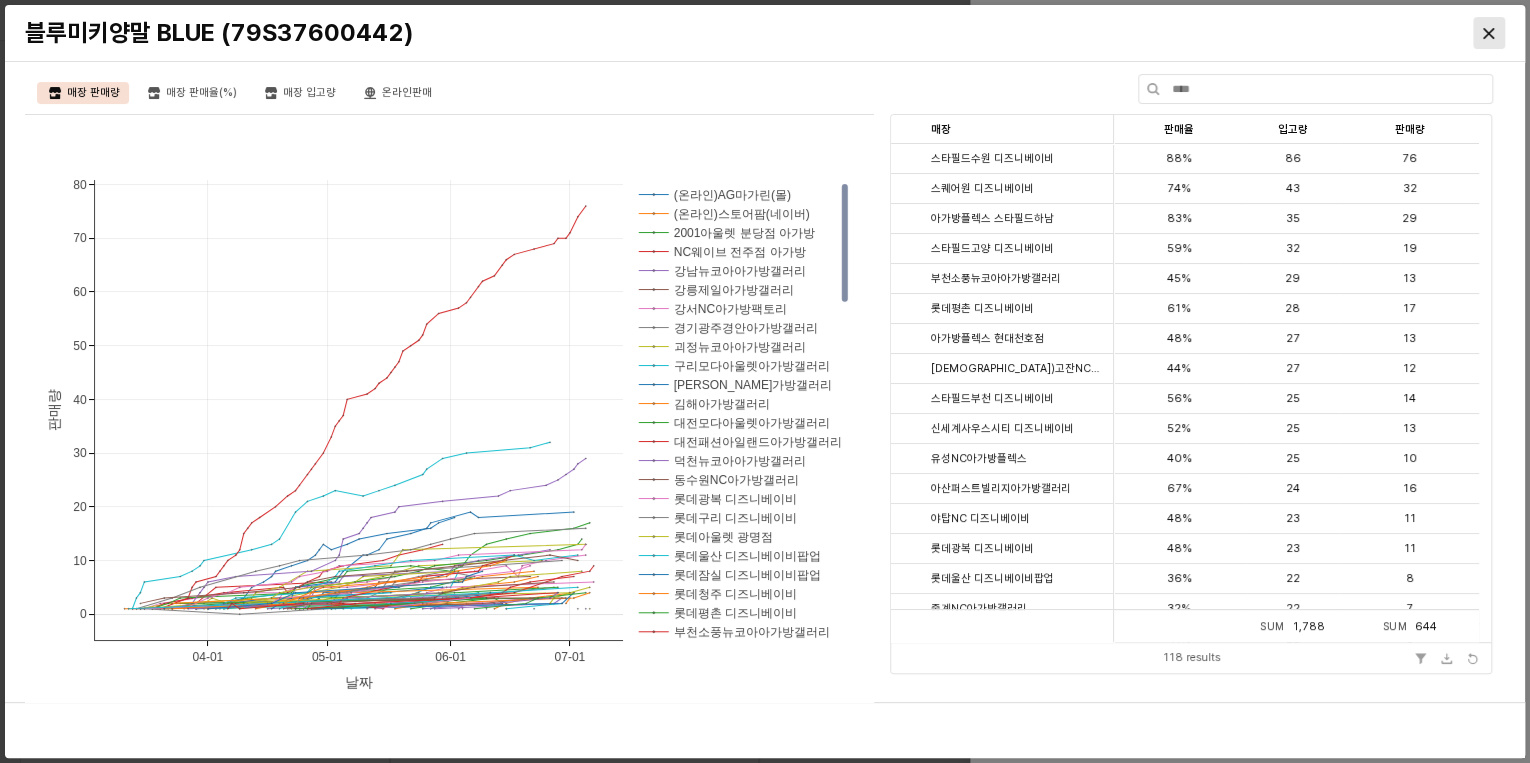 click 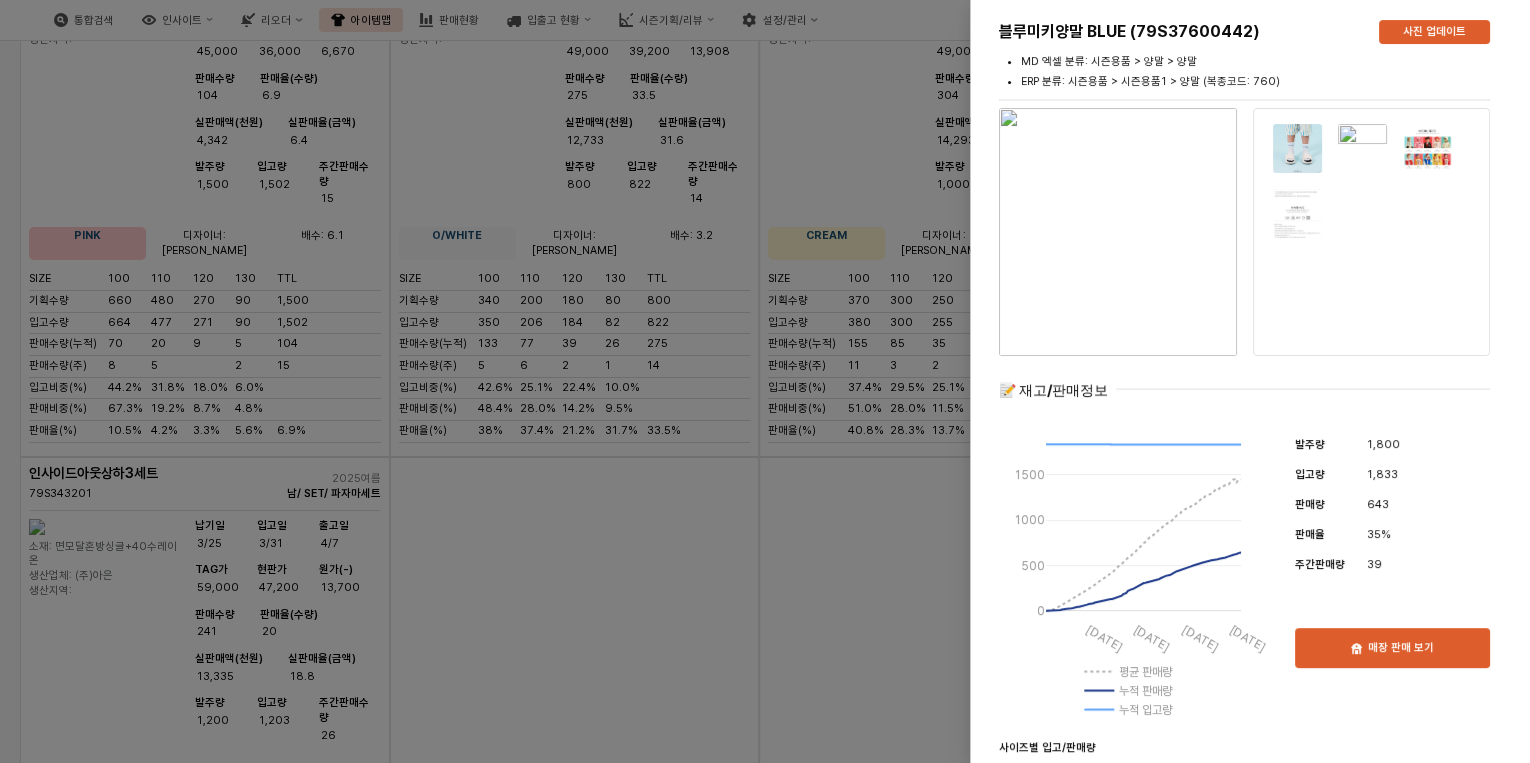 click at bounding box center [765, 381] 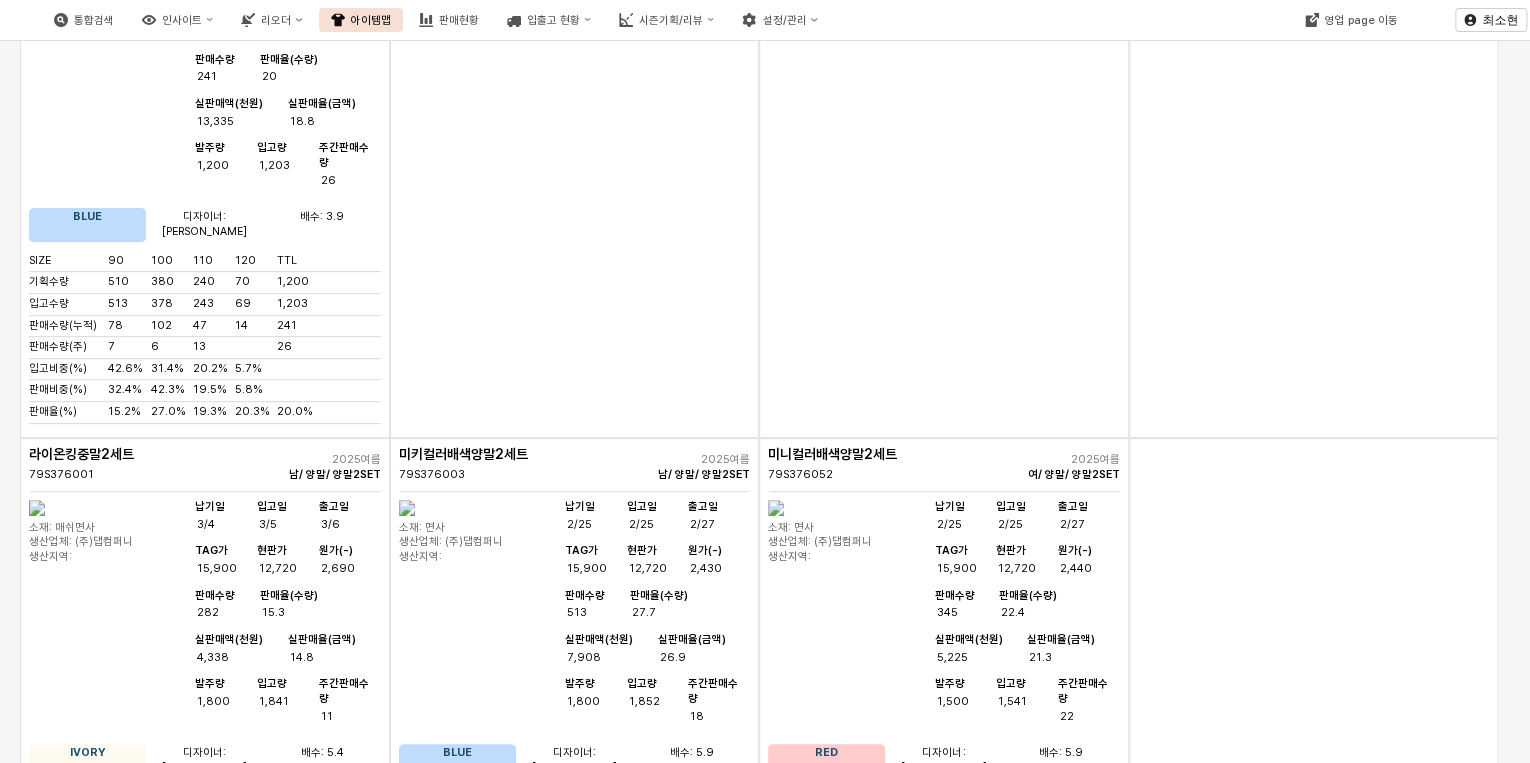 scroll, scrollTop: 27049, scrollLeft: 0, axis: vertical 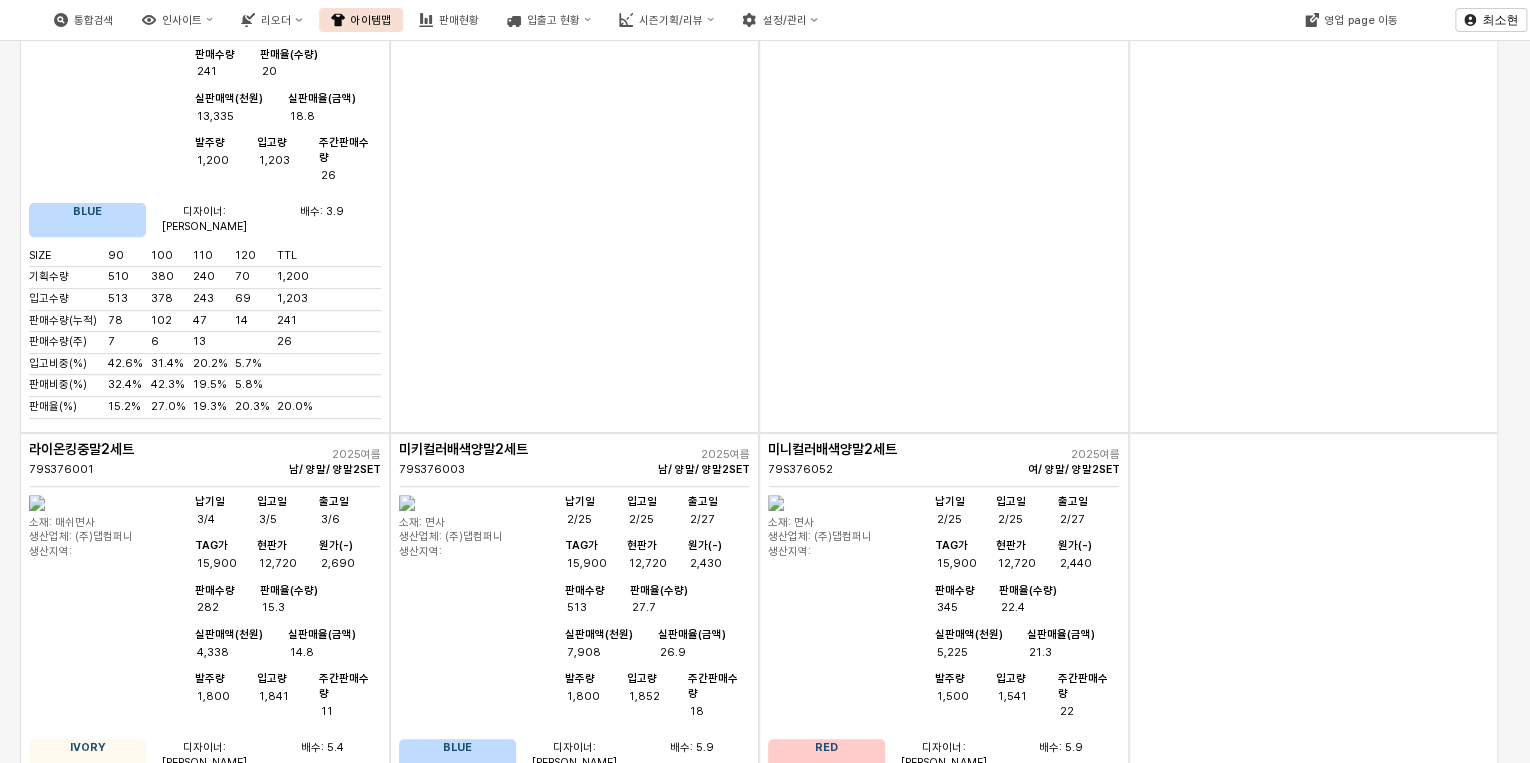 click on "판매율(수량)
36.4" at bounding box center (317, 2208) 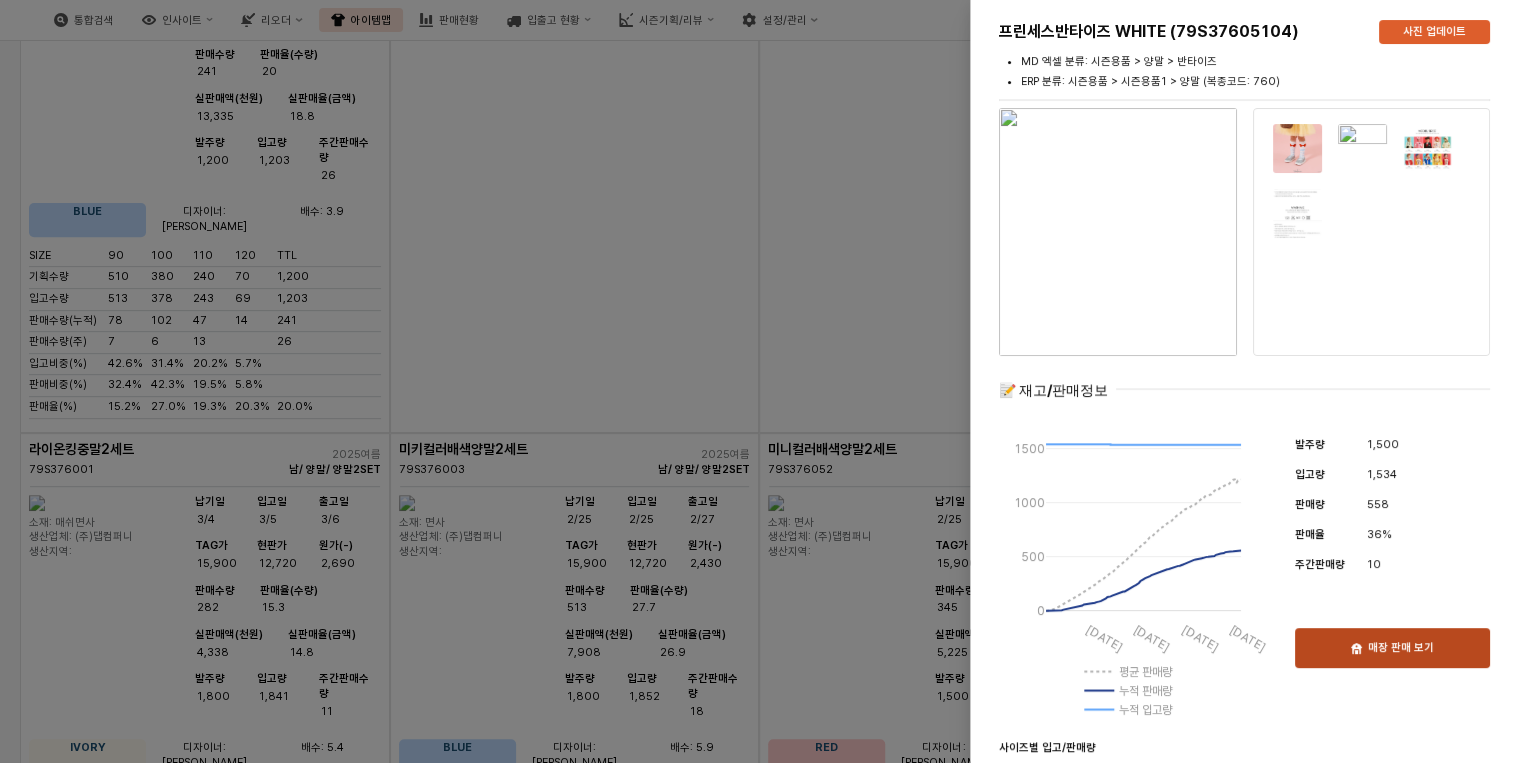 click on "매장 판매 보기" at bounding box center (1392, 648) 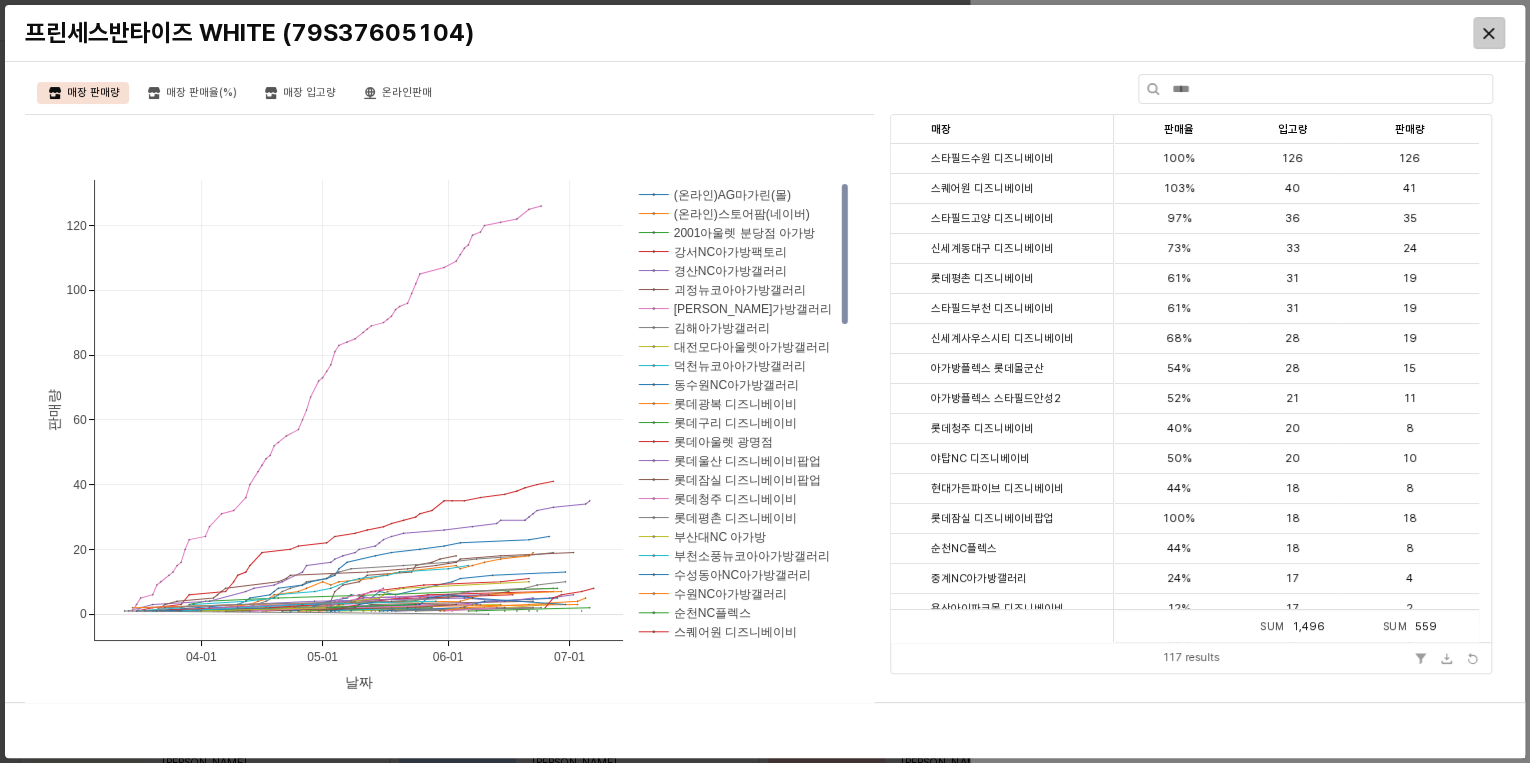 click at bounding box center (1489, 33) 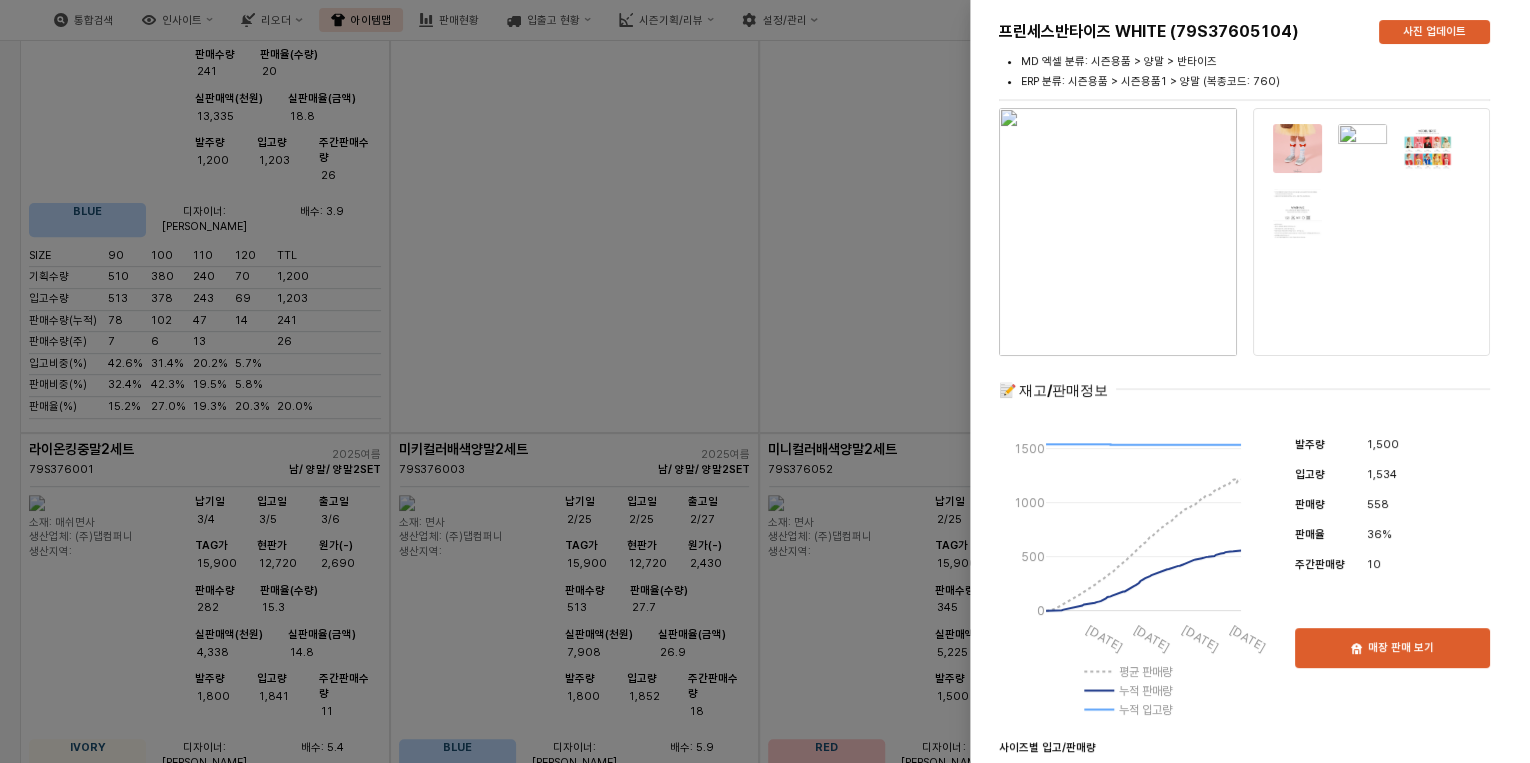 click at bounding box center [765, 381] 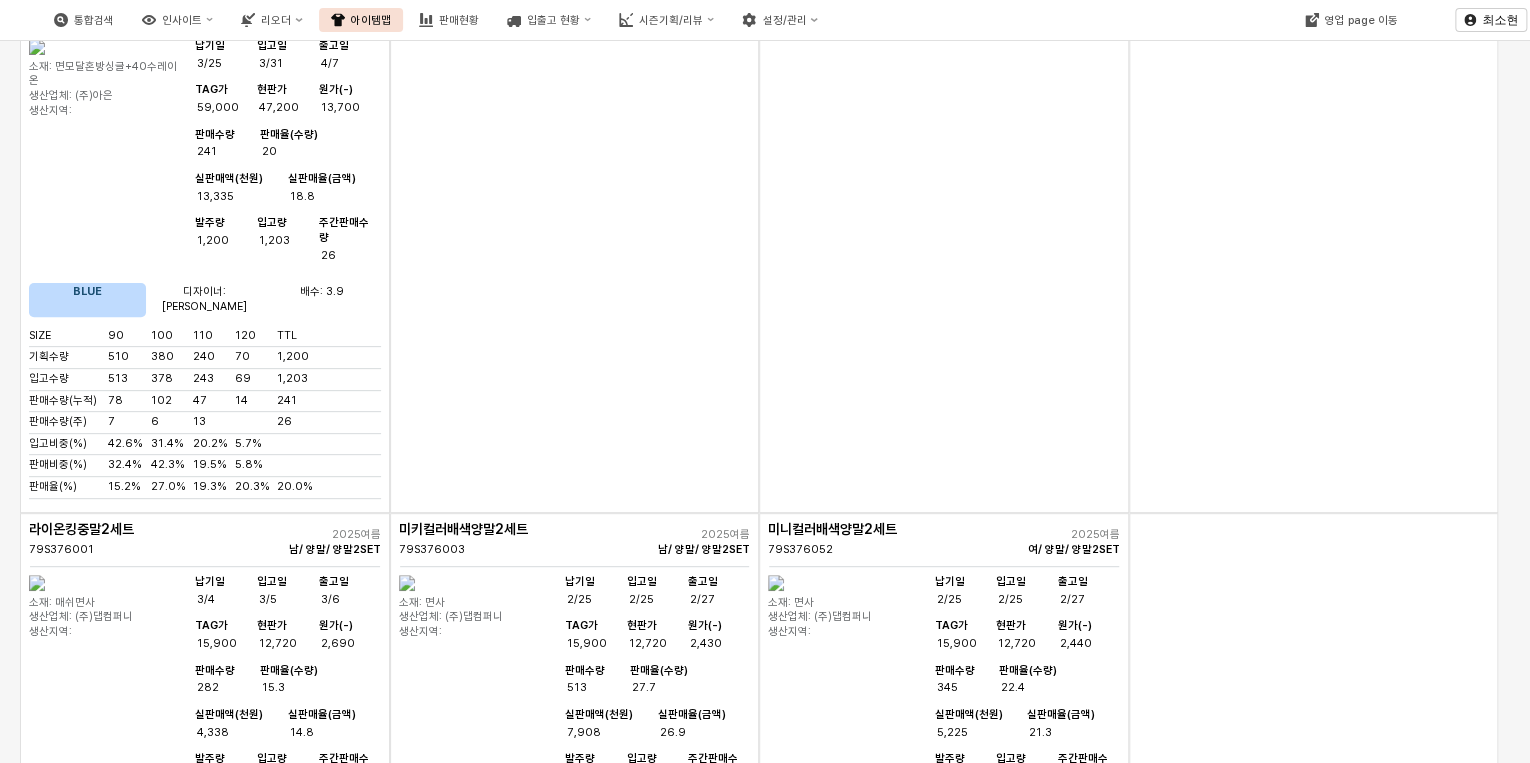 scroll, scrollTop: 26729, scrollLeft: 0, axis: vertical 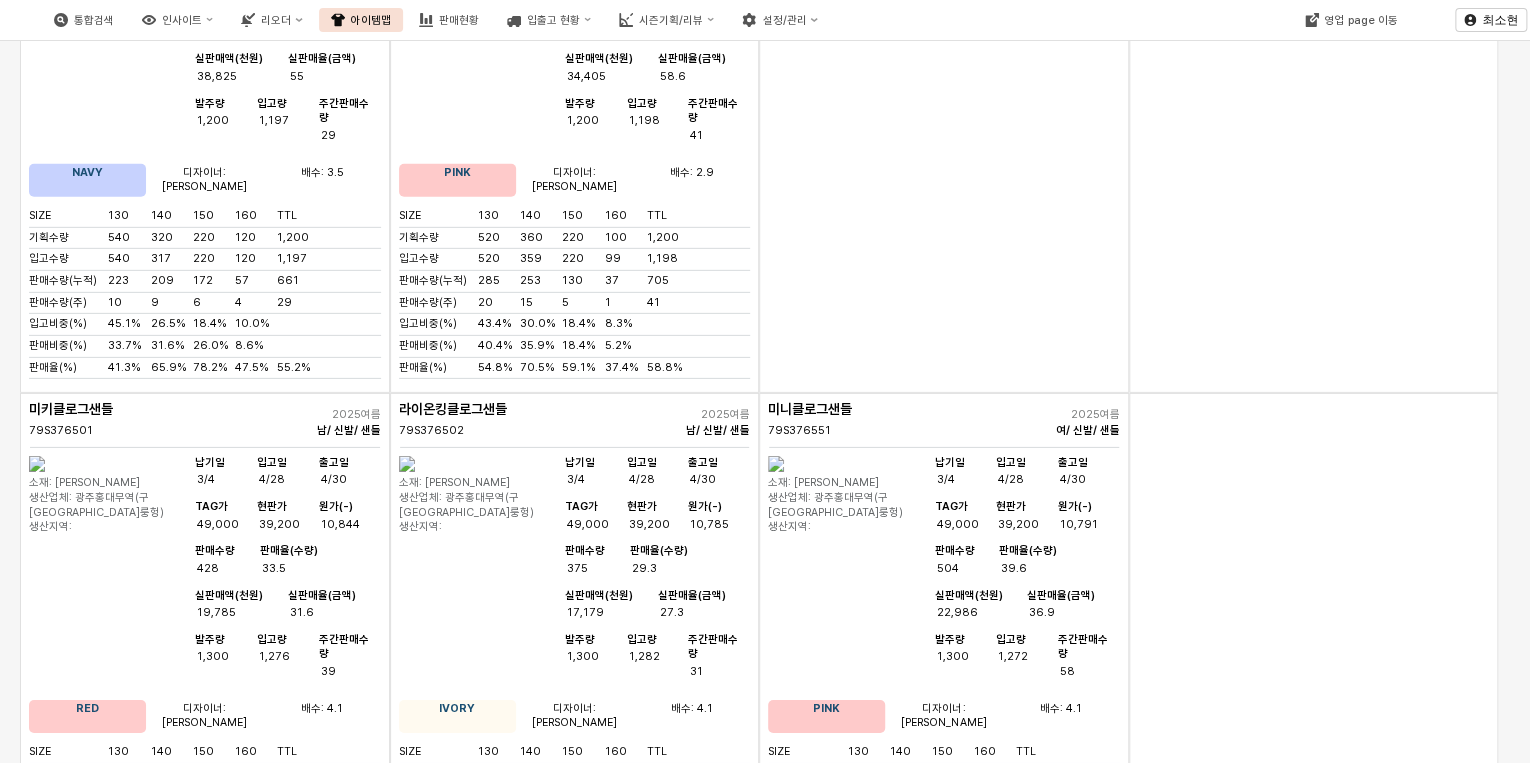 click on "1,318" at bounding box center [656, 2266] 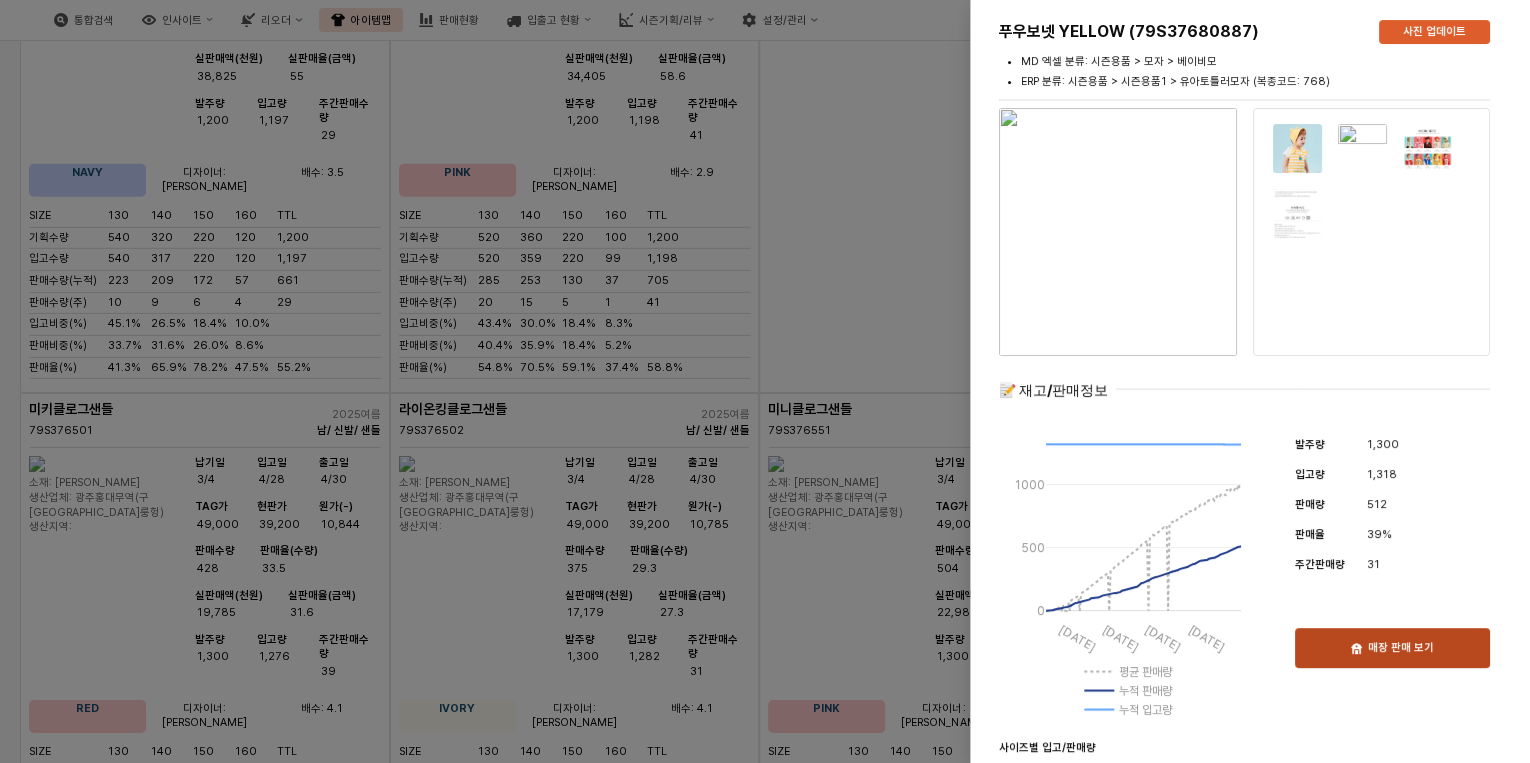 click on "매장 판매 보기" at bounding box center (1401, 648) 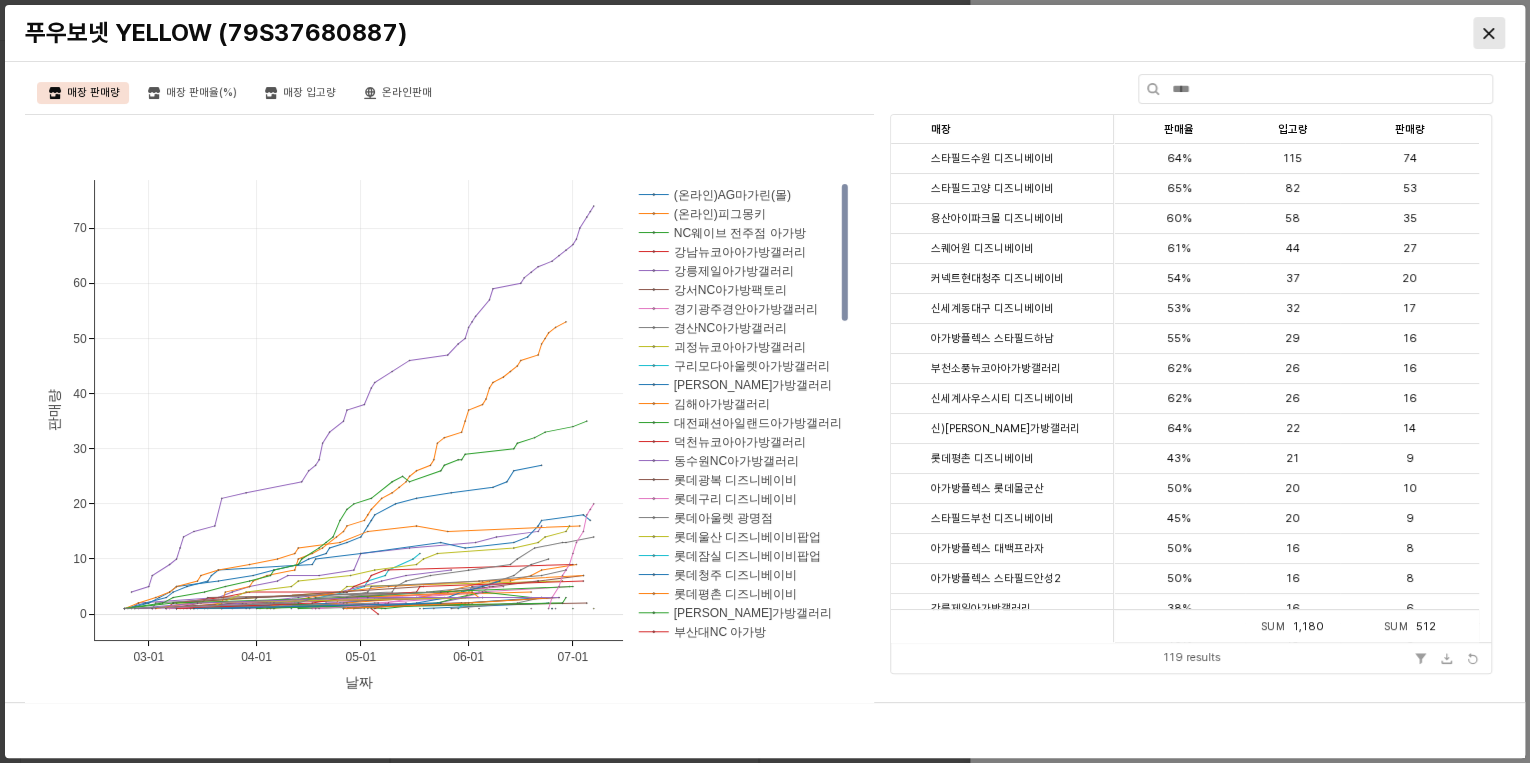 click 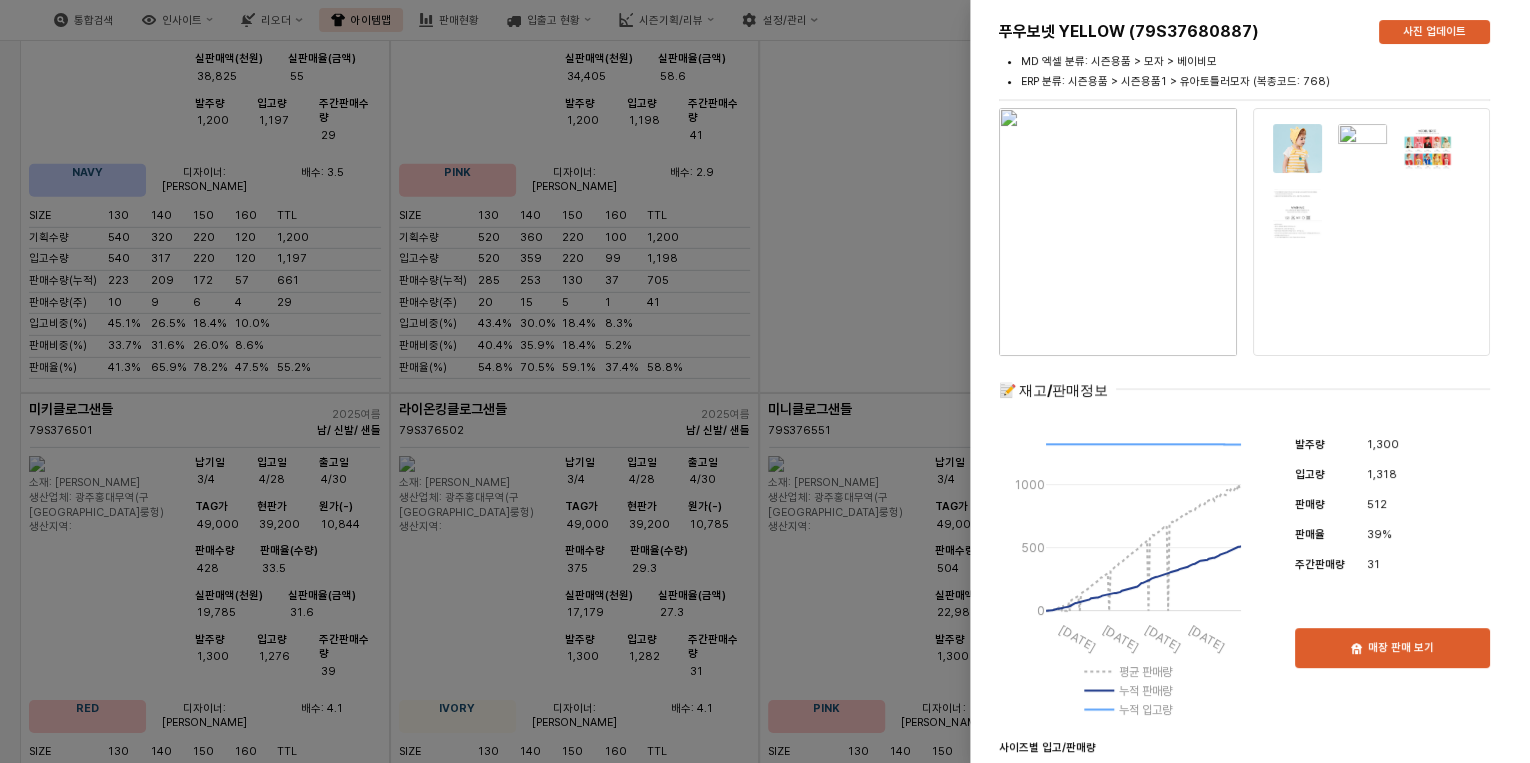 click at bounding box center (765, 381) 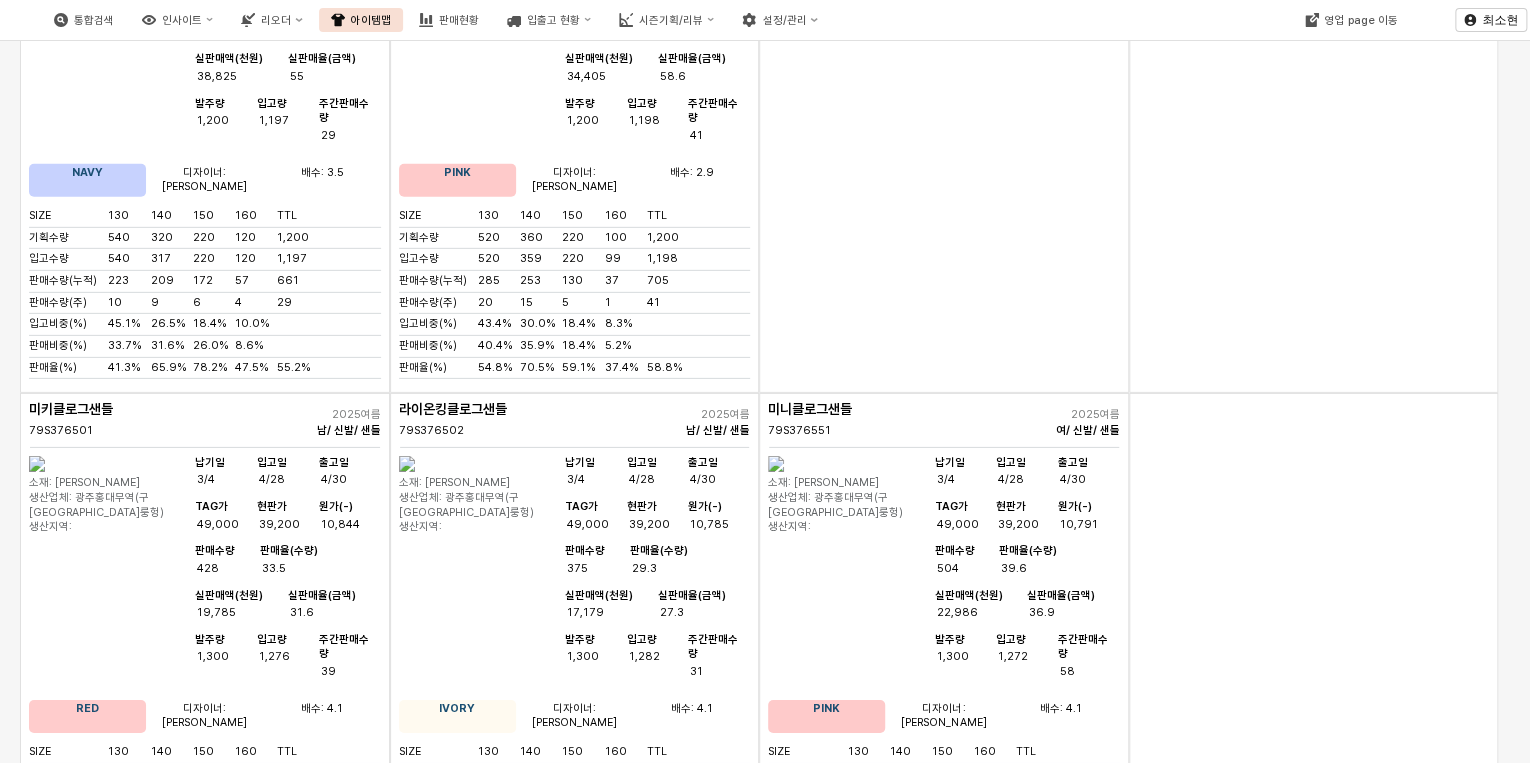 click on "실판매액(천원)" at bounding box center (229, 2203) 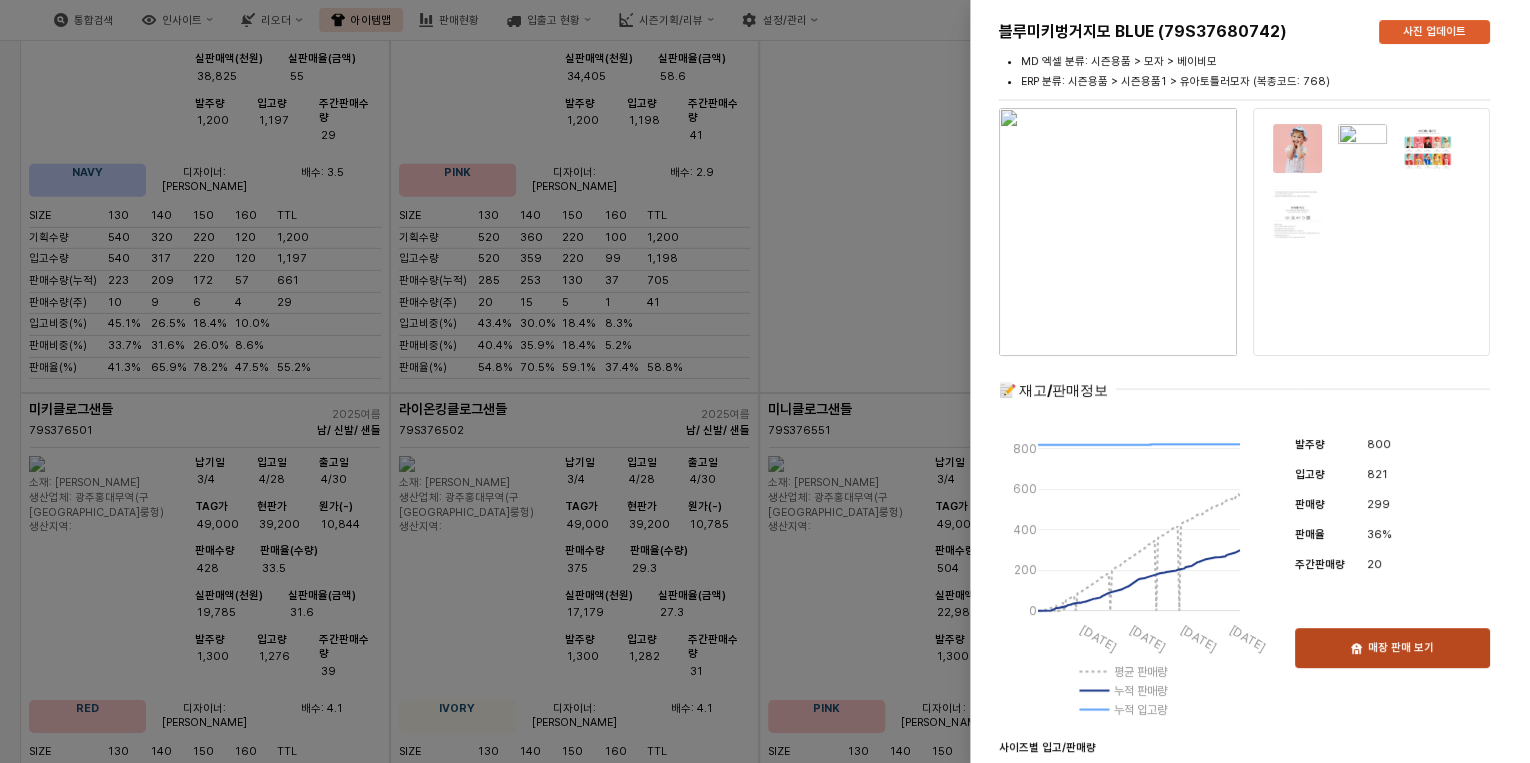 click on "매장 판매 보기" at bounding box center [1401, 648] 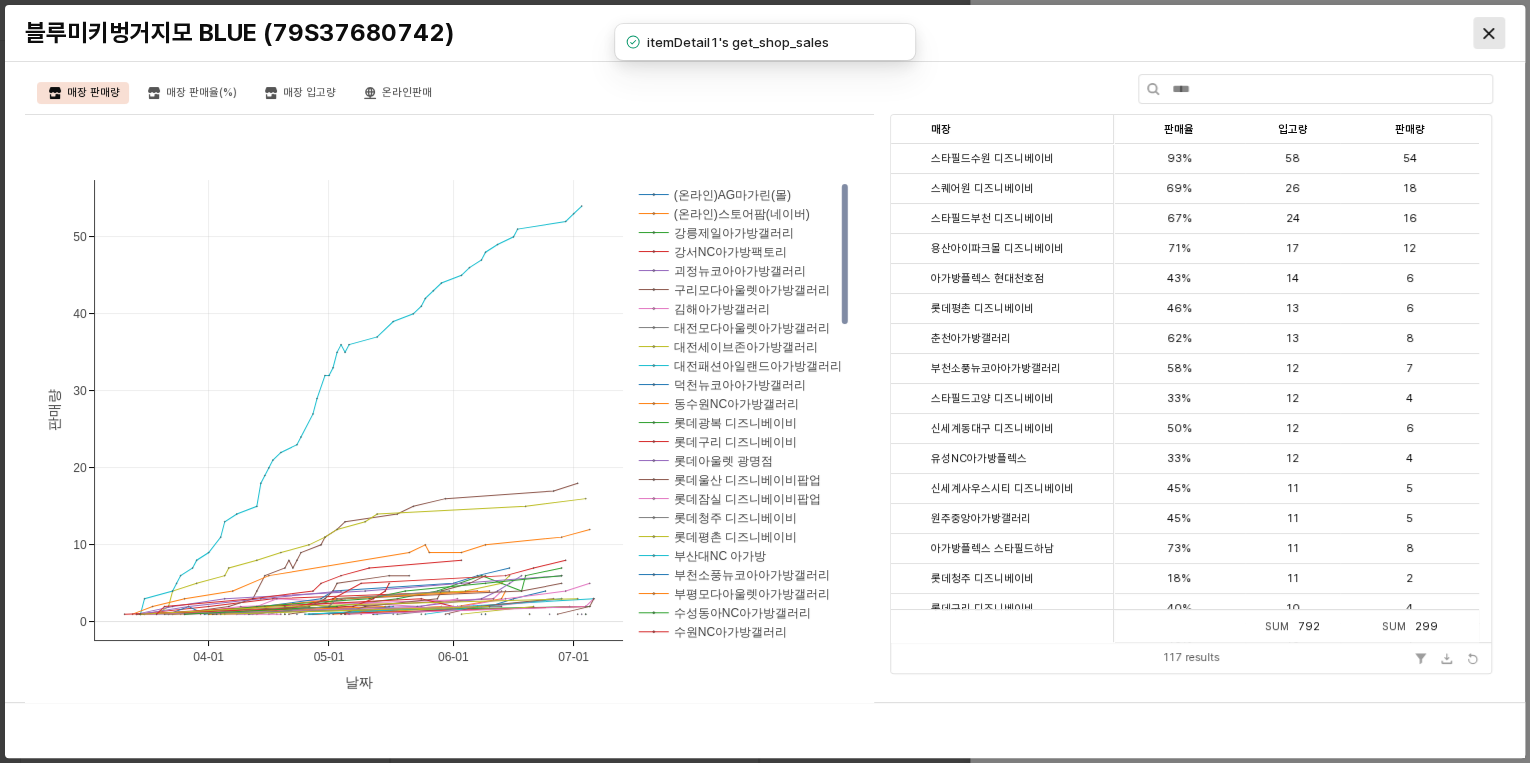 click 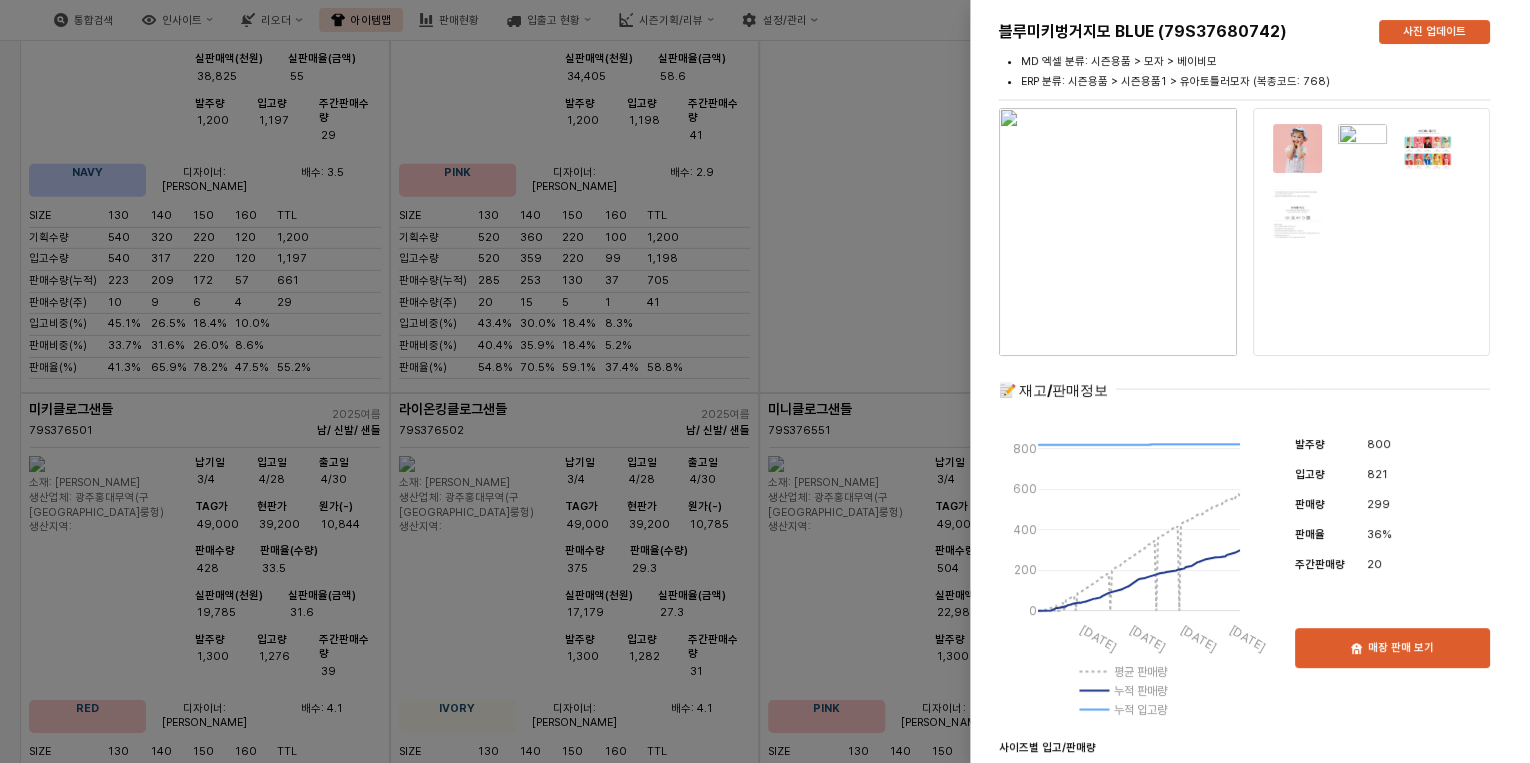 click at bounding box center [765, 381] 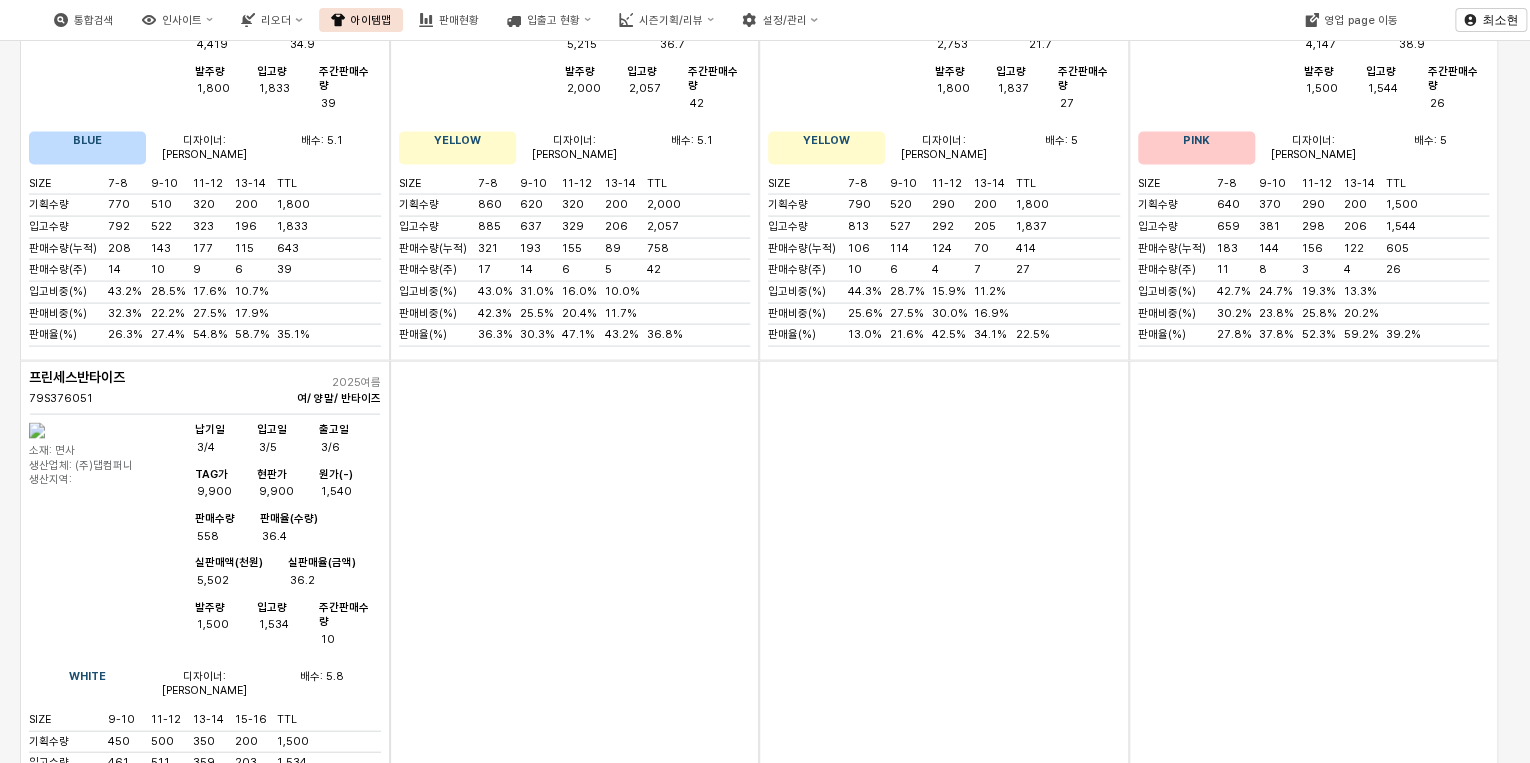 scroll, scrollTop: 28809, scrollLeft: 0, axis: vertical 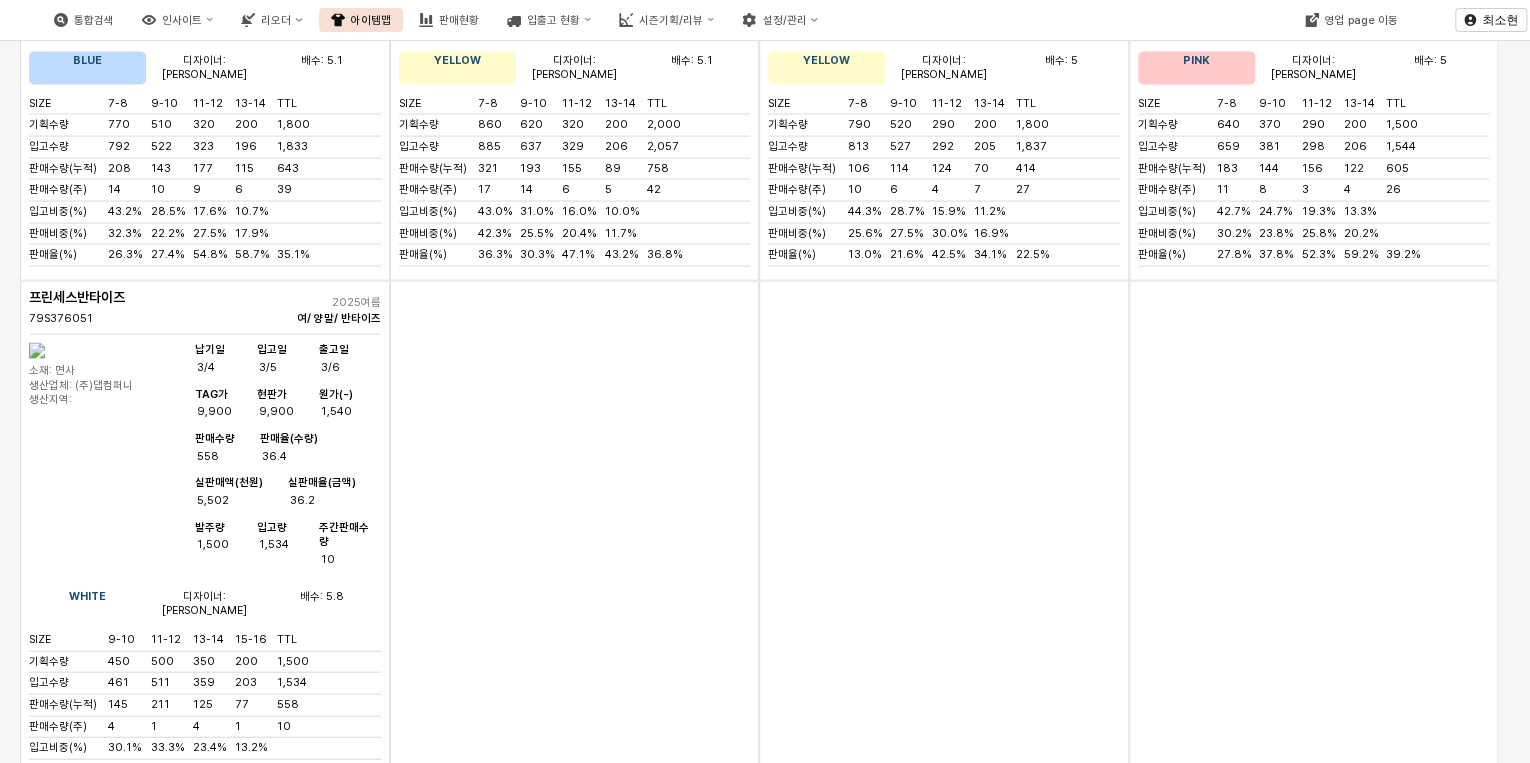 click on "납기일
2/25
입고[DATE]
출고일
2/28
TAG가
45,000
현판가
36,000
원가(-)
8,120
판매수량
347
판매율(수량)
22.8
실판매액(천원)
15,216
실판매율(금액)
22.2" at bounding box center [655, 2070] 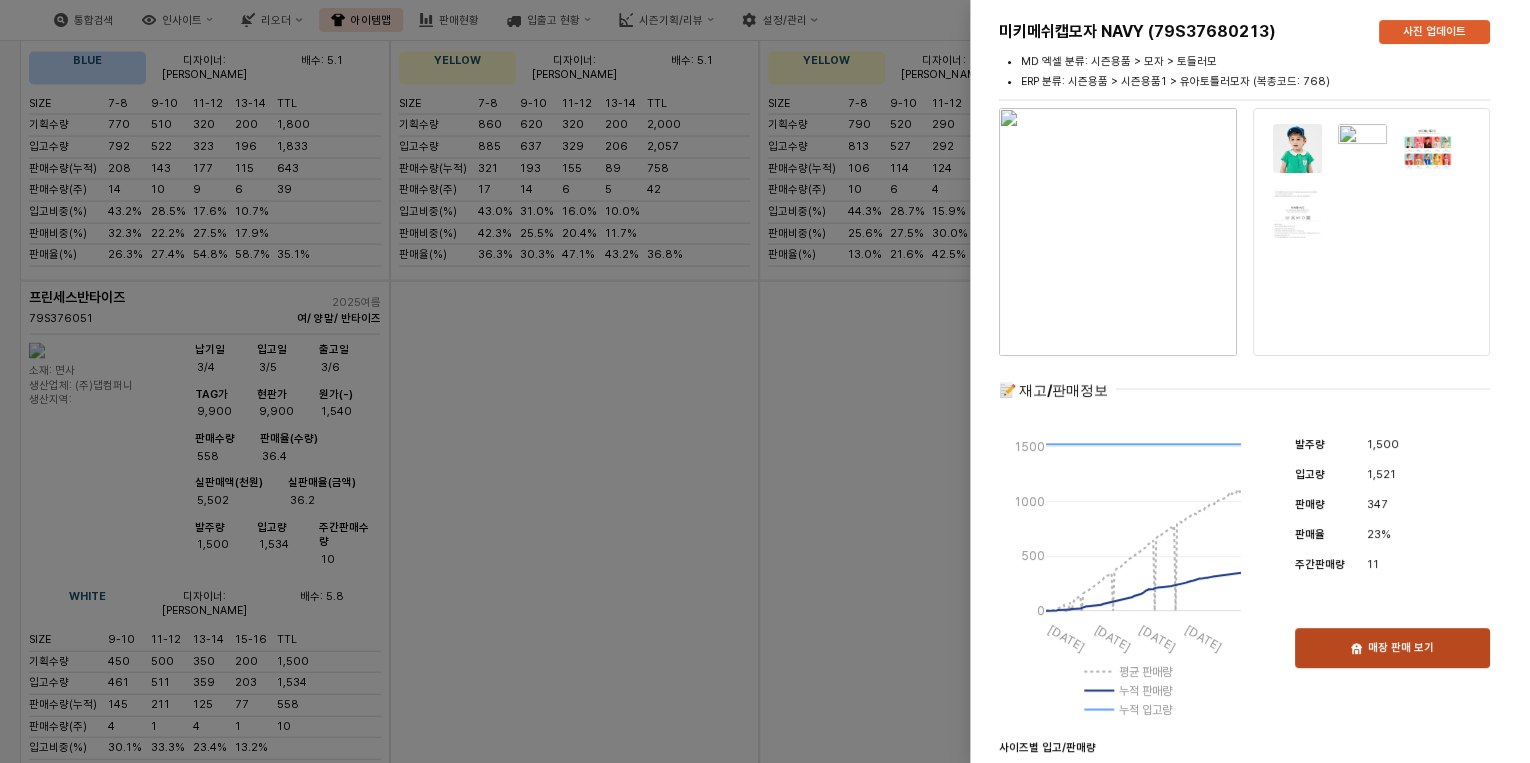 click on "매장 판매 보기" at bounding box center (1392, 648) 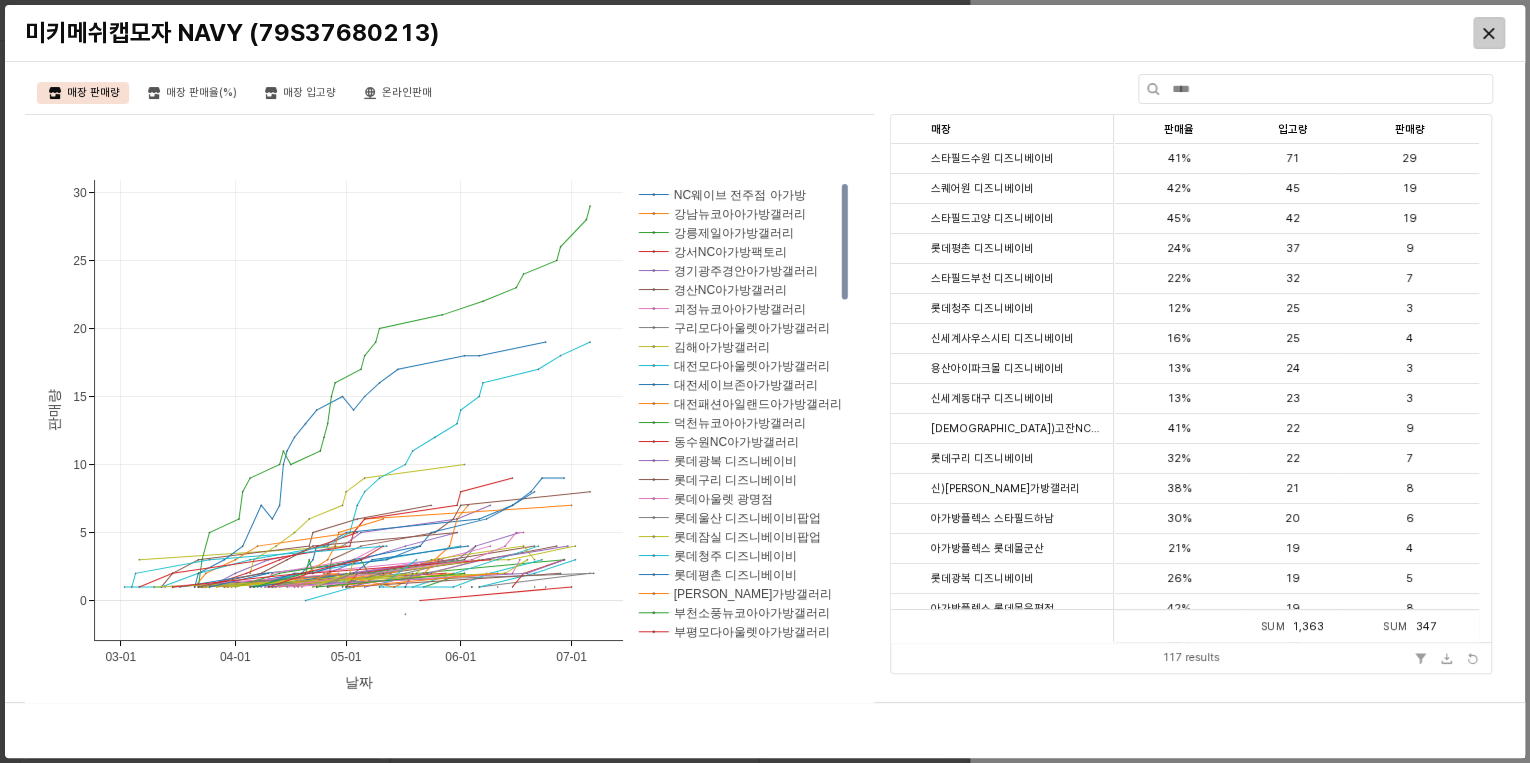 click 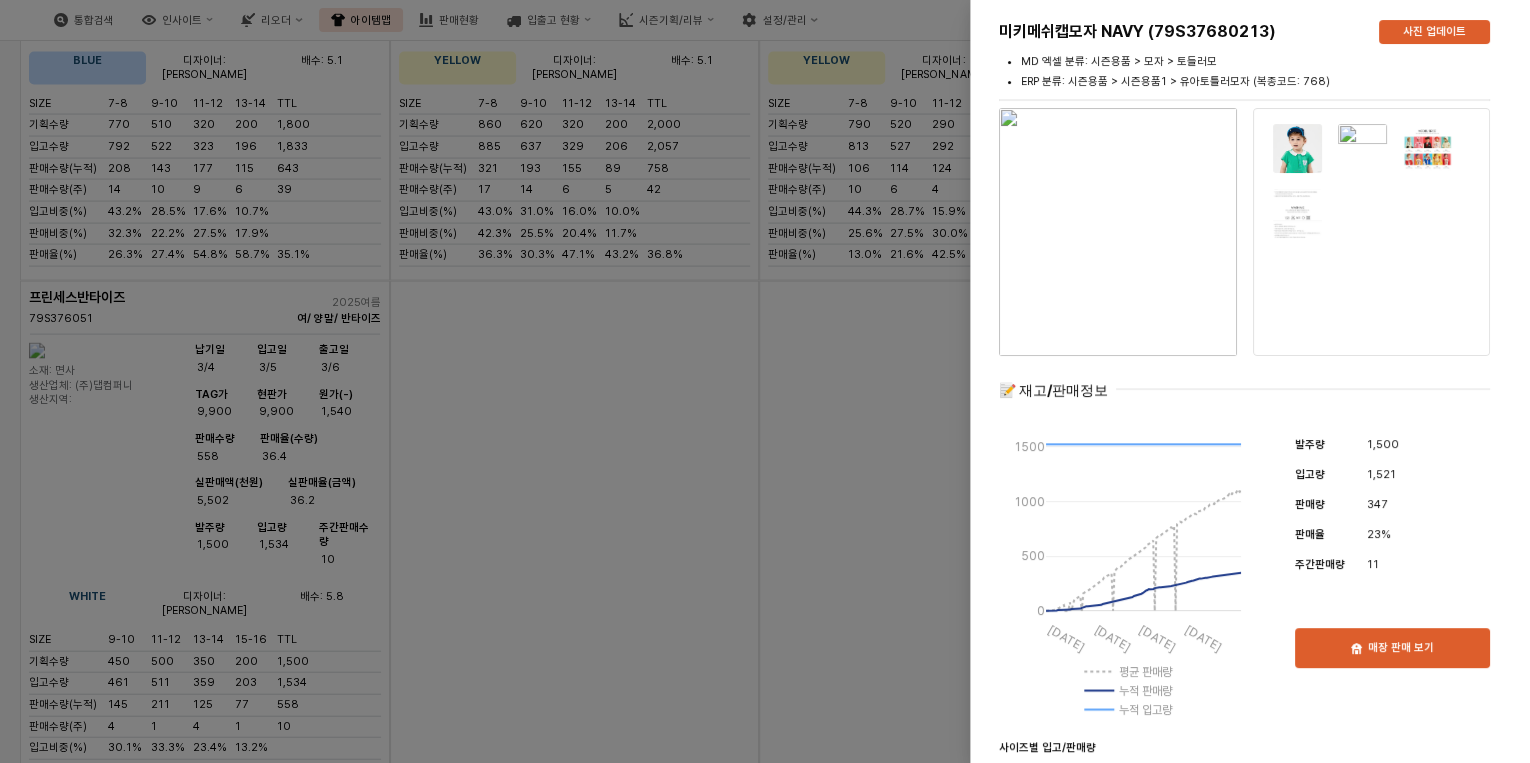 click at bounding box center (765, 381) 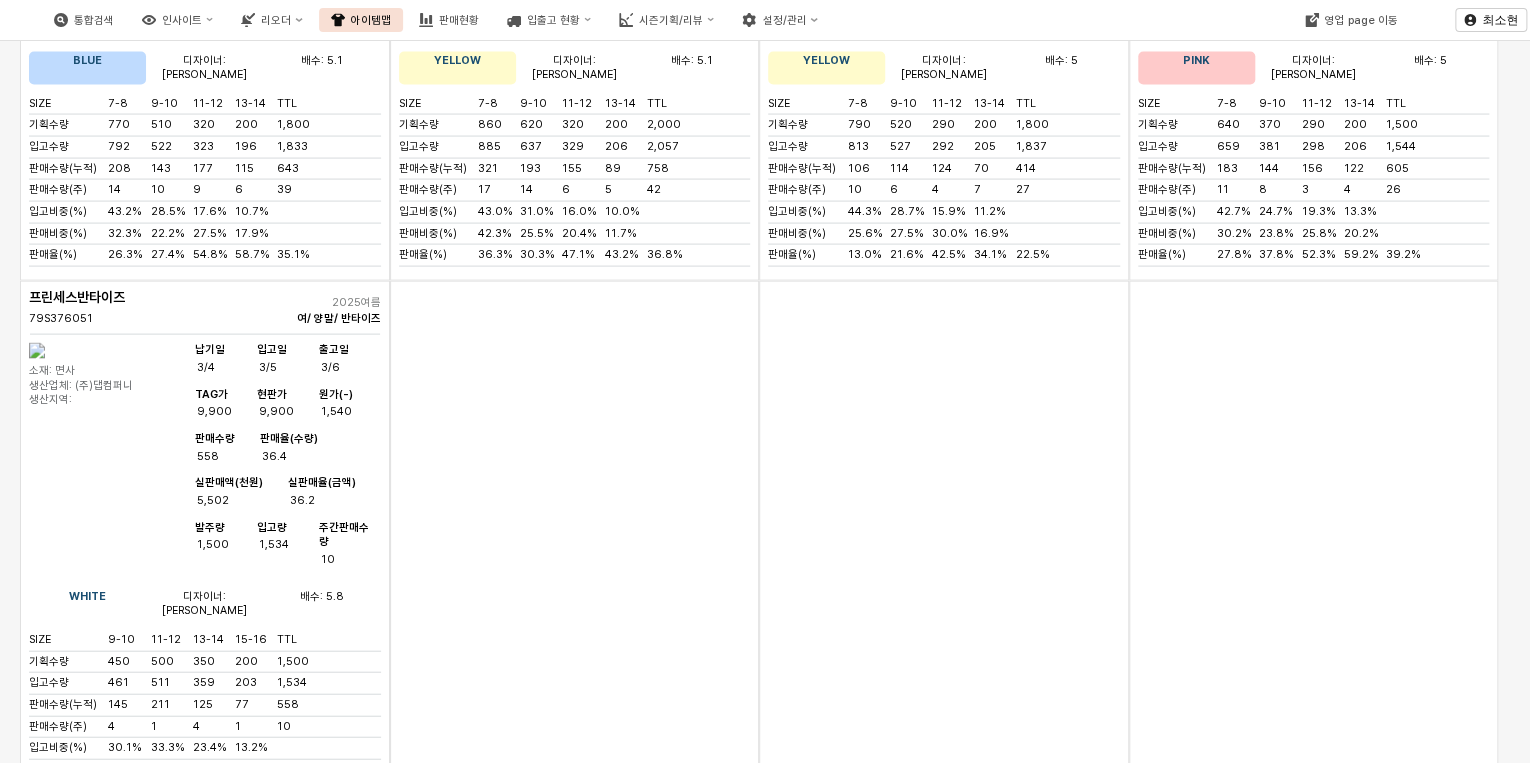 click on "납기일
3/4
입고[DATE]
출고일
3/14
TAG가
49,000
현판가
39,200
원가(-)
10,000
판매수량
354
판매율(수량)
29.2
실판매액(천원)
16,710
실판매율(금액)
28.1" at bounding box center (285, 2070) 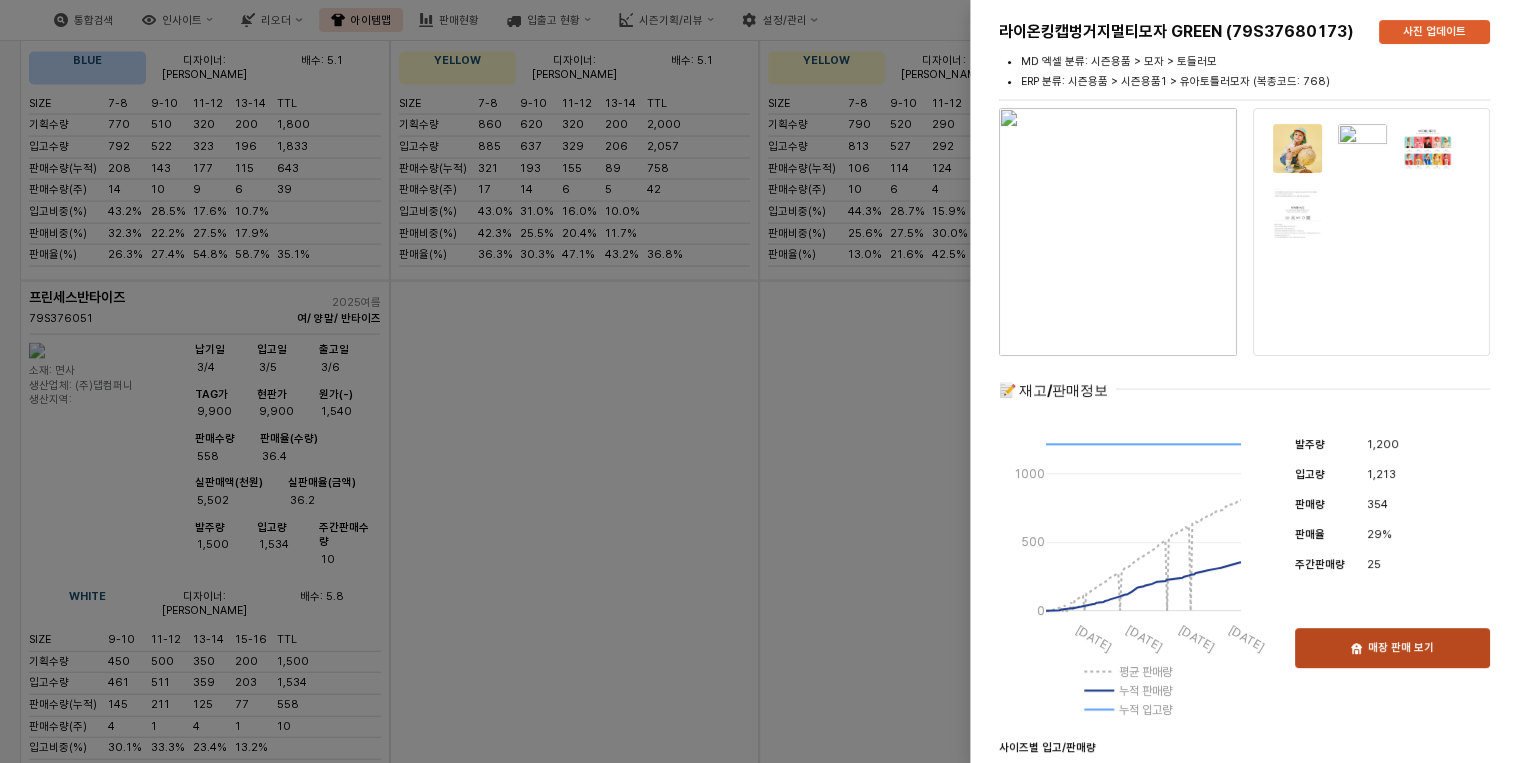 click on "매장 판매 보기" at bounding box center [1401, 648] 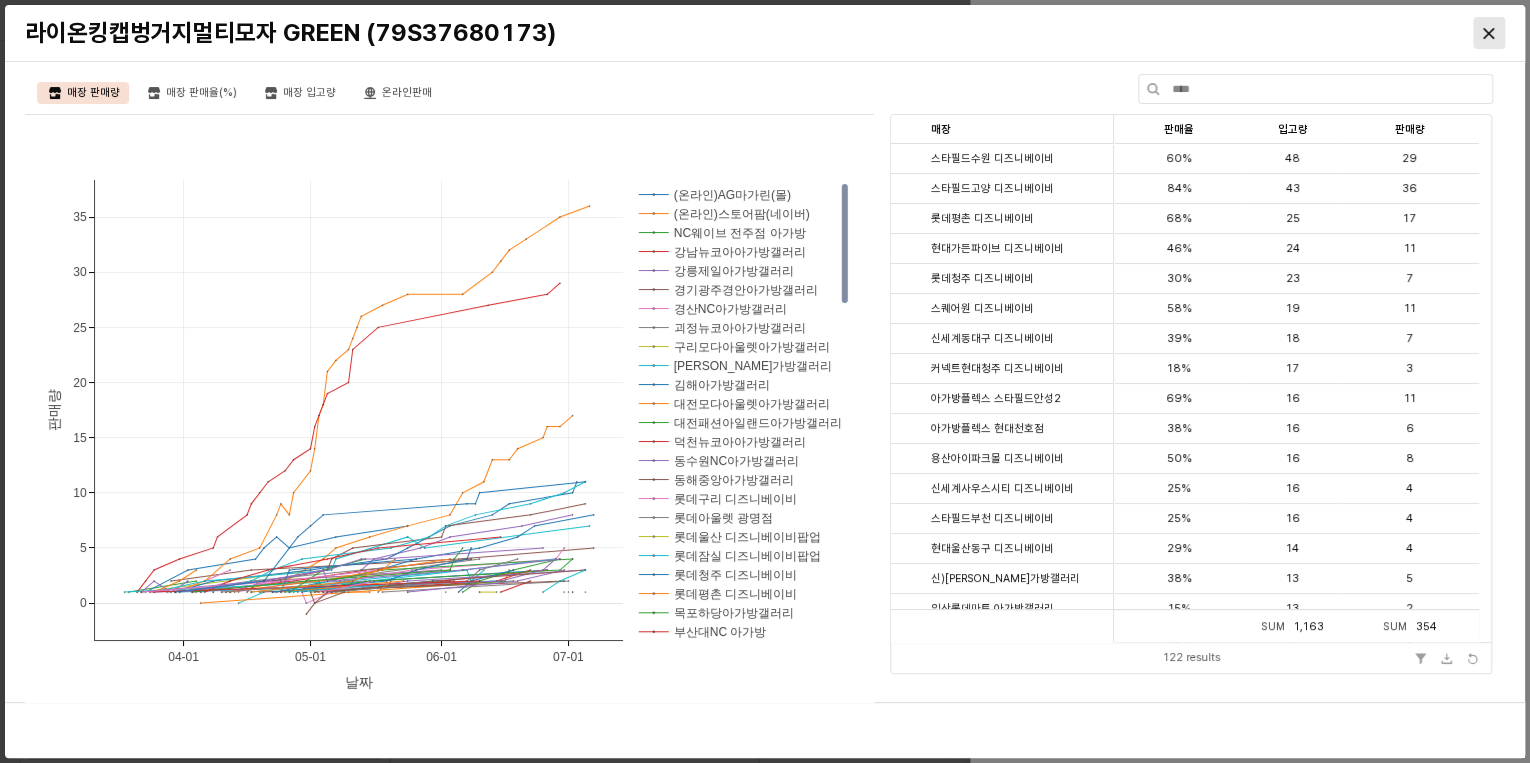 click 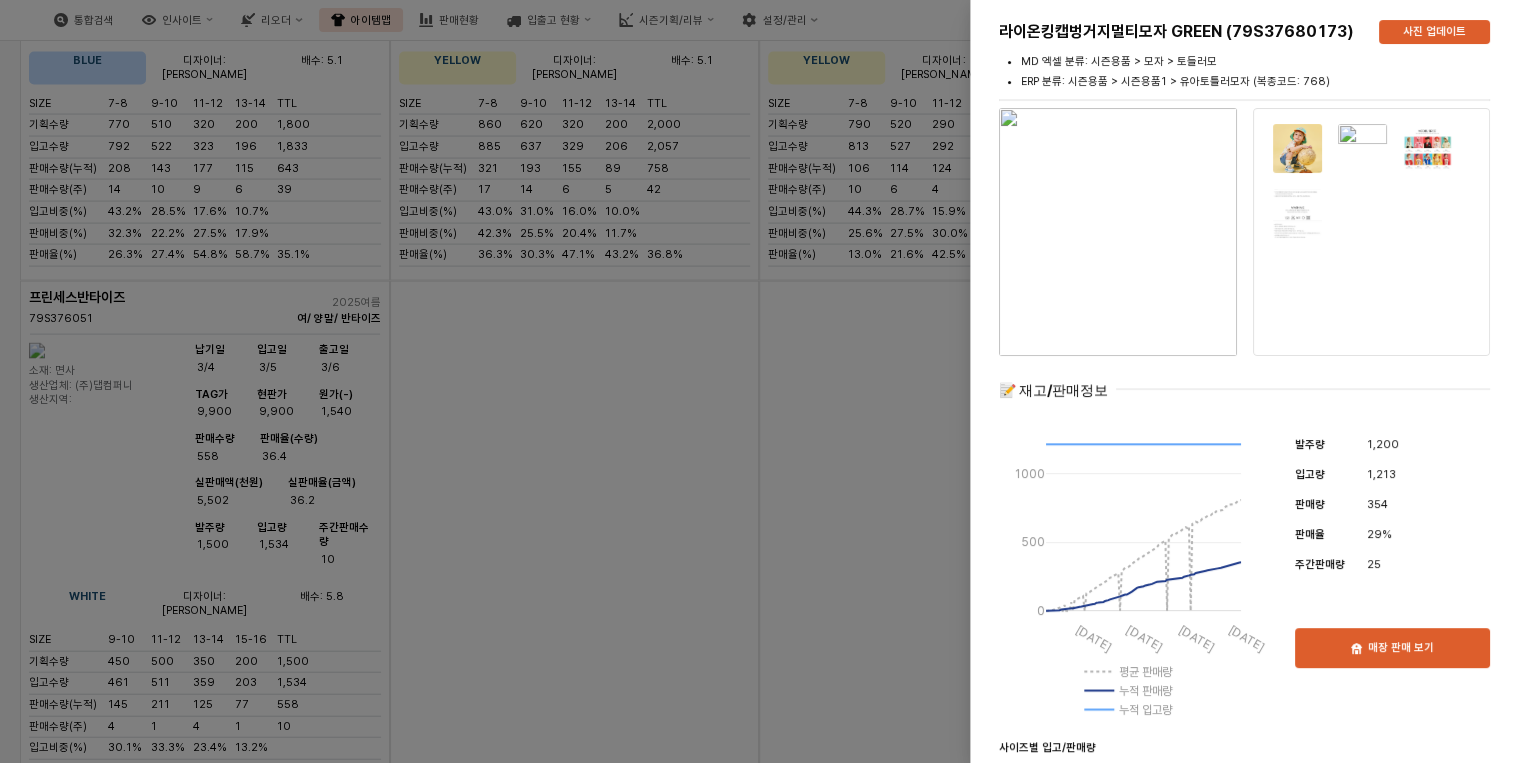 click at bounding box center (765, 381) 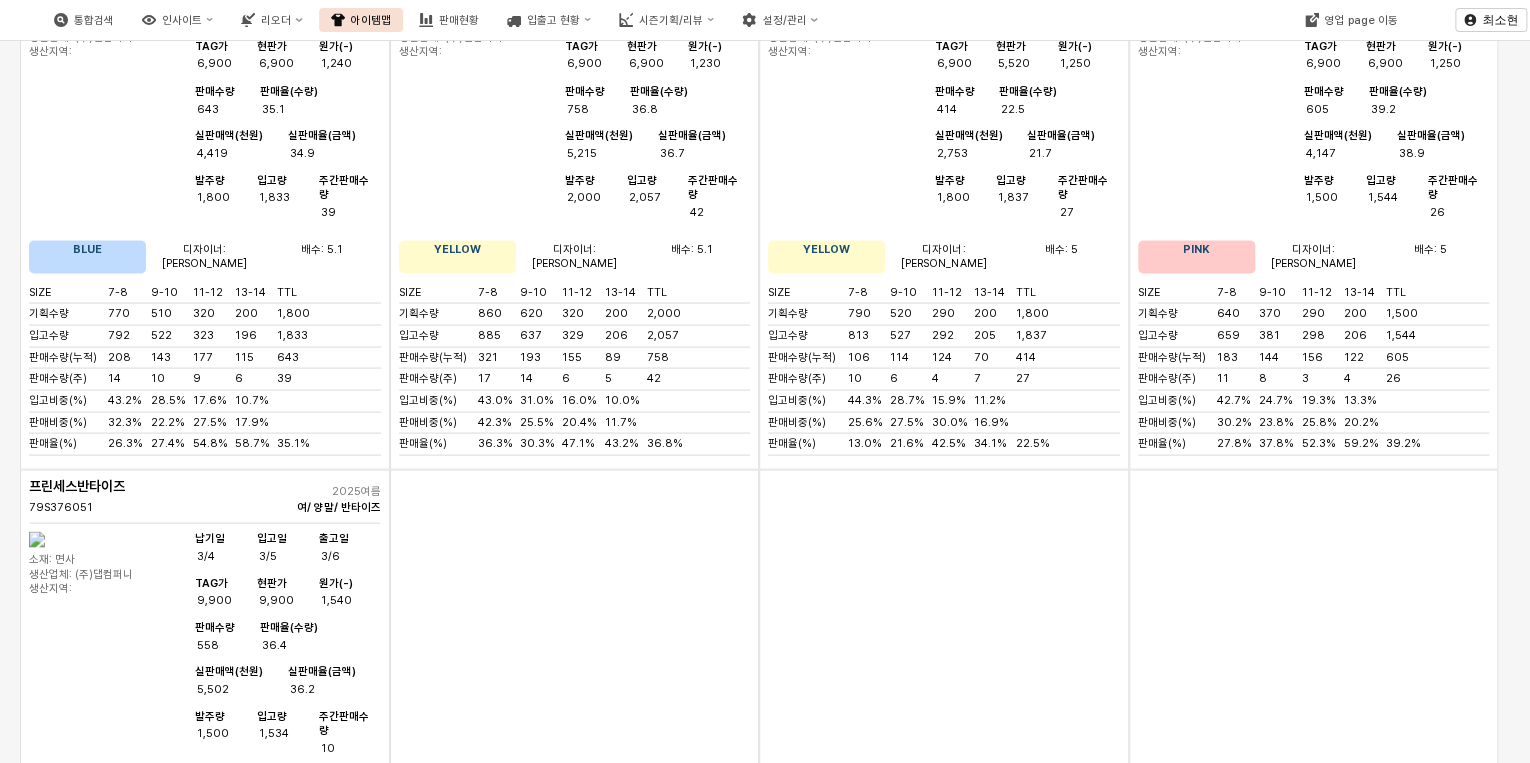 scroll, scrollTop: 28649, scrollLeft: 0, axis: vertical 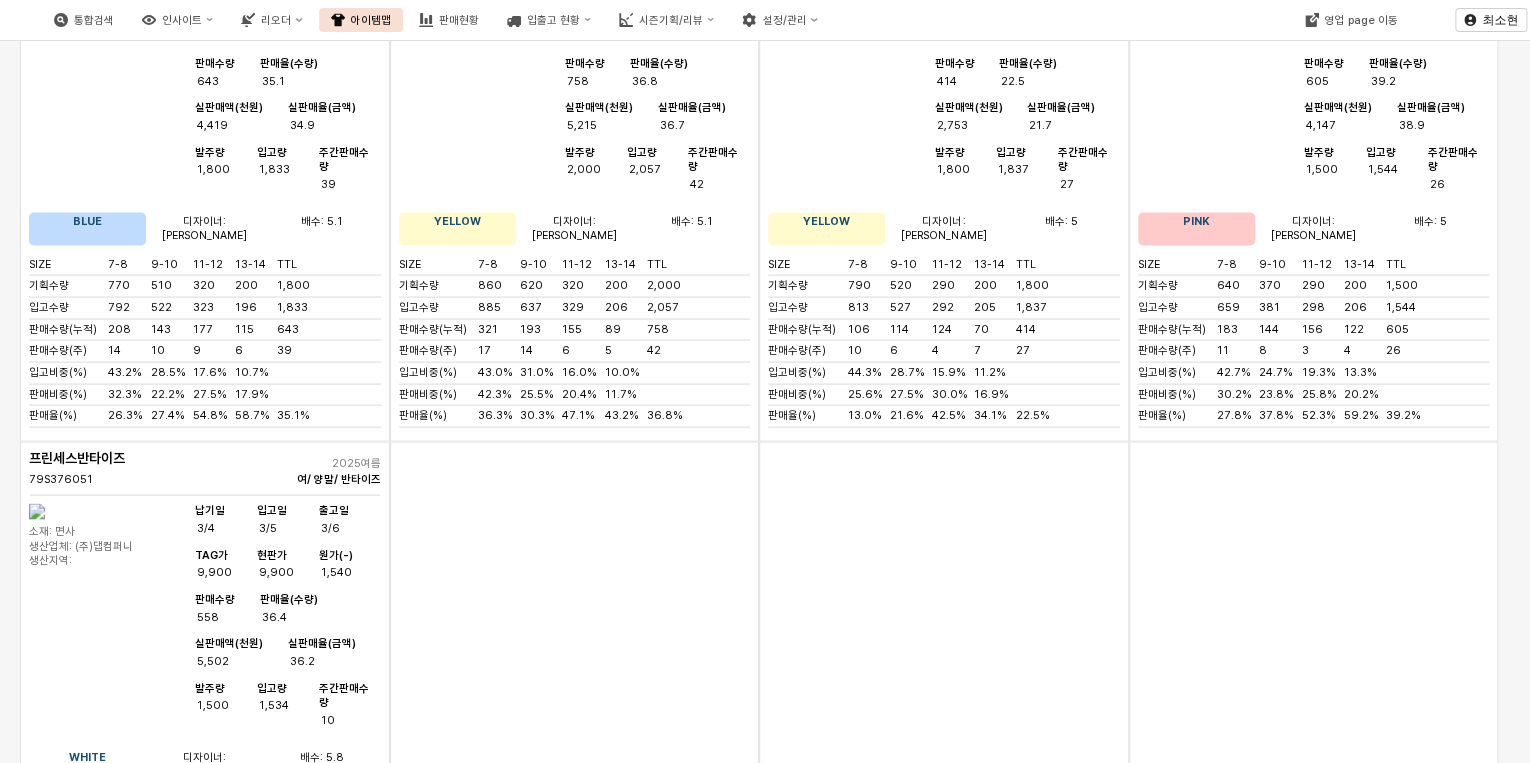 click at bounding box center (1146, 2120) 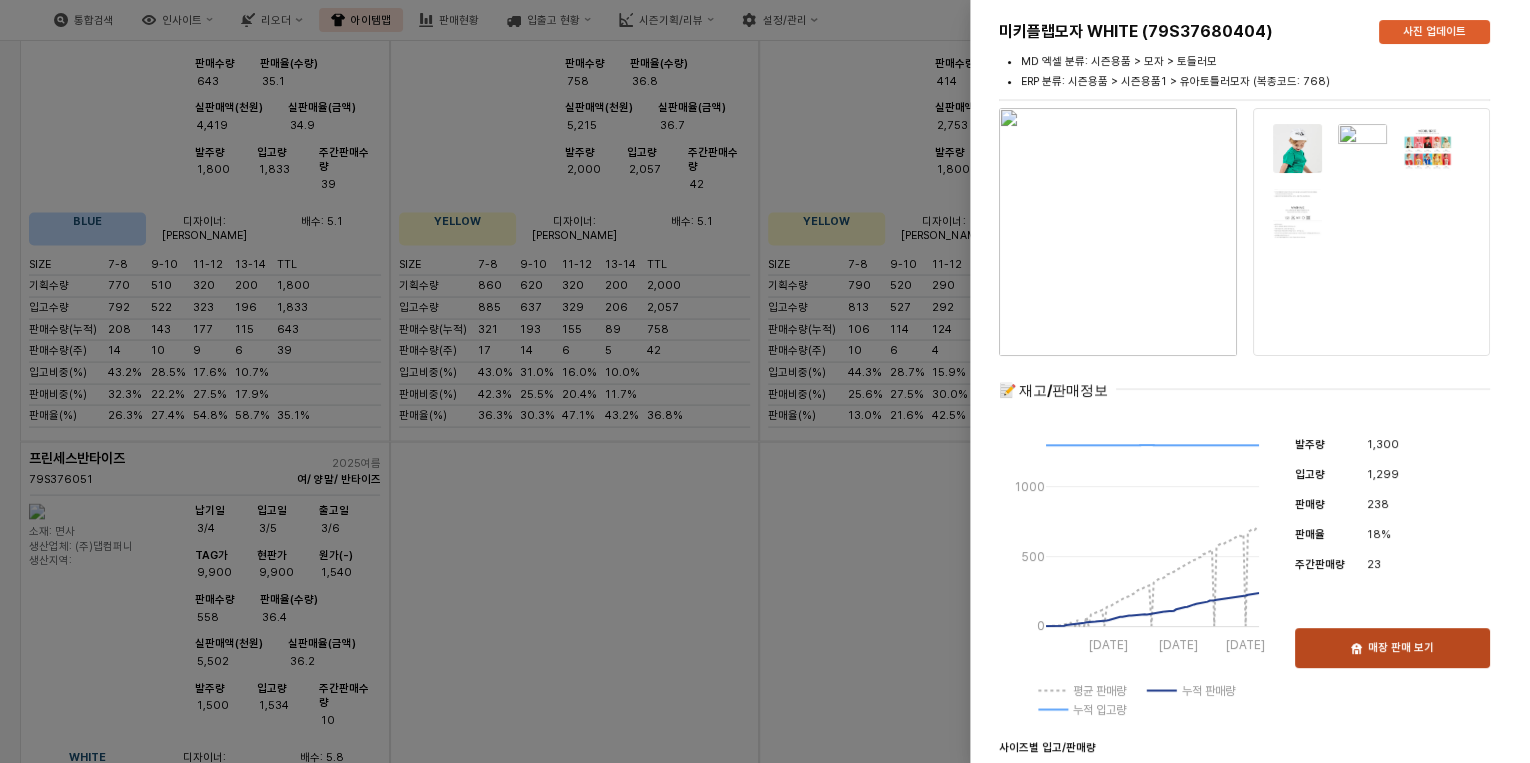 click on "매장 판매 보기" at bounding box center [1392, 648] 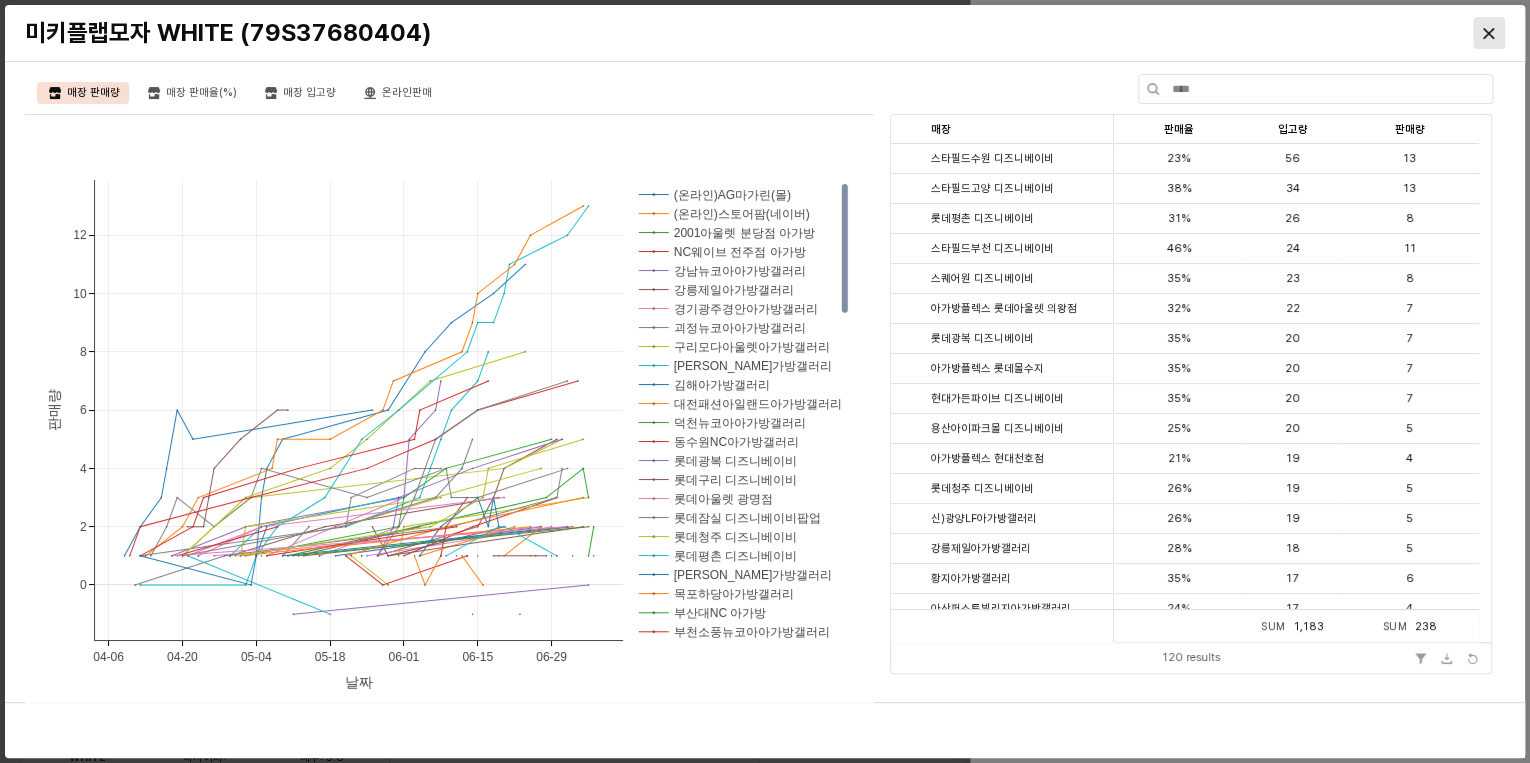 click at bounding box center (1489, 33) 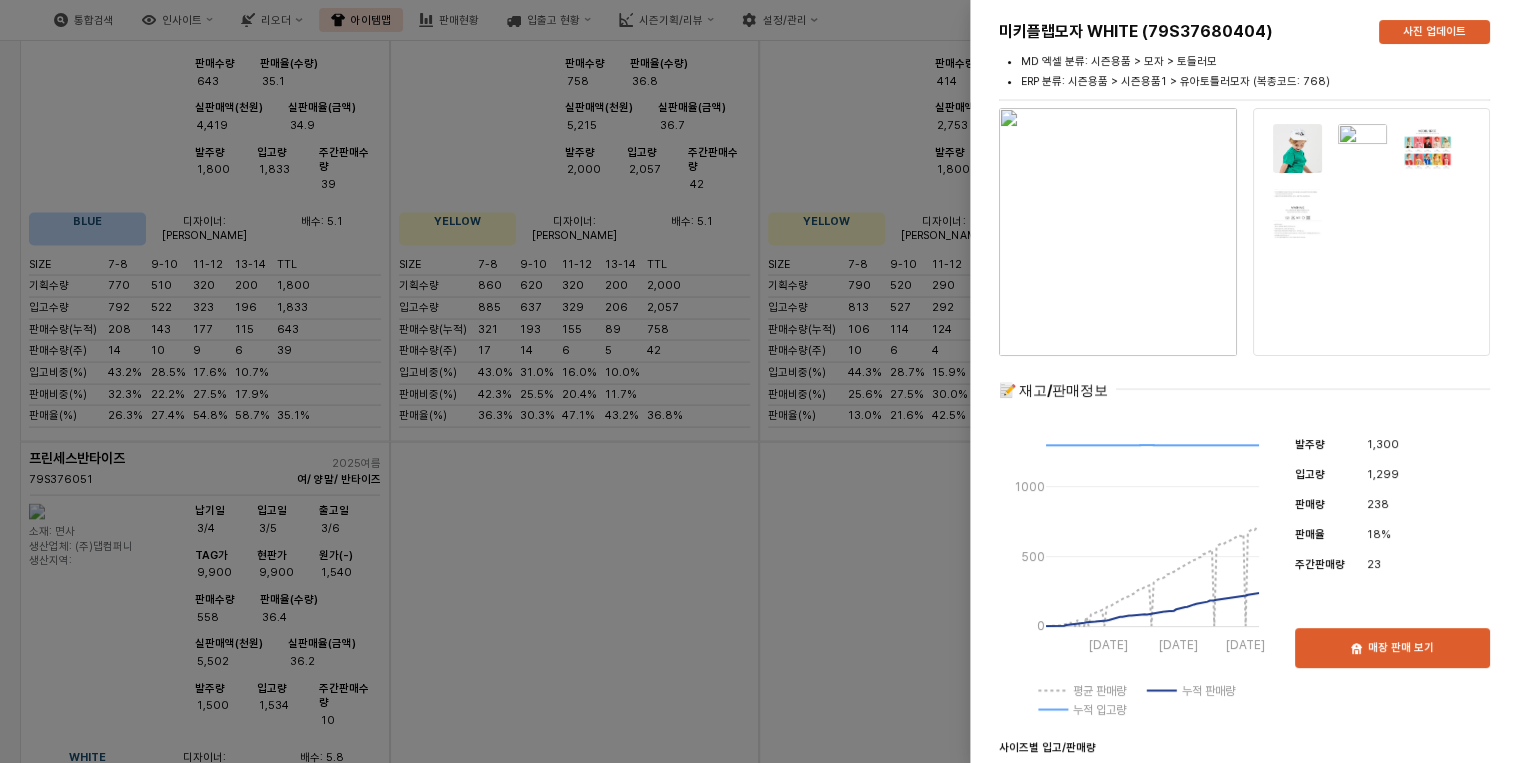 click at bounding box center [765, 381] 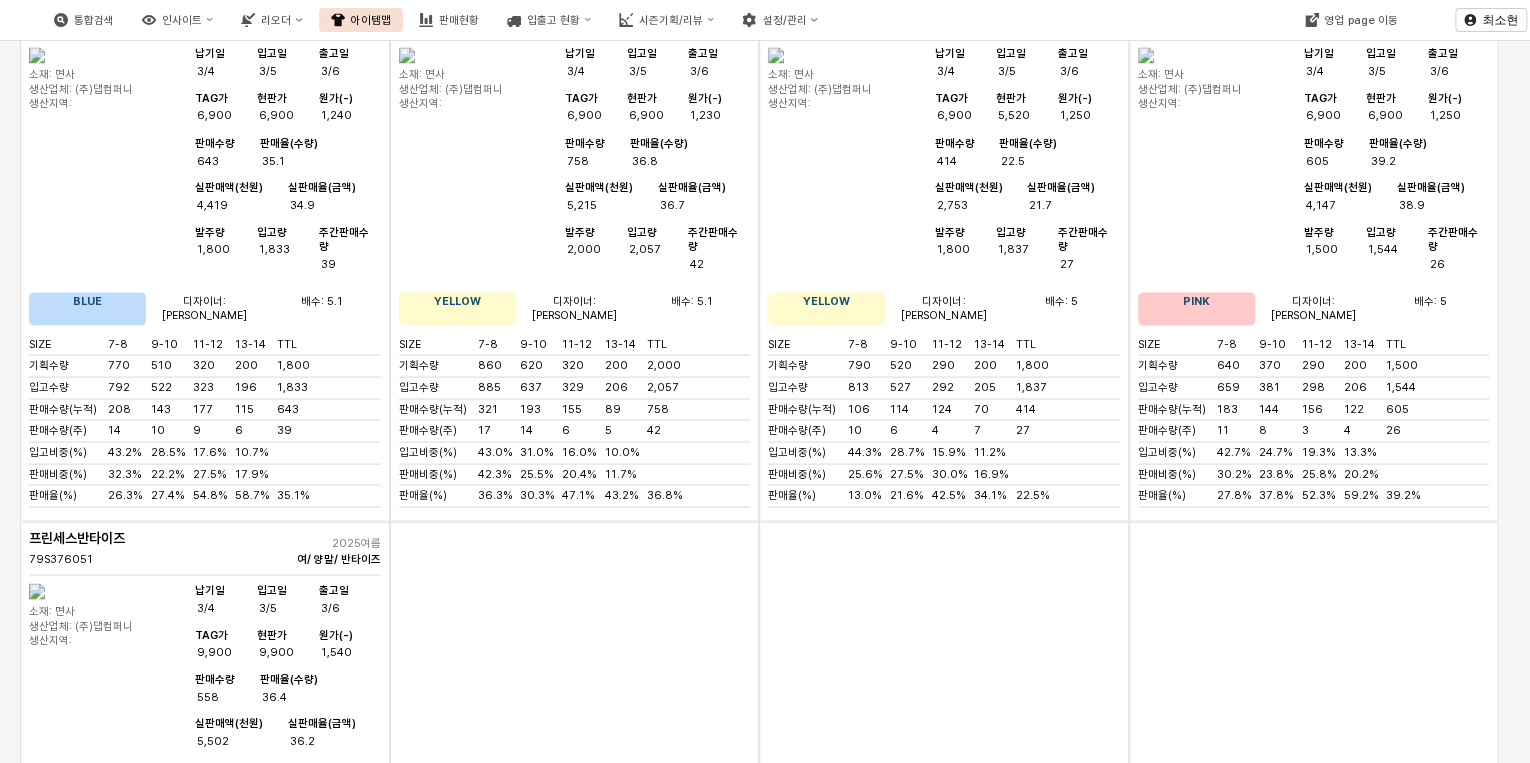 scroll, scrollTop: 28649, scrollLeft: 0, axis: vertical 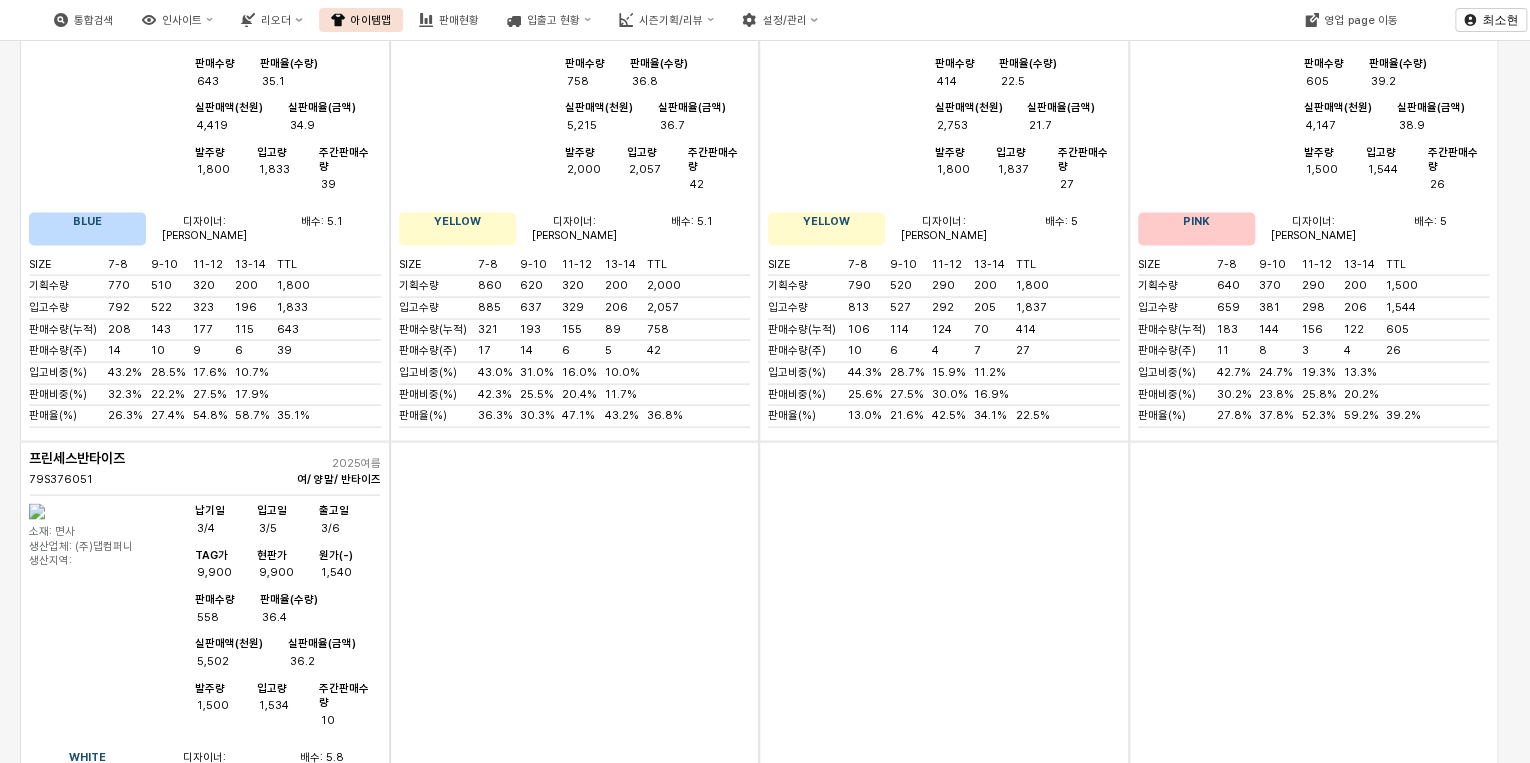 click on "31" at bounding box center (1072, 2269) 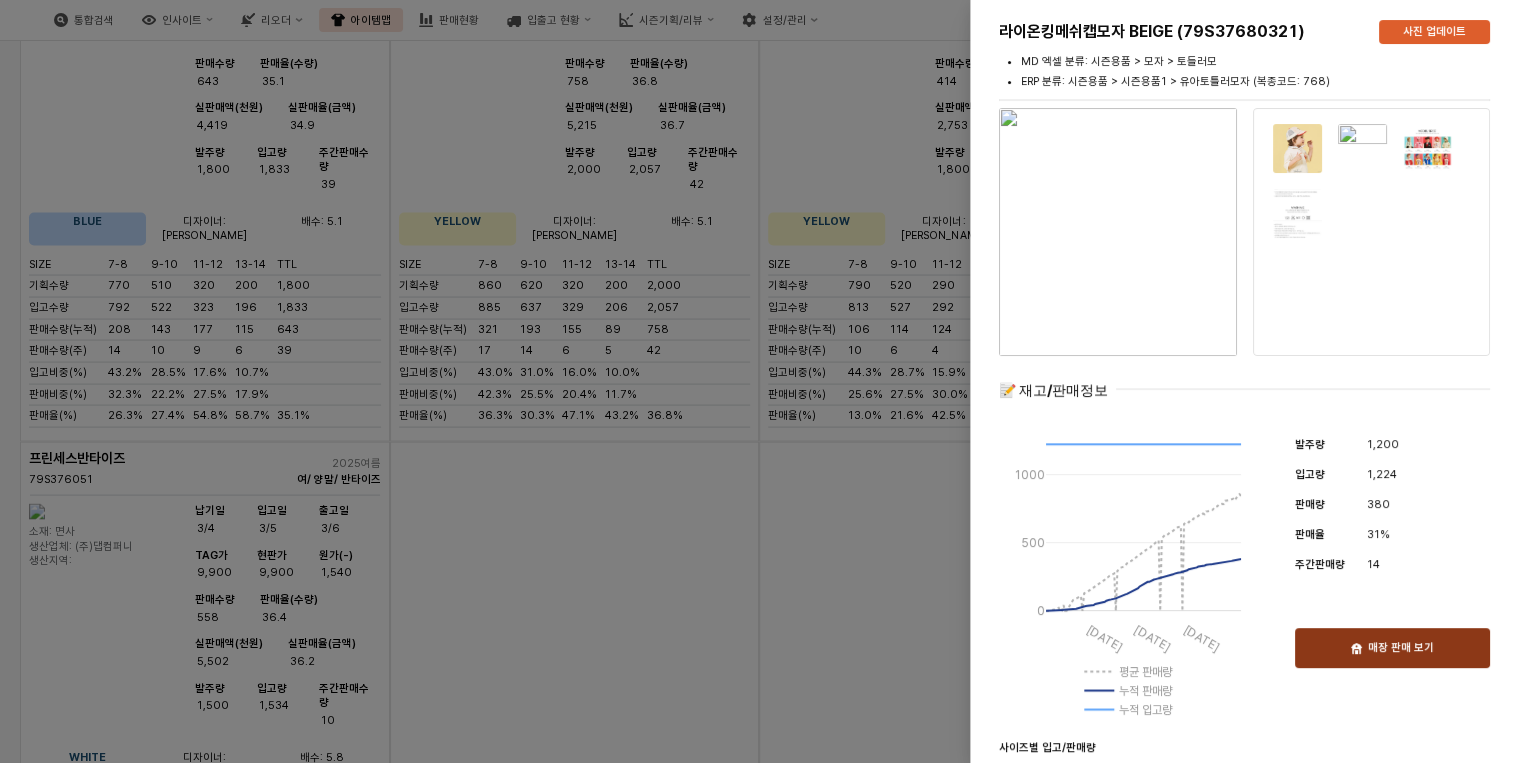 click on "매장 판매 보기" at bounding box center (1401, 648) 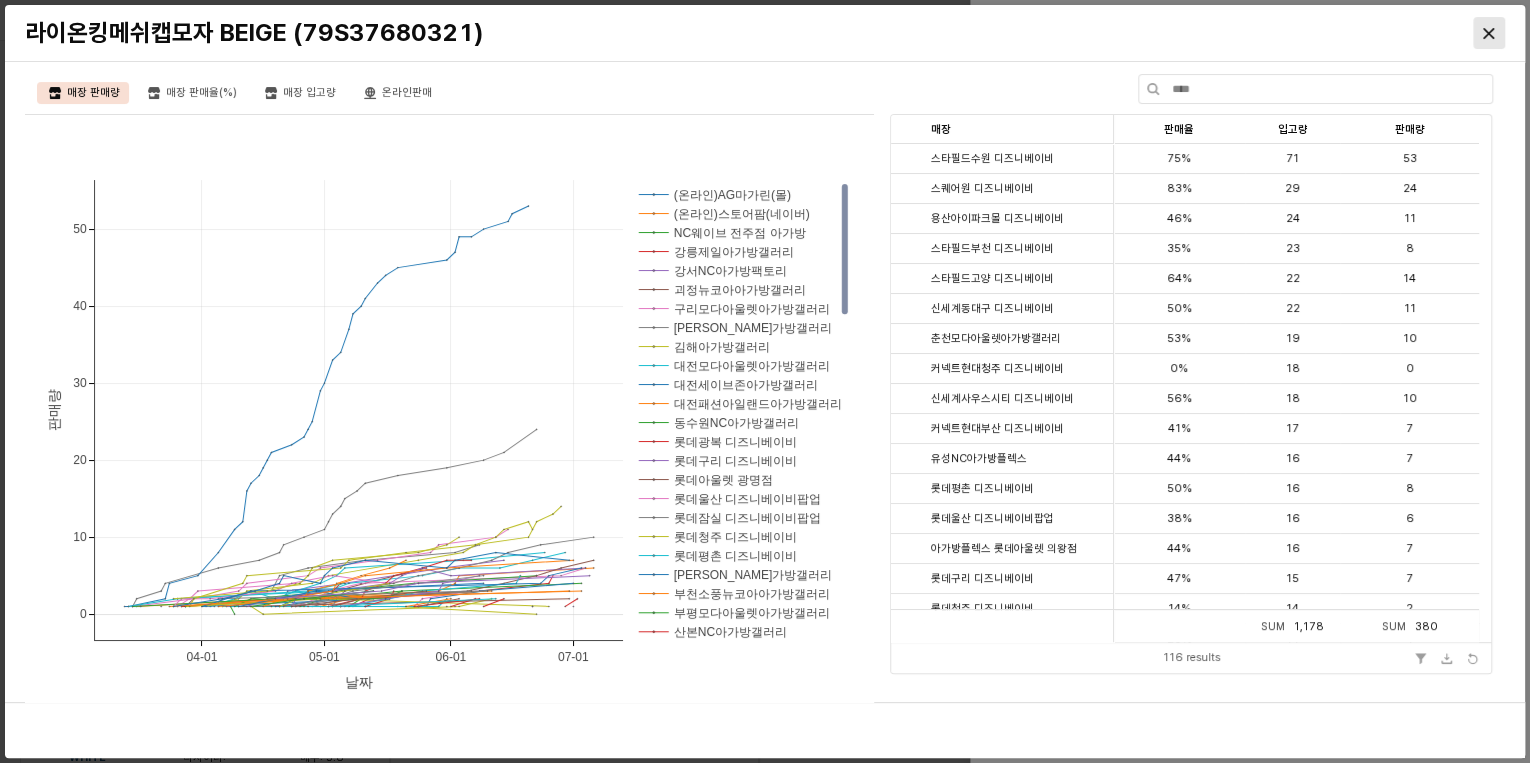 click at bounding box center [1489, 33] 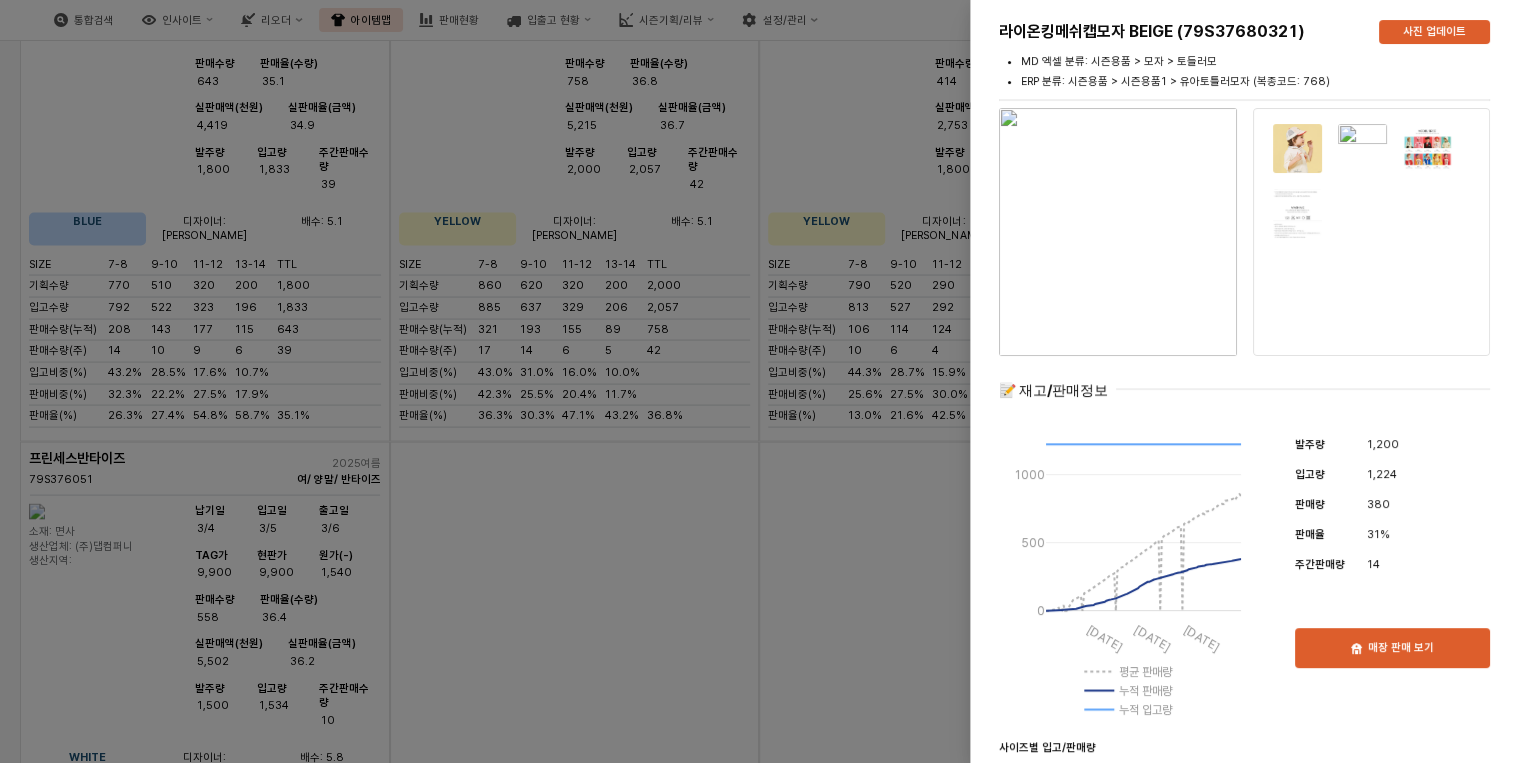 click at bounding box center [765, 381] 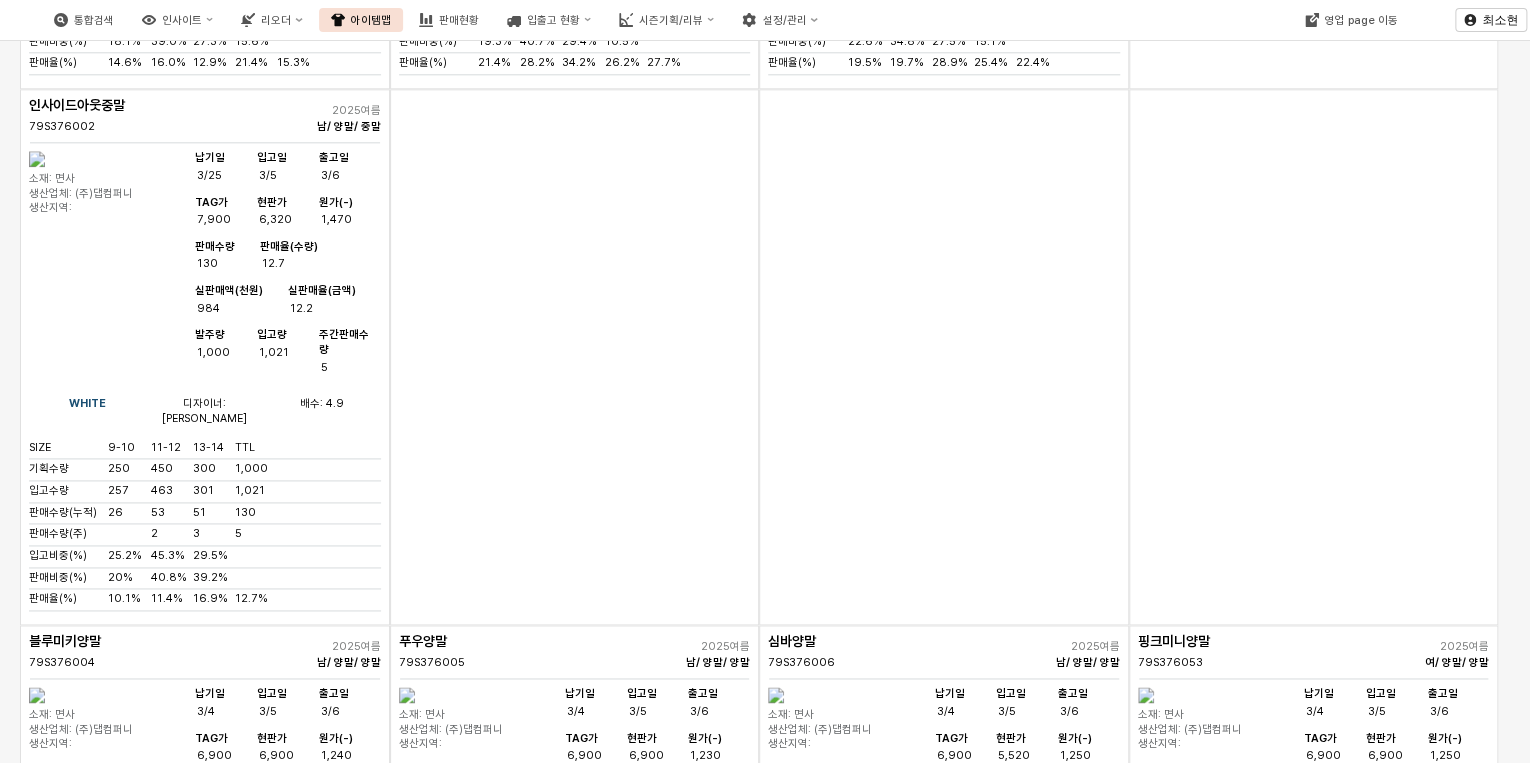 scroll, scrollTop: 27849, scrollLeft: 0, axis: vertical 